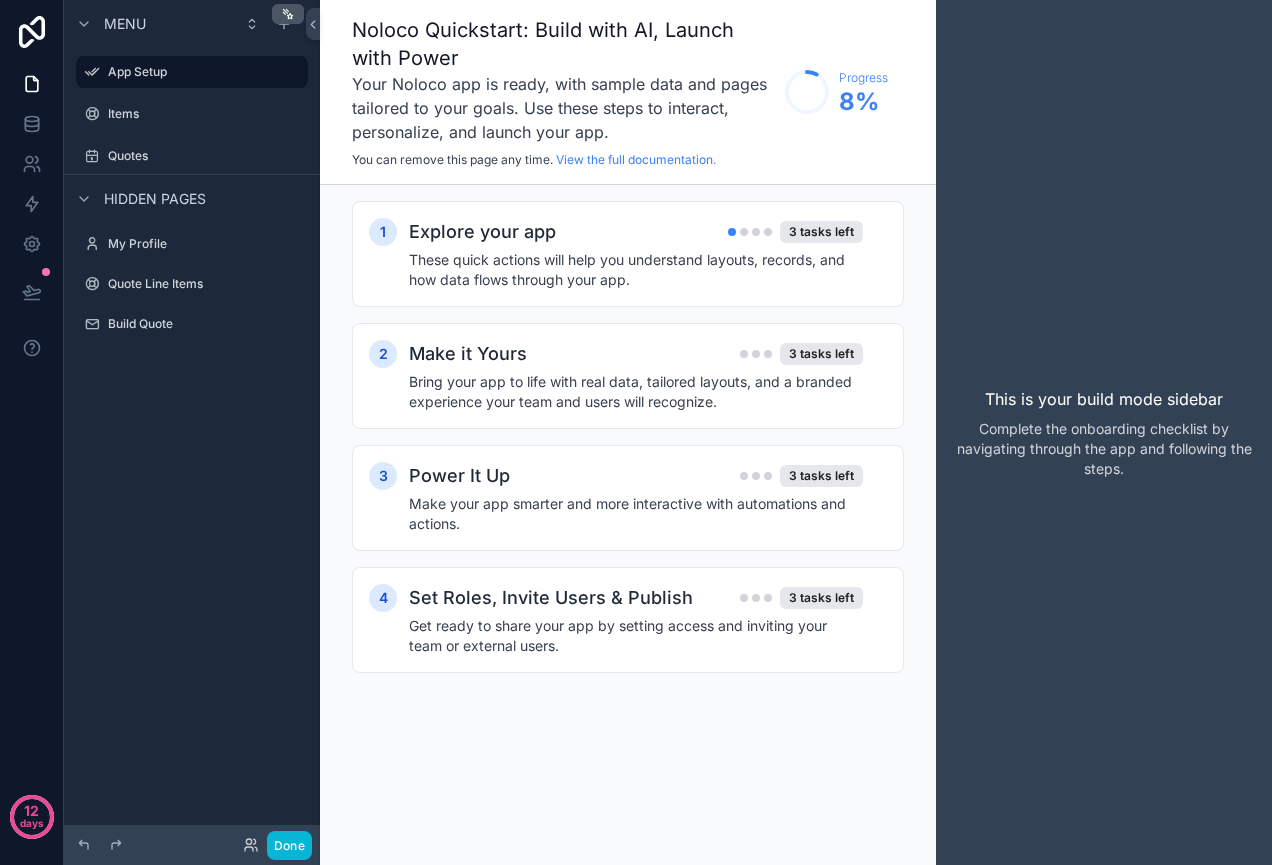 scroll, scrollTop: 0, scrollLeft: 0, axis: both 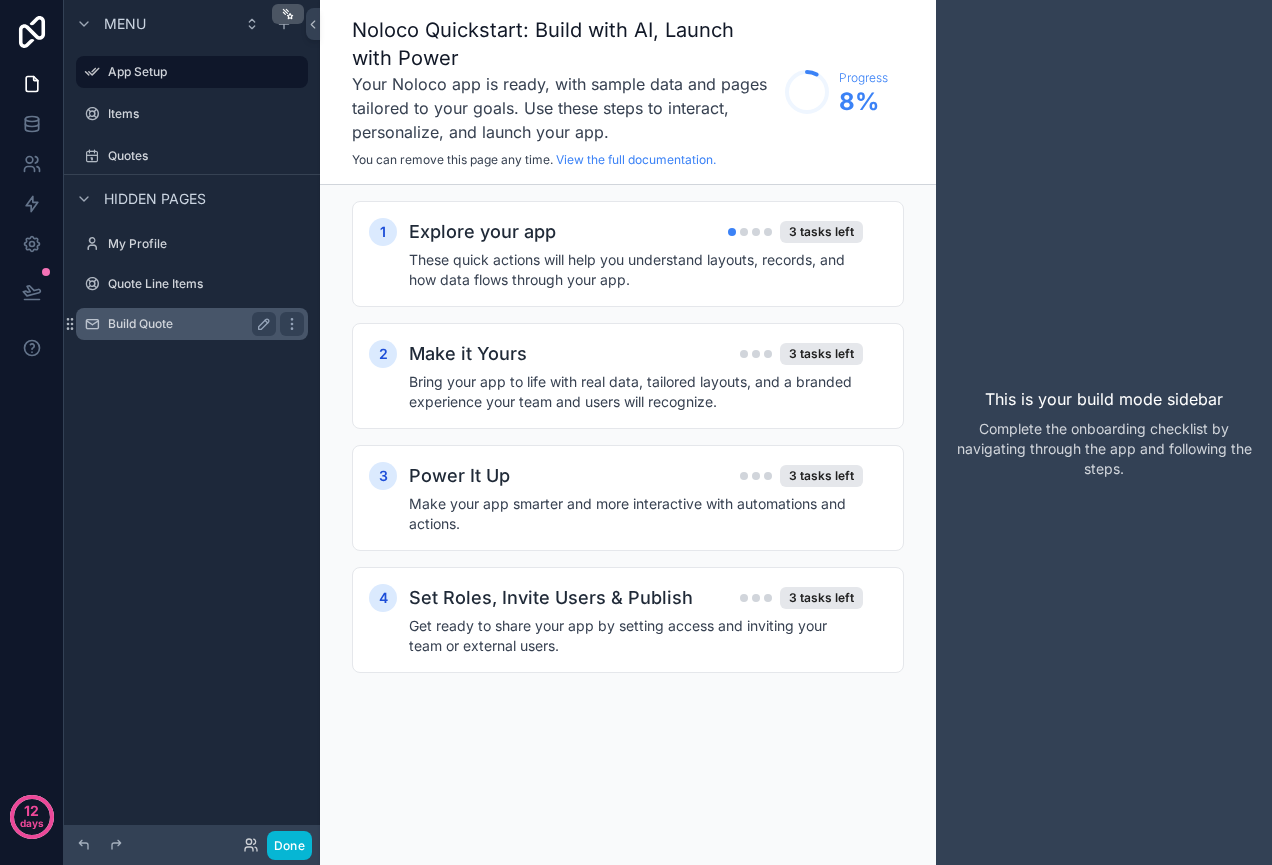 click on "Build Quote" at bounding box center (188, 324) 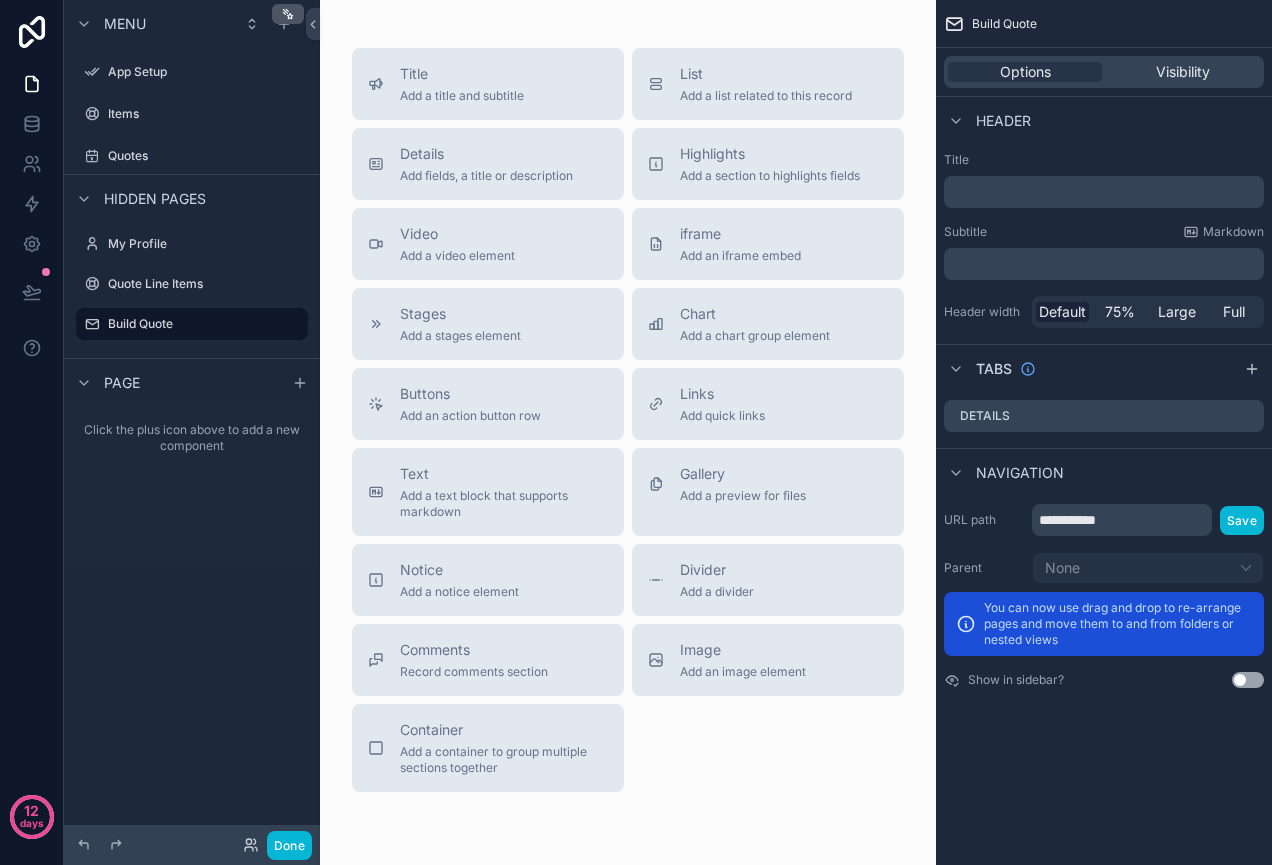 click on "Build Quote" at bounding box center [1004, 24] 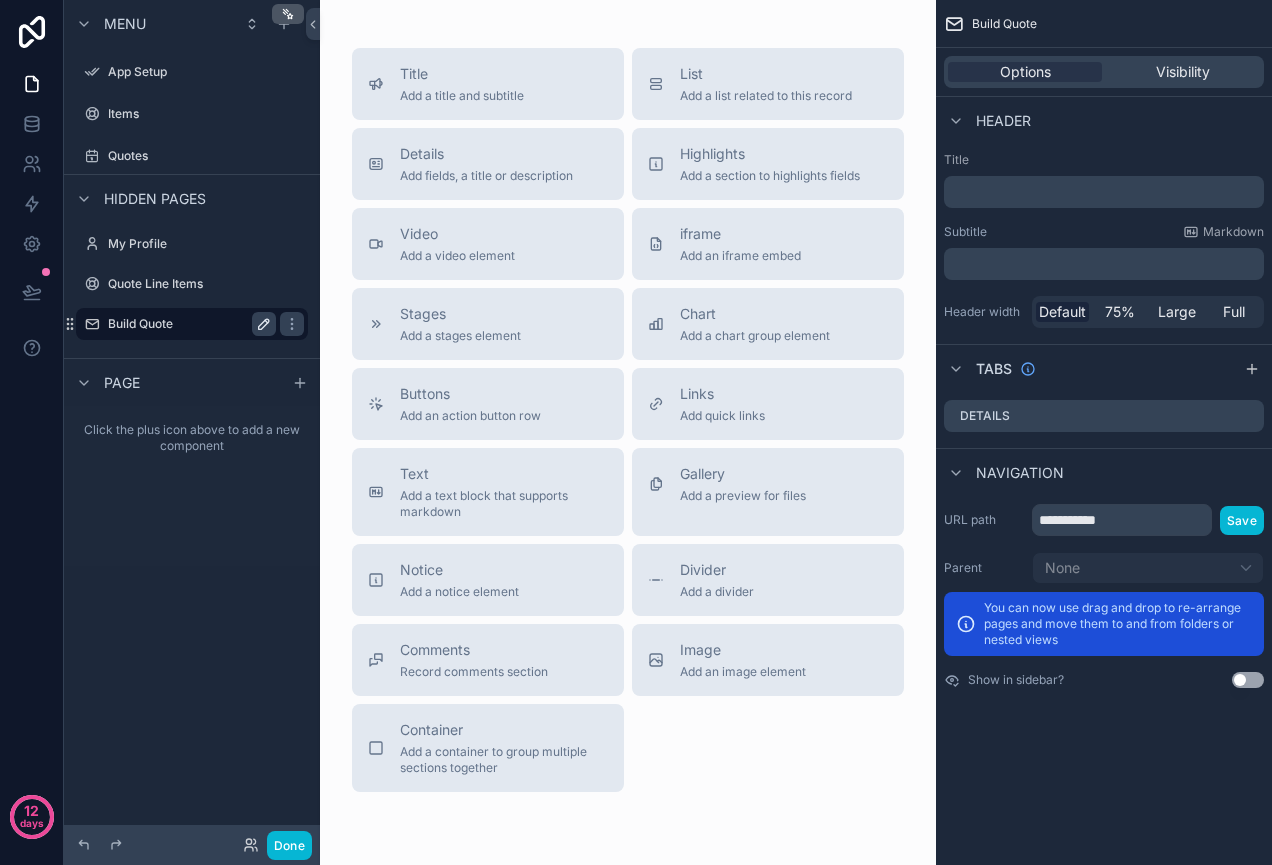 click at bounding box center [264, 324] 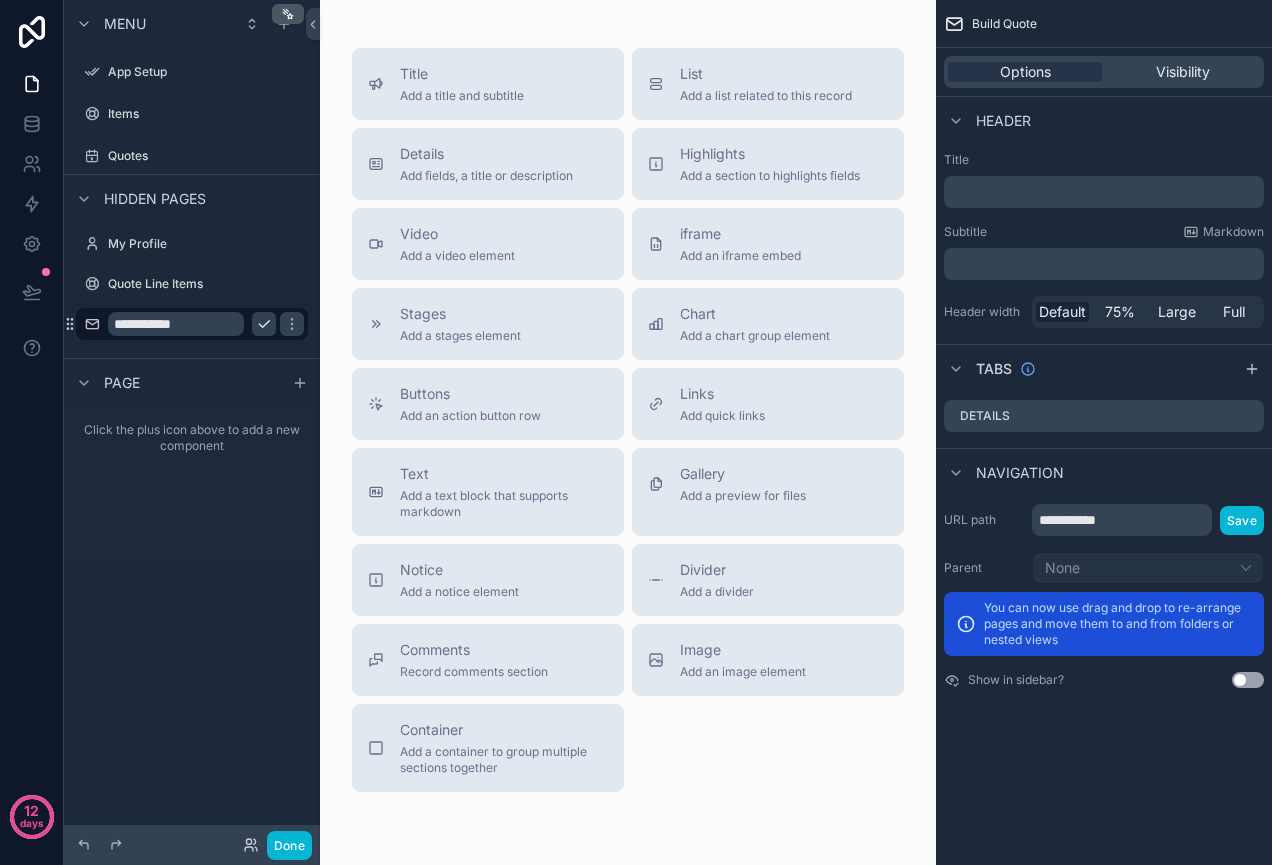 click at bounding box center (264, 324) 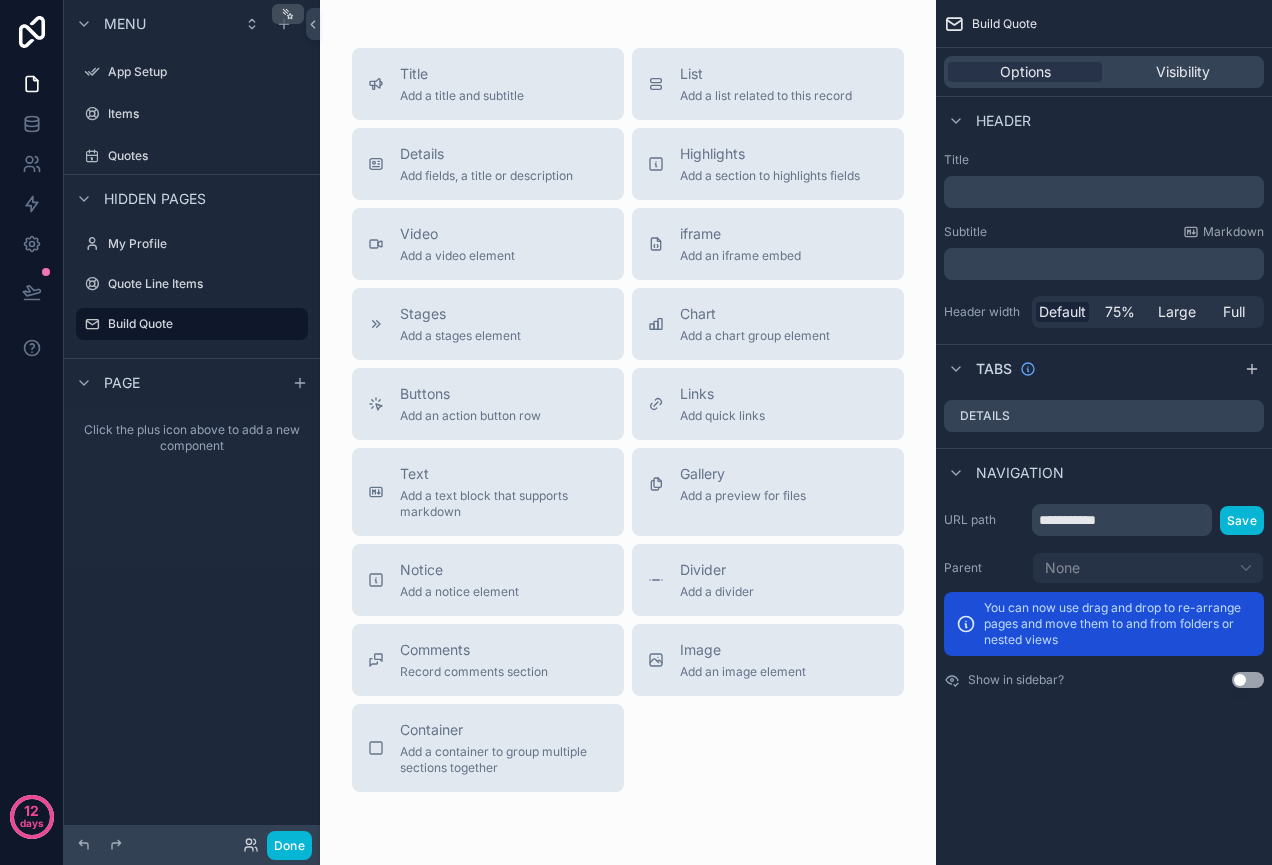 click 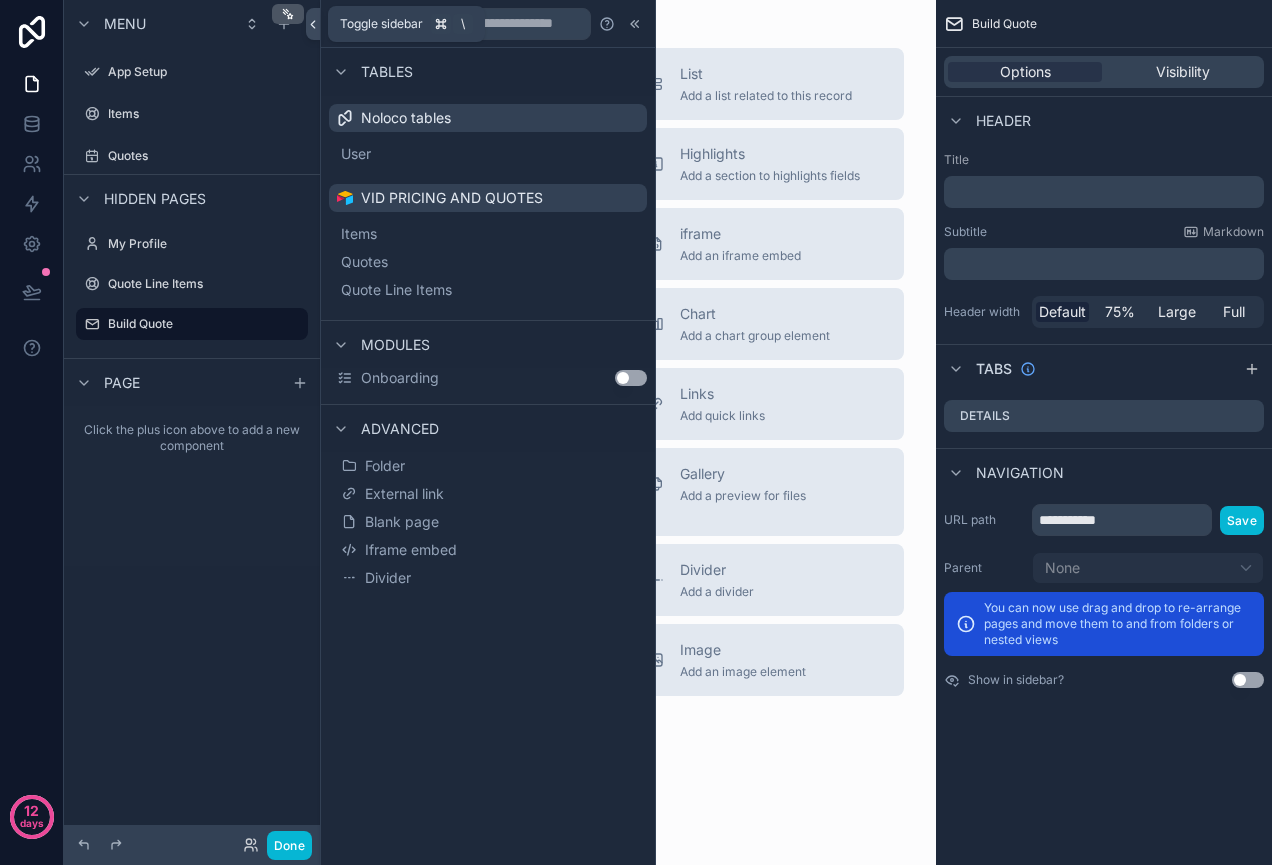 click 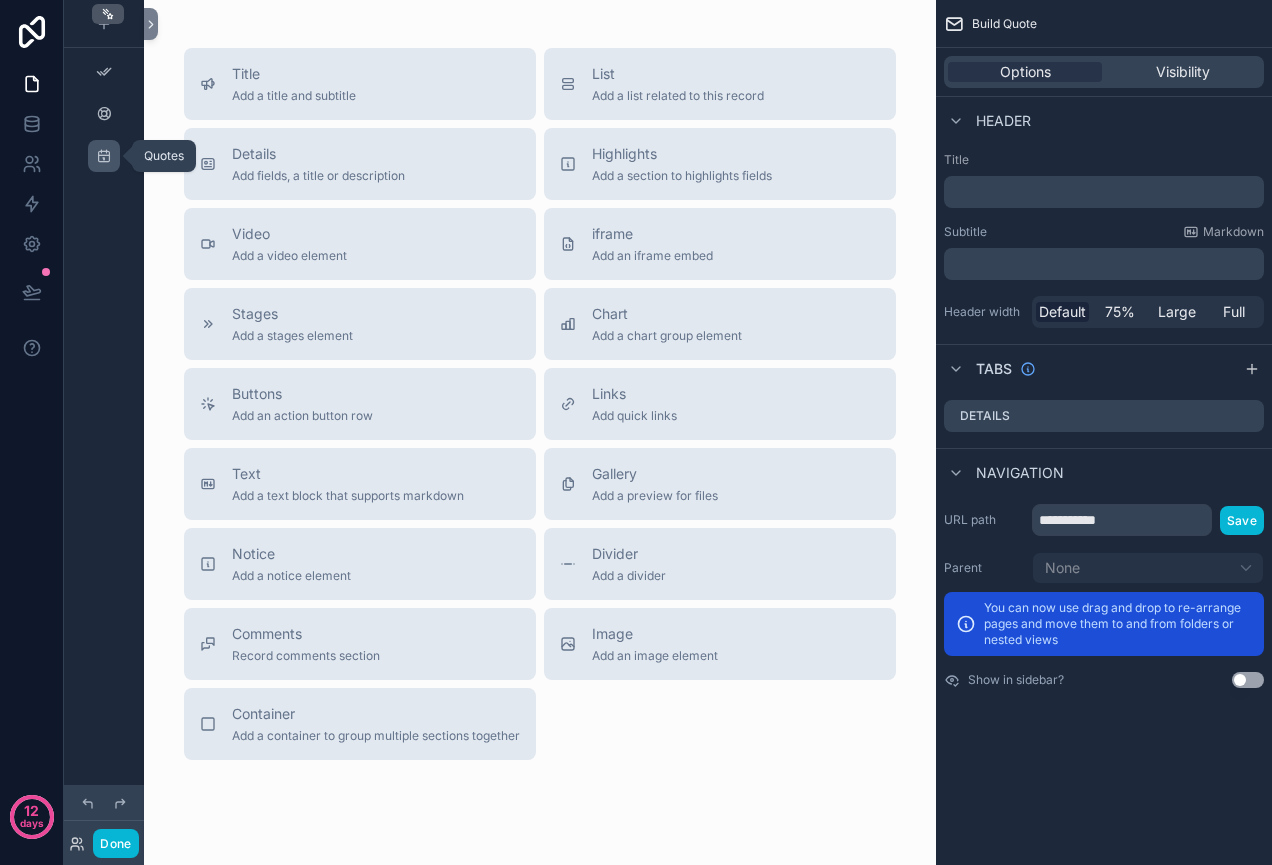 click at bounding box center (104, 156) 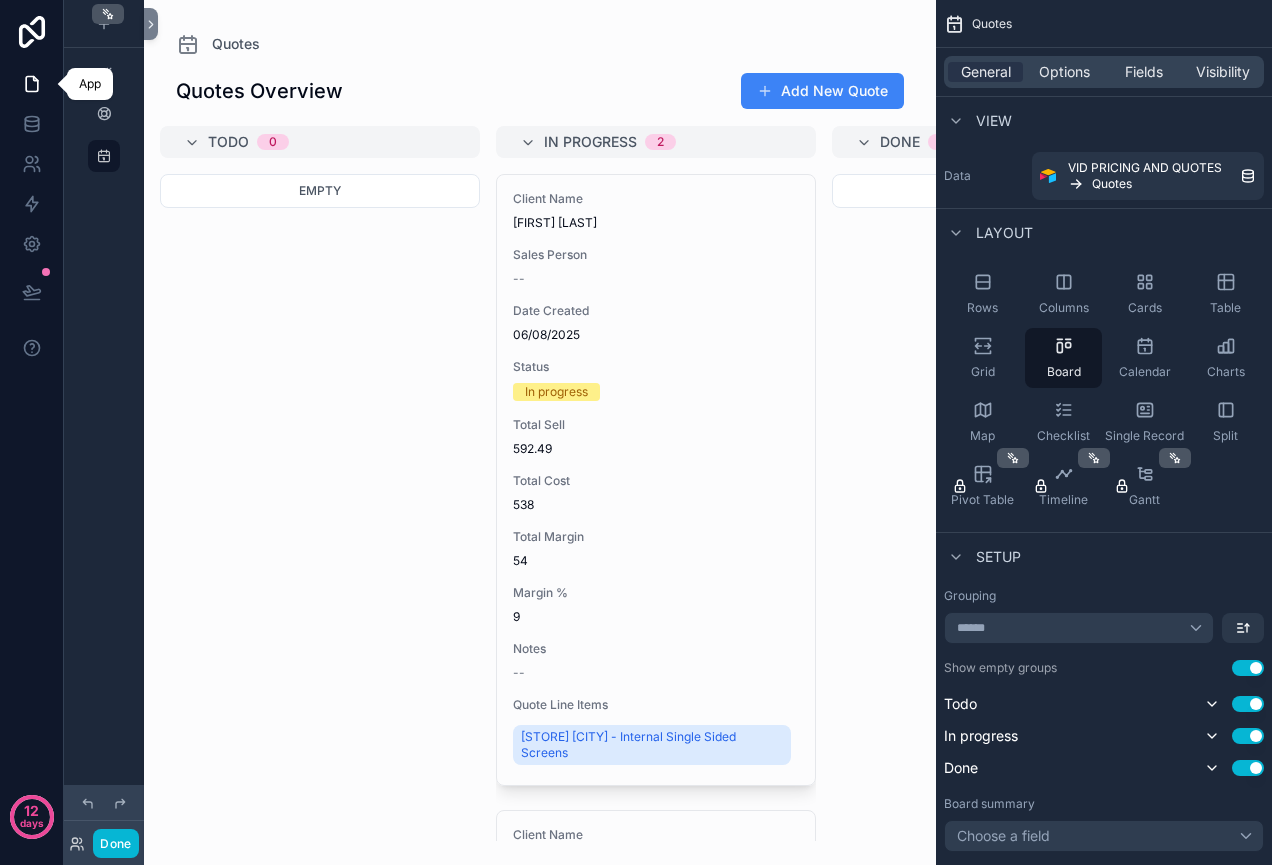 click 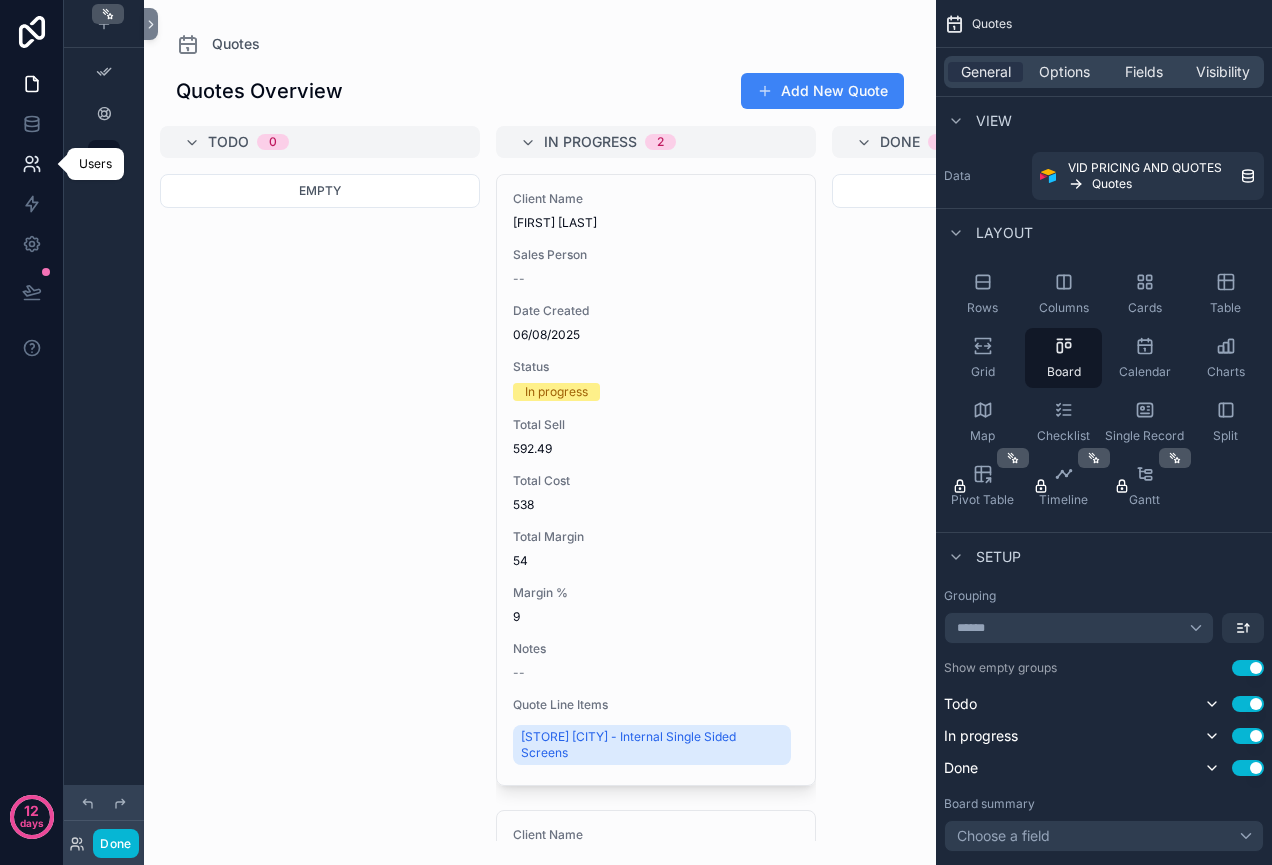 click 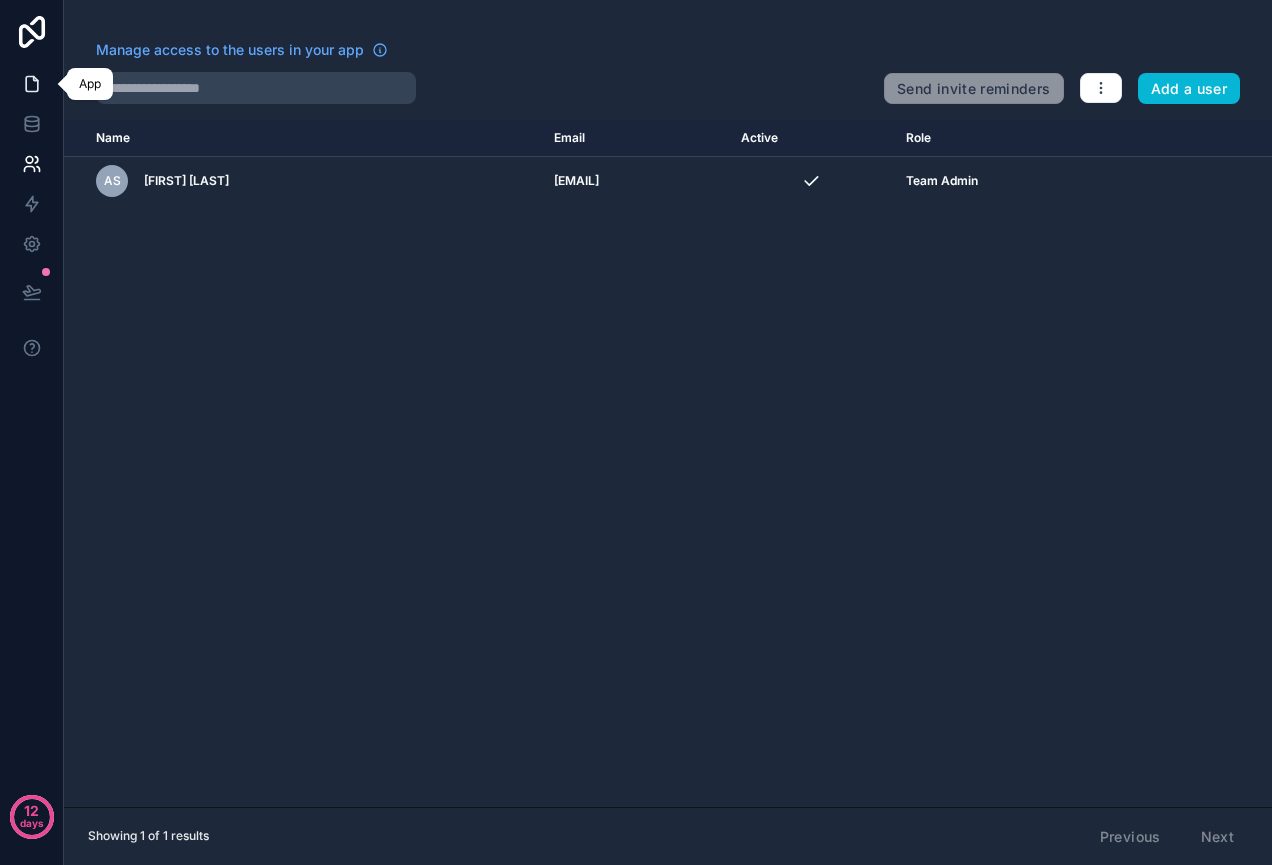 click 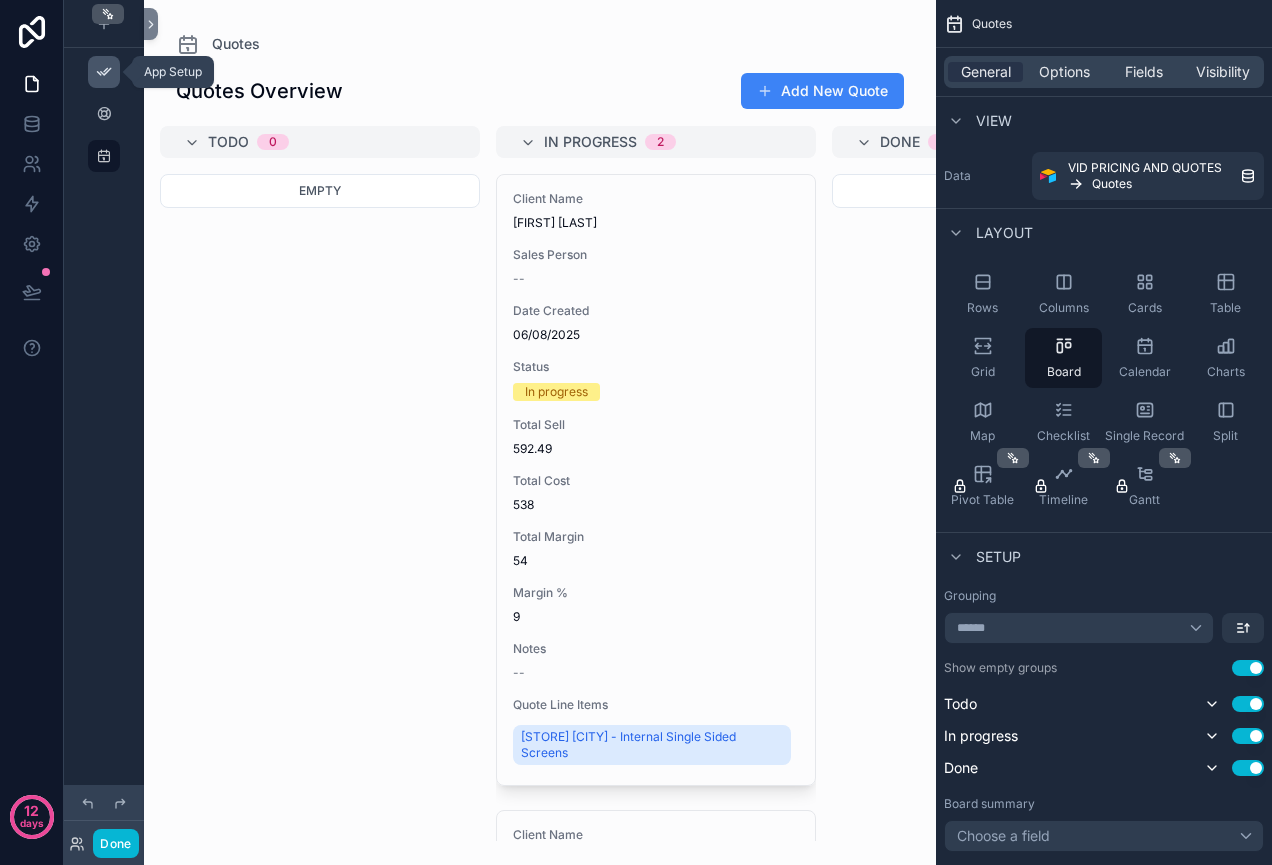click at bounding box center (104, 72) 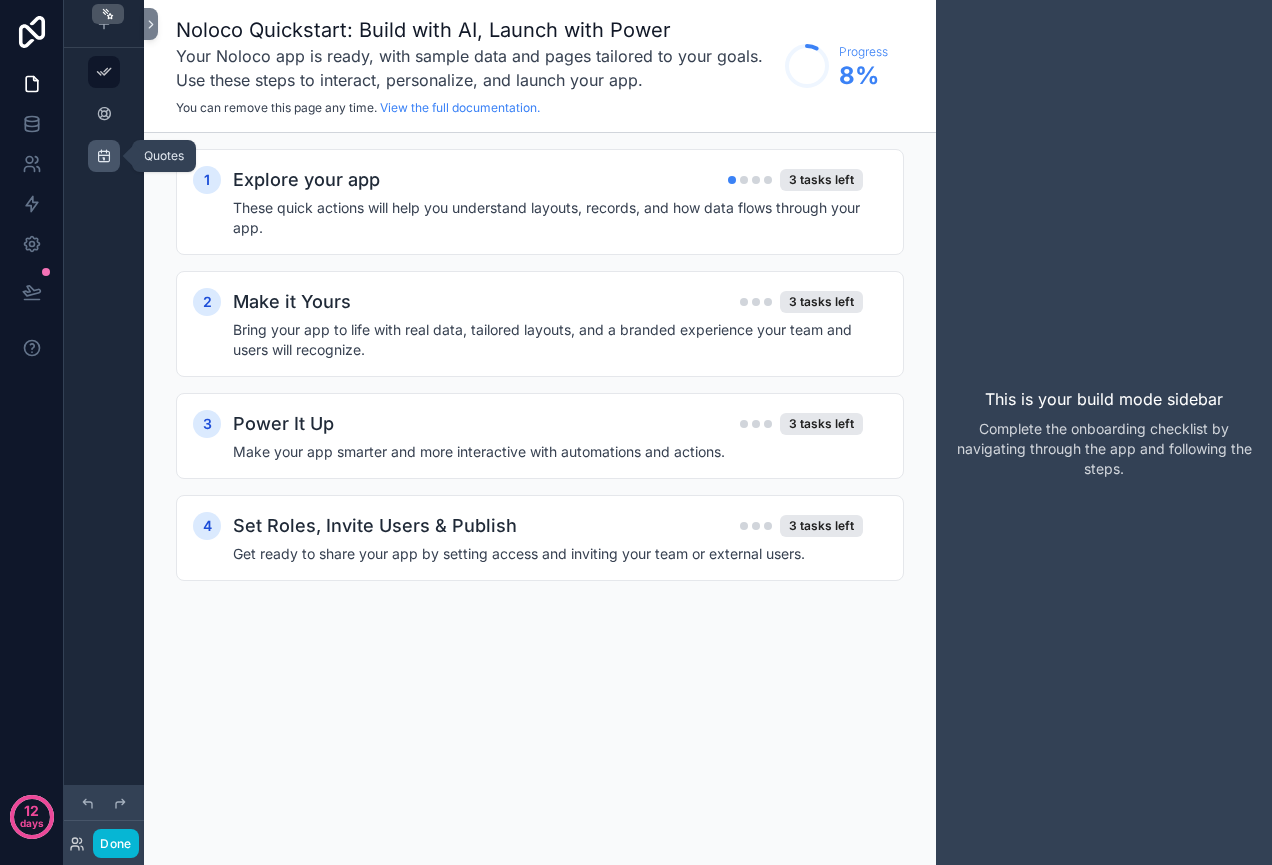 click at bounding box center (104, 156) 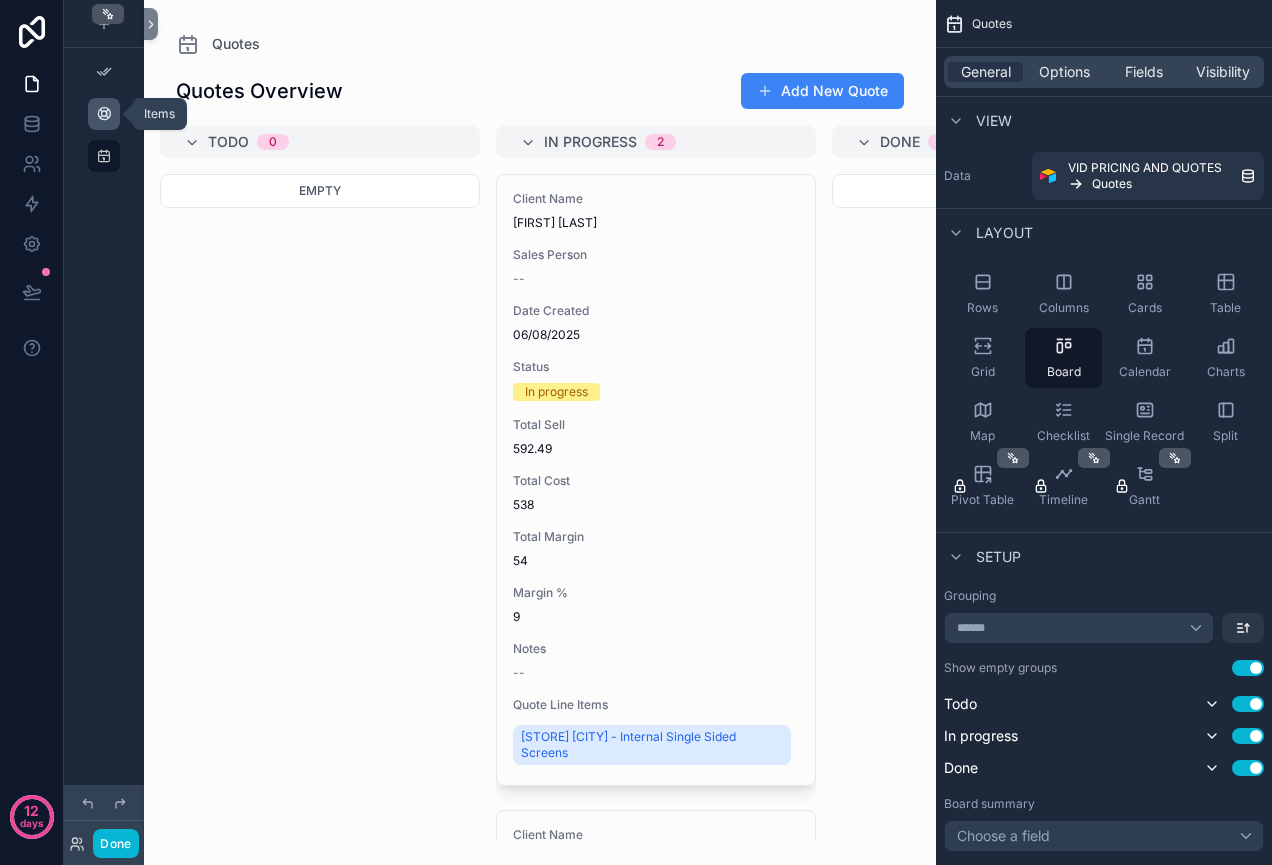 click at bounding box center [104, 114] 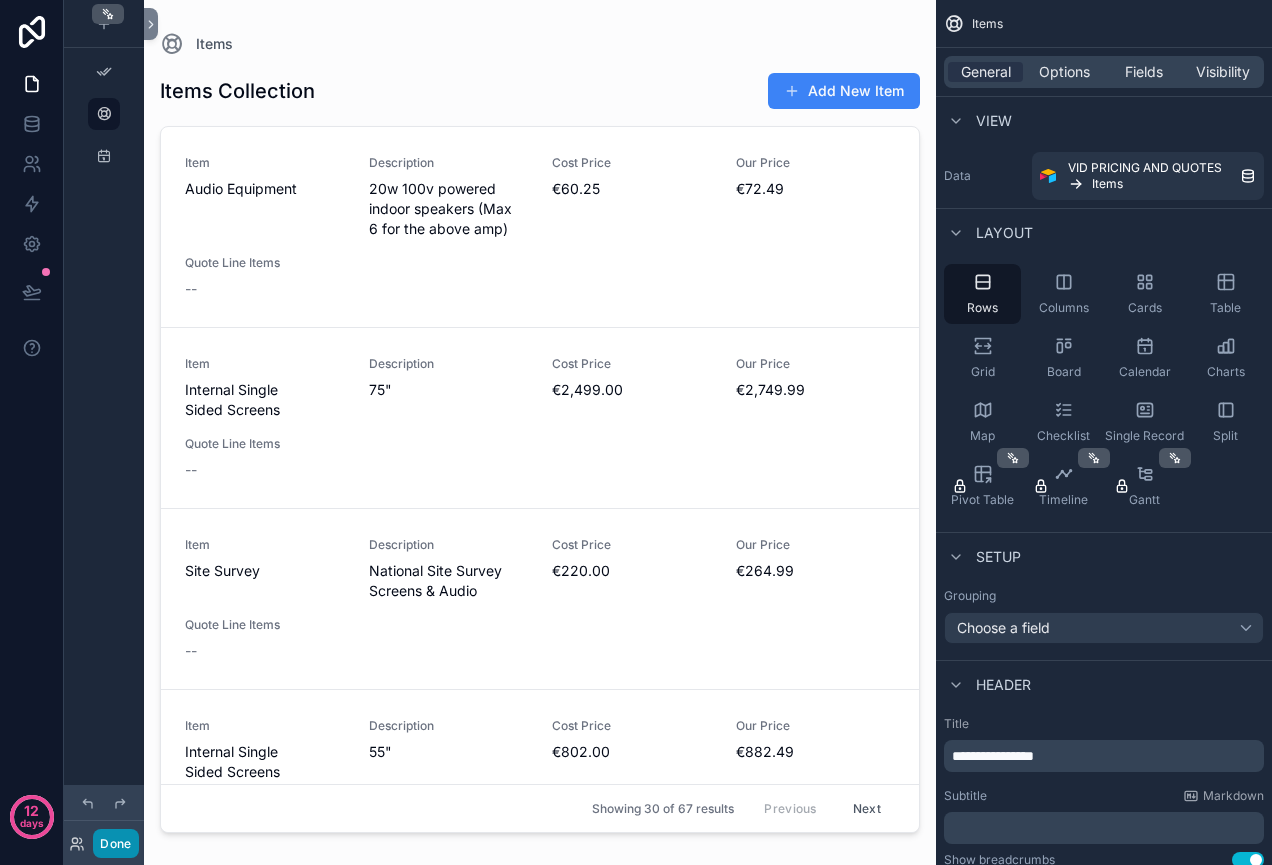 click on "Done" at bounding box center (115, 843) 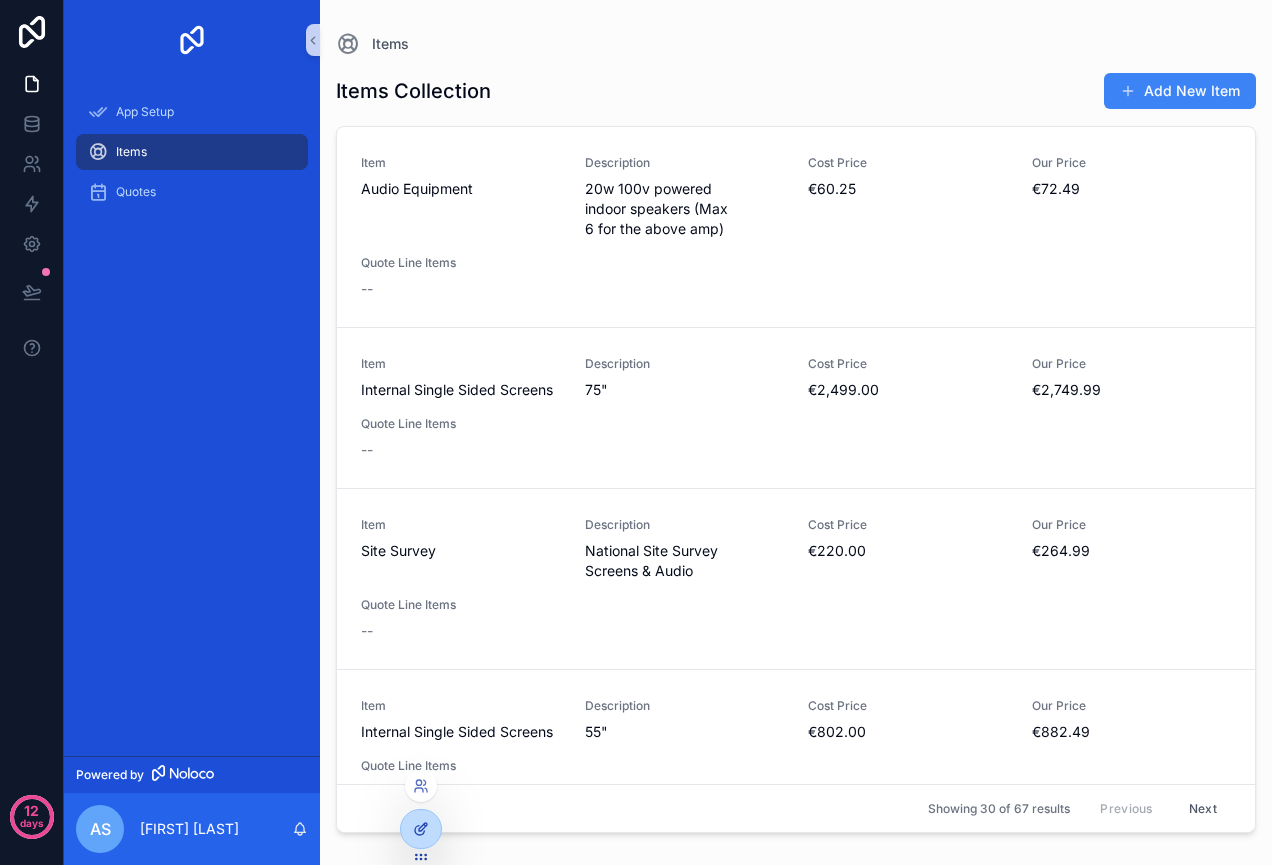 click at bounding box center (421, 829) 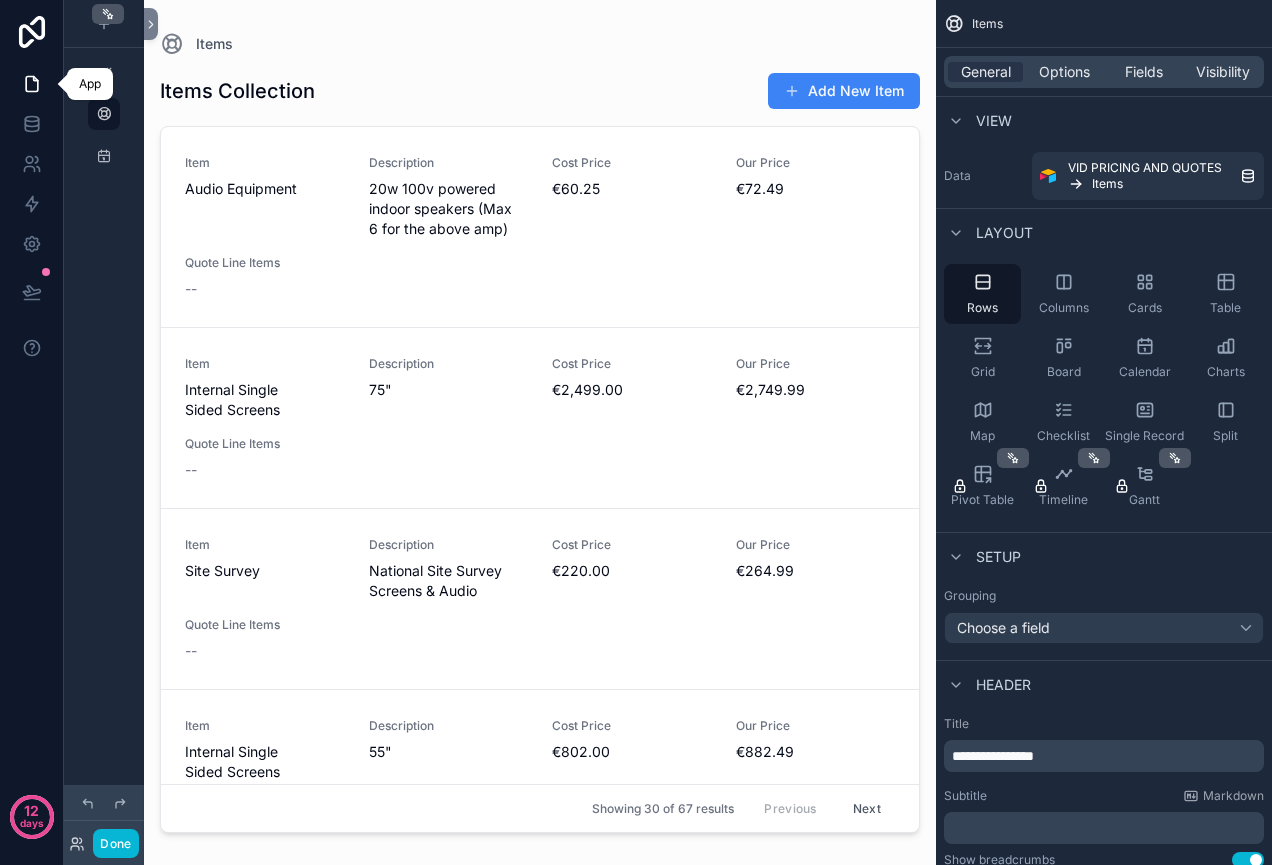 click 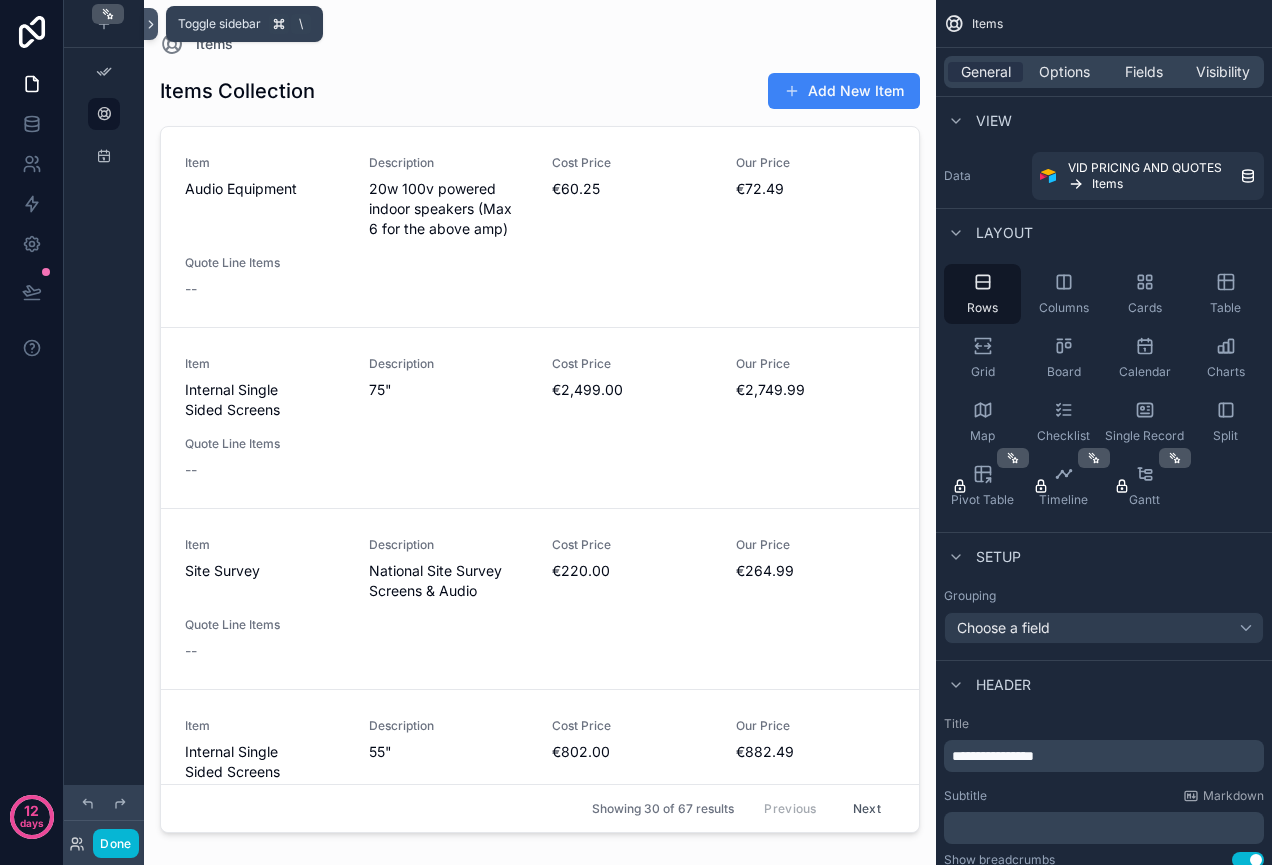 click 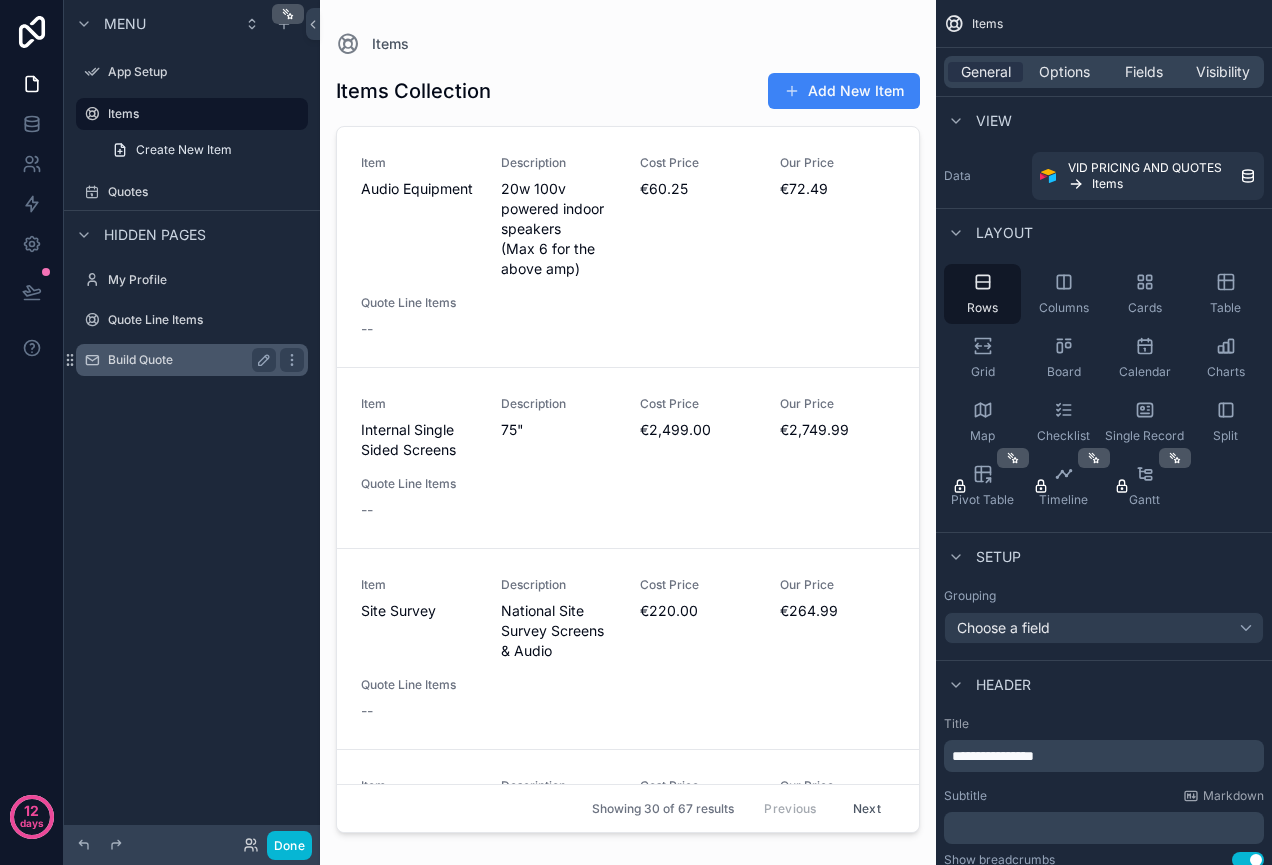 click on "Build Quote" at bounding box center [192, 360] 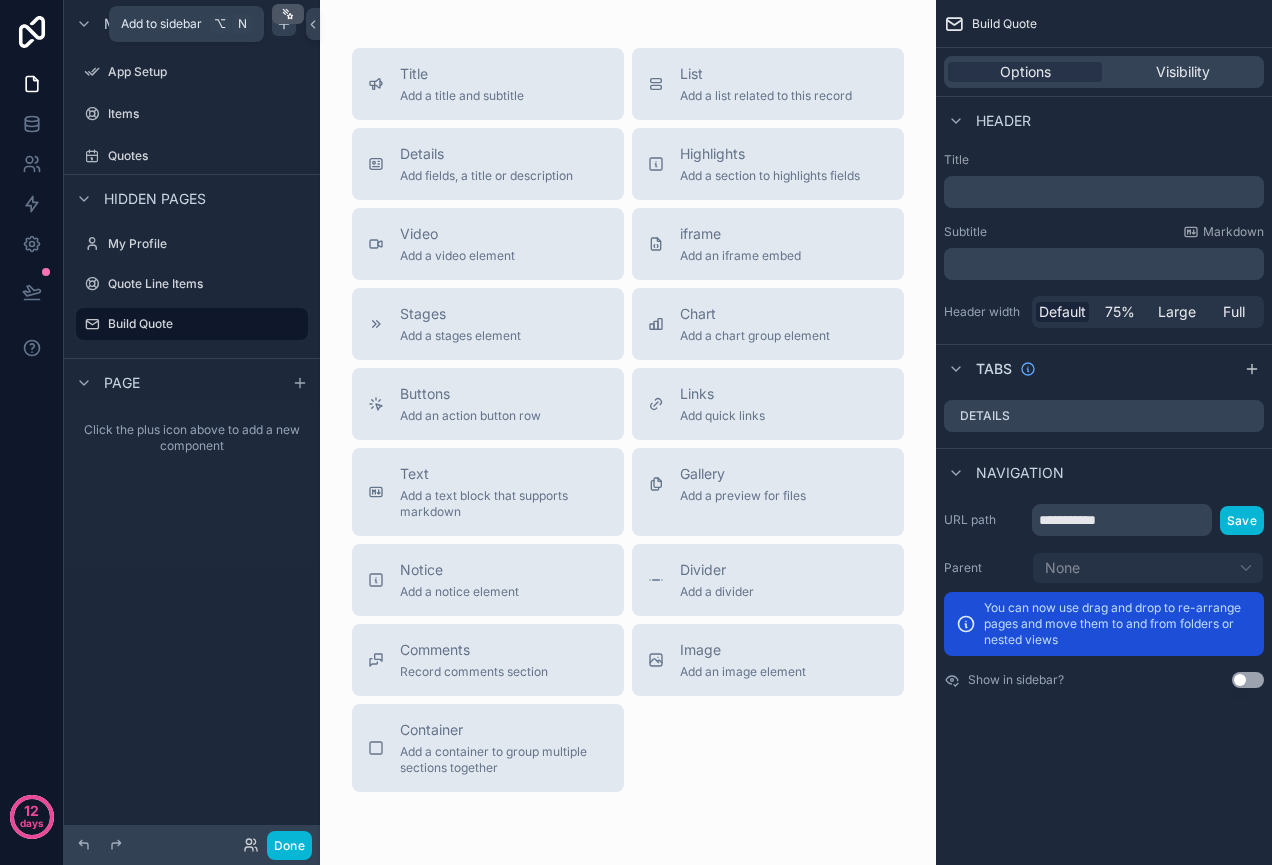 click 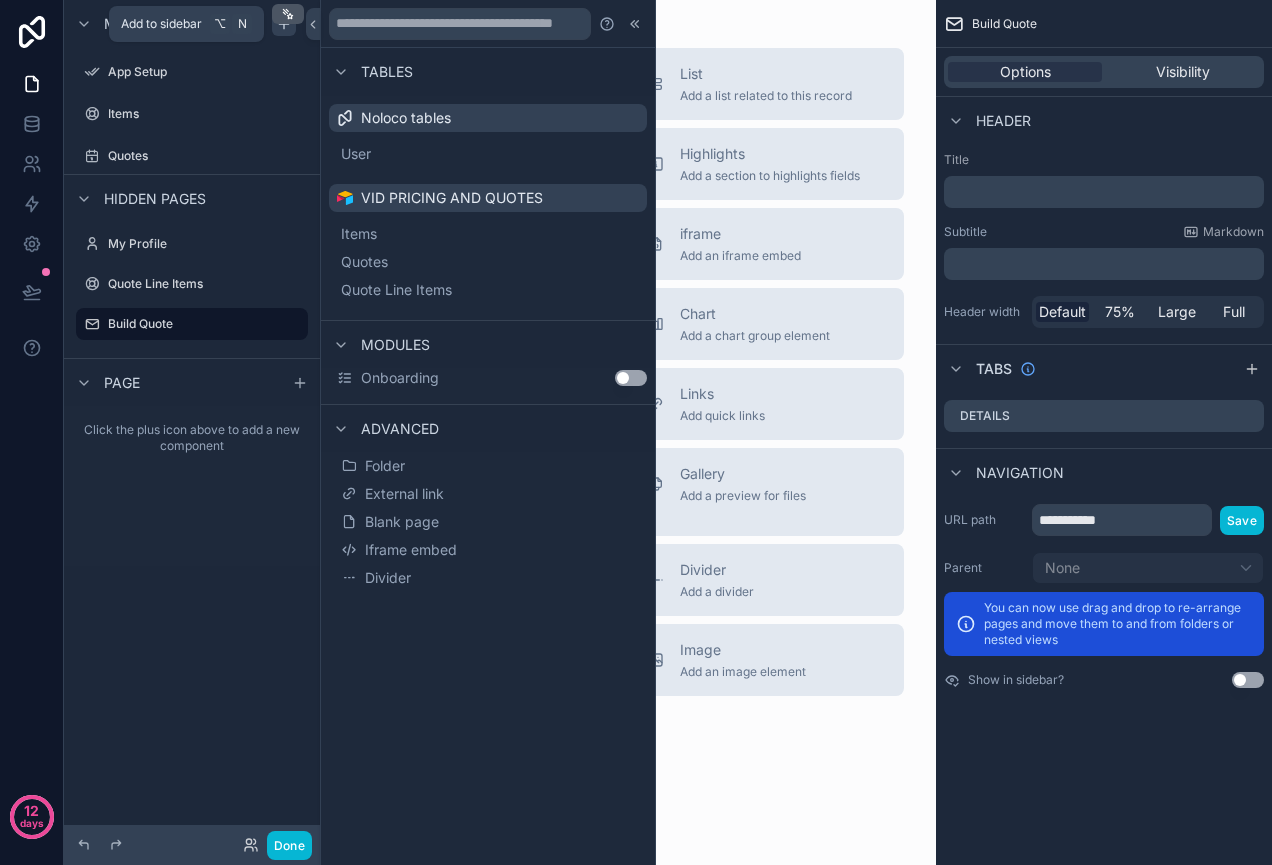 click 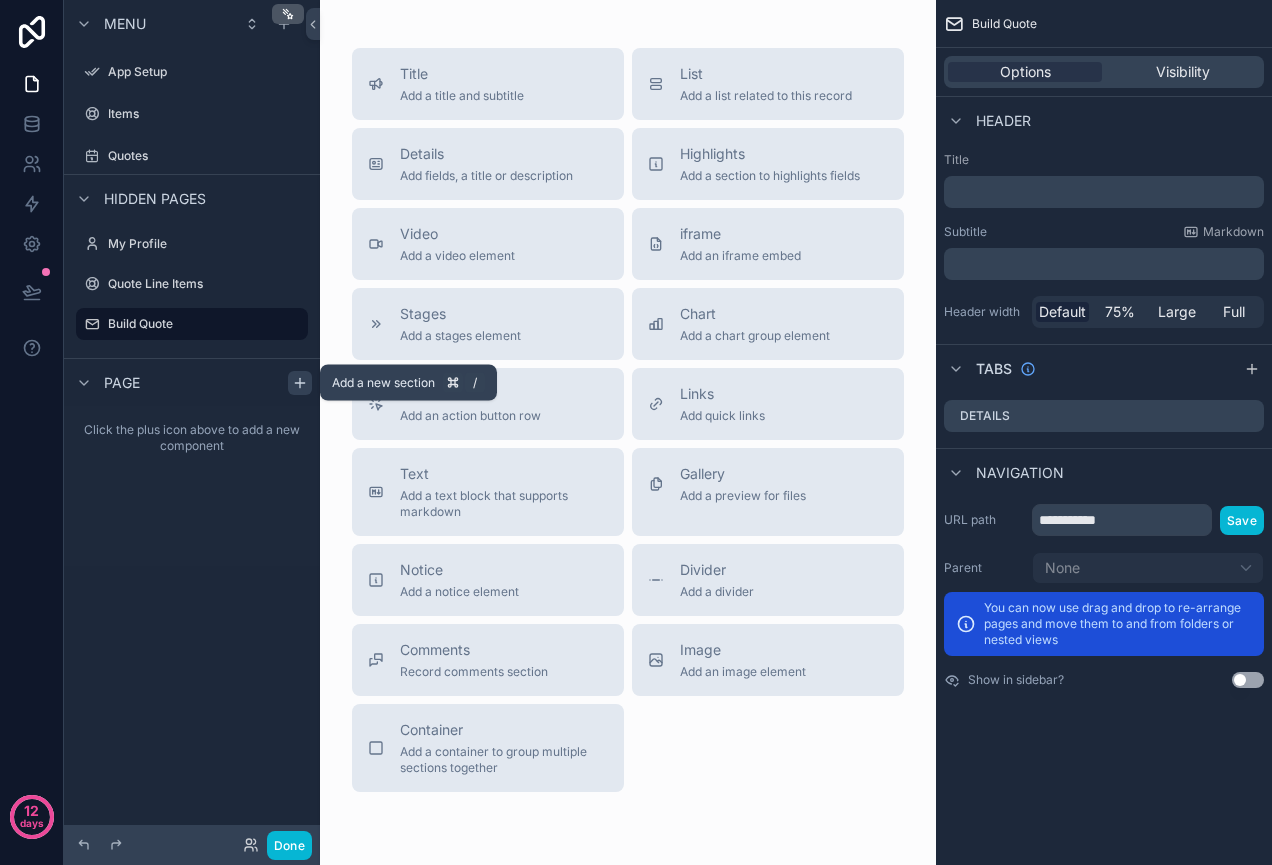 click 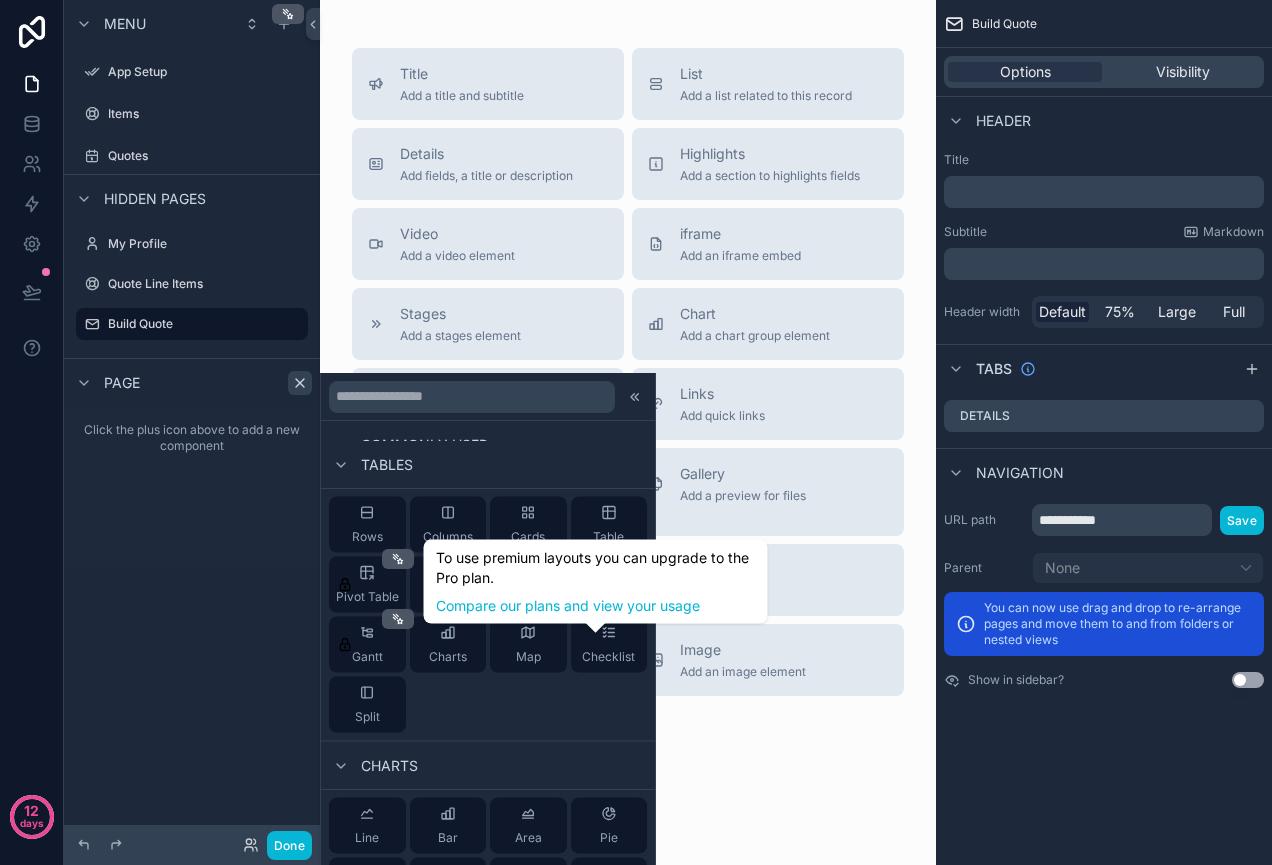 scroll, scrollTop: 270, scrollLeft: 0, axis: vertical 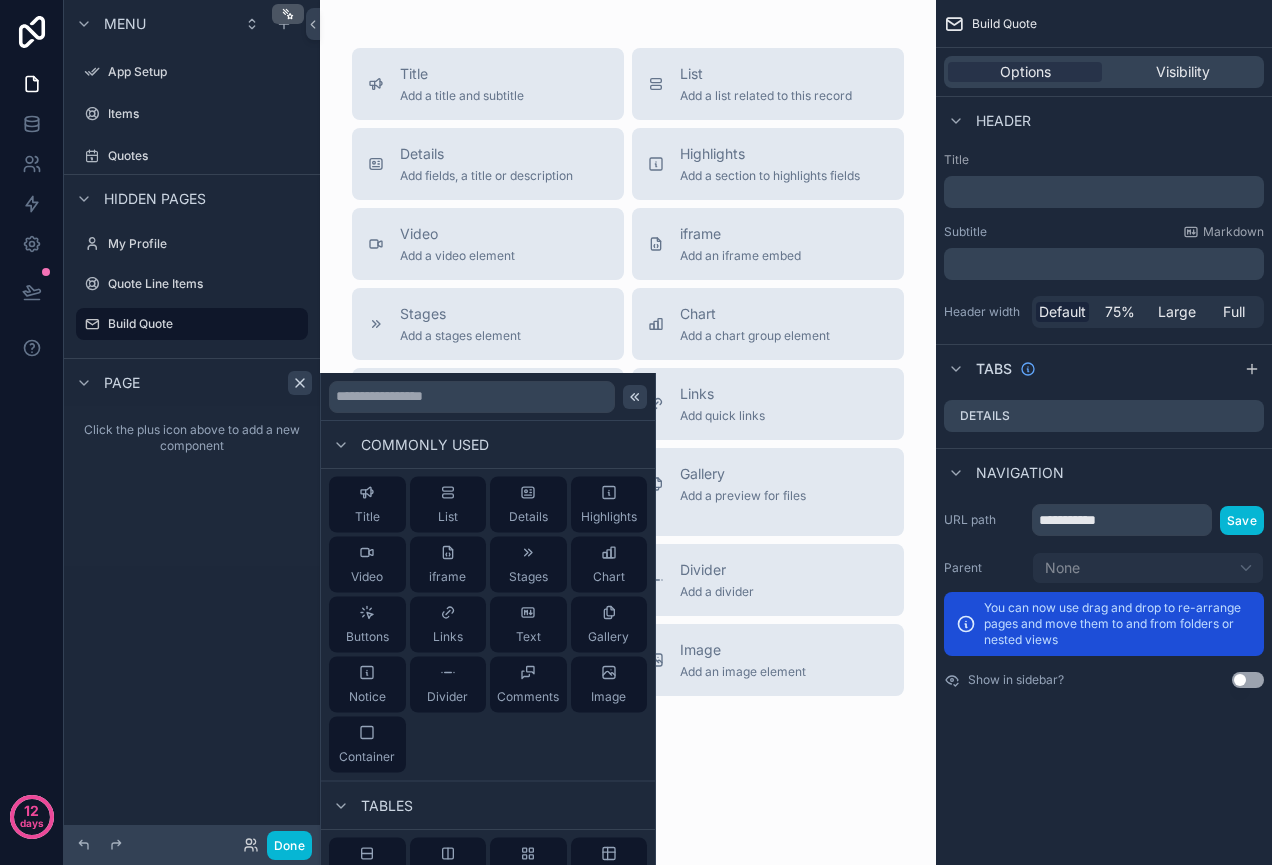 click 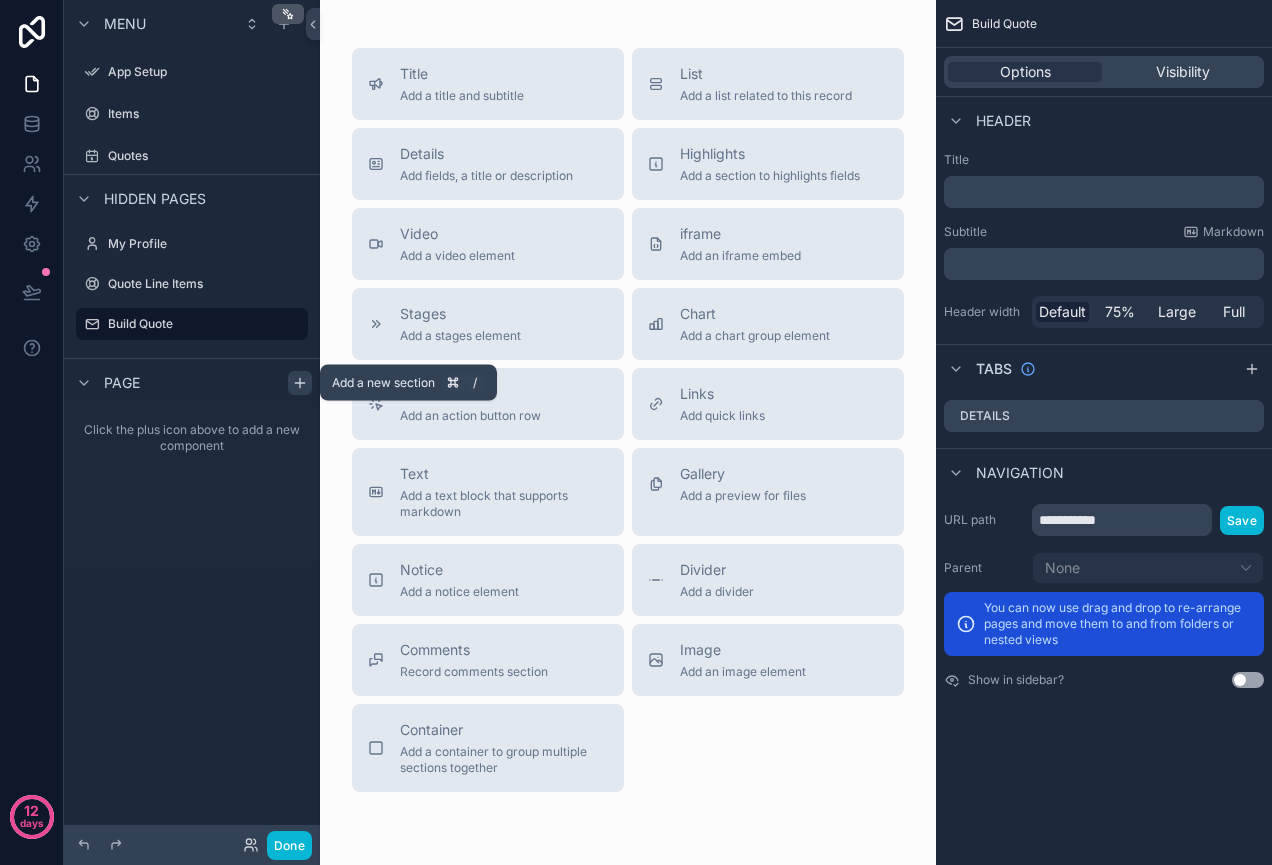 click 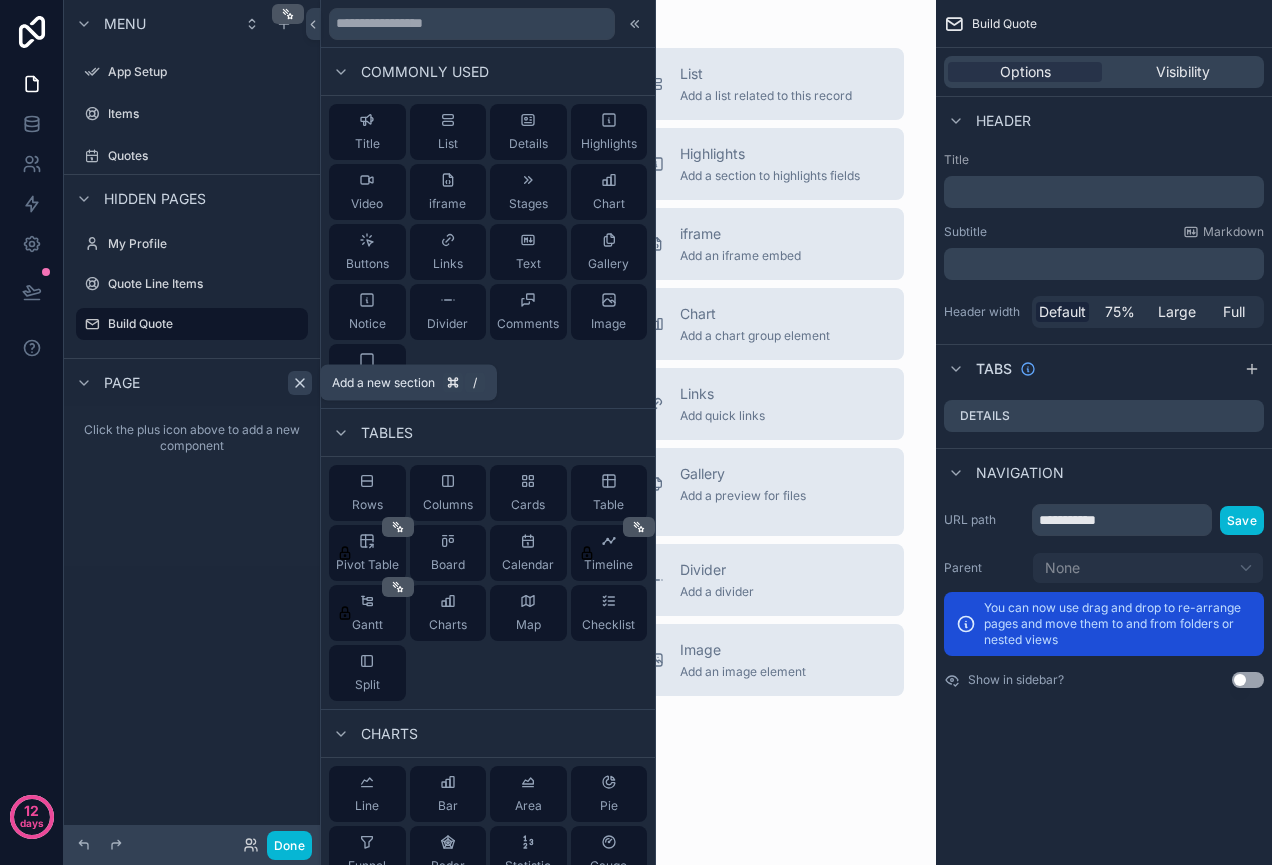 click 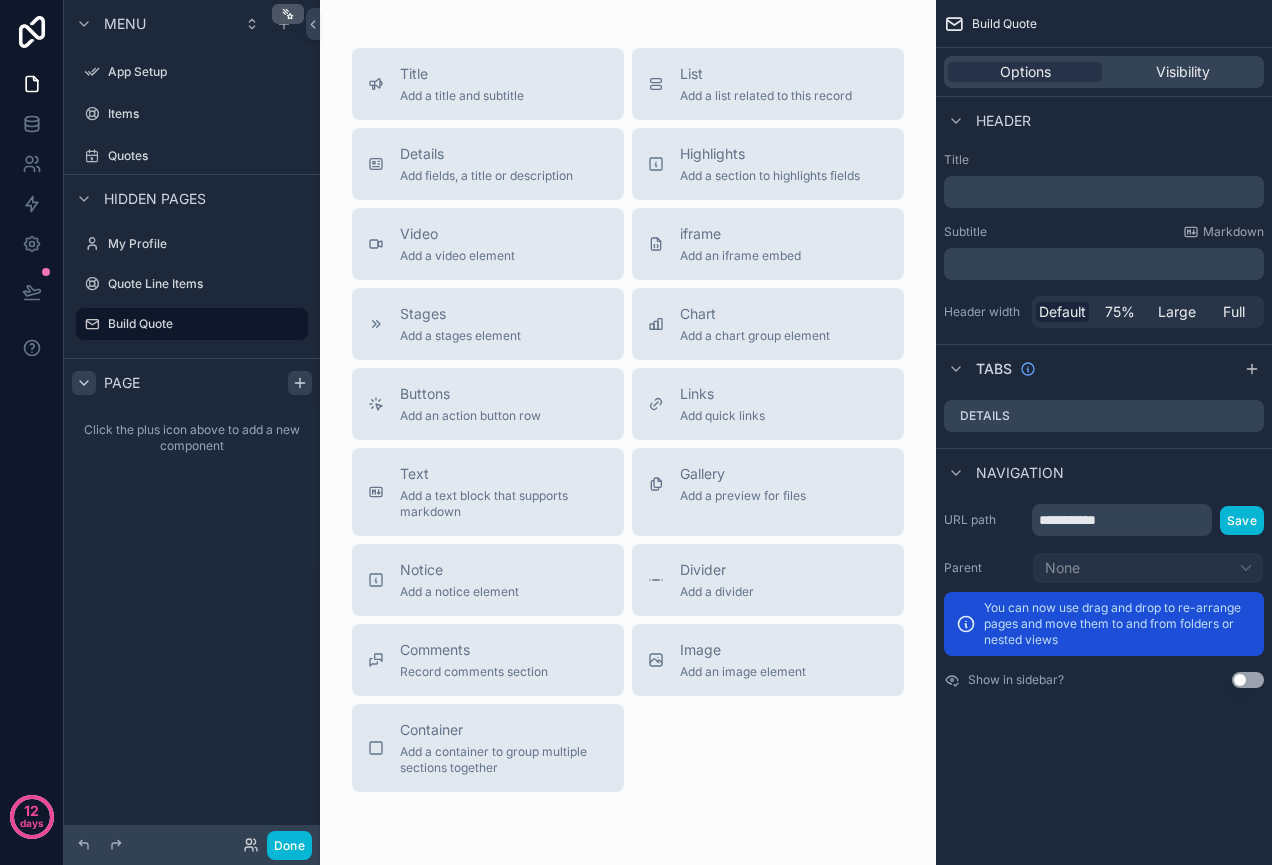 click 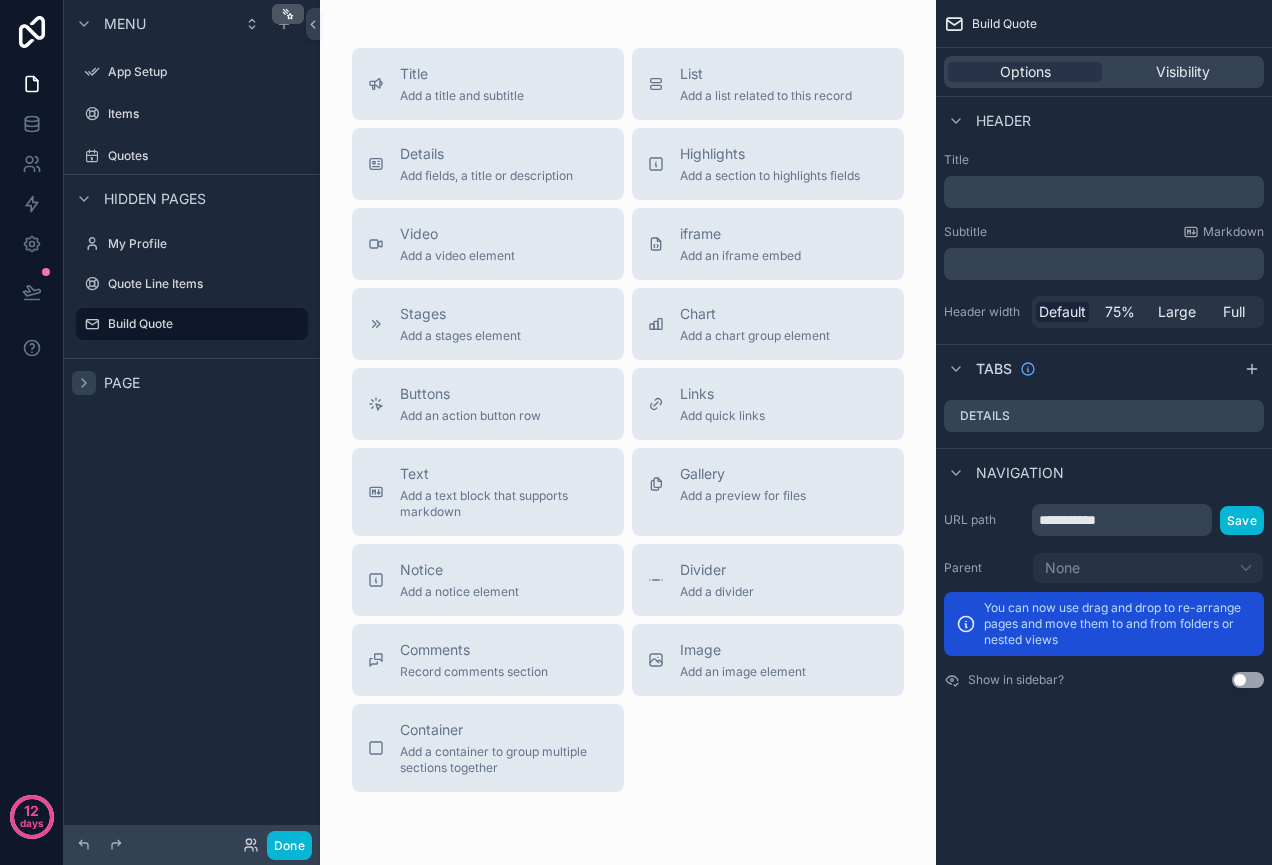 click 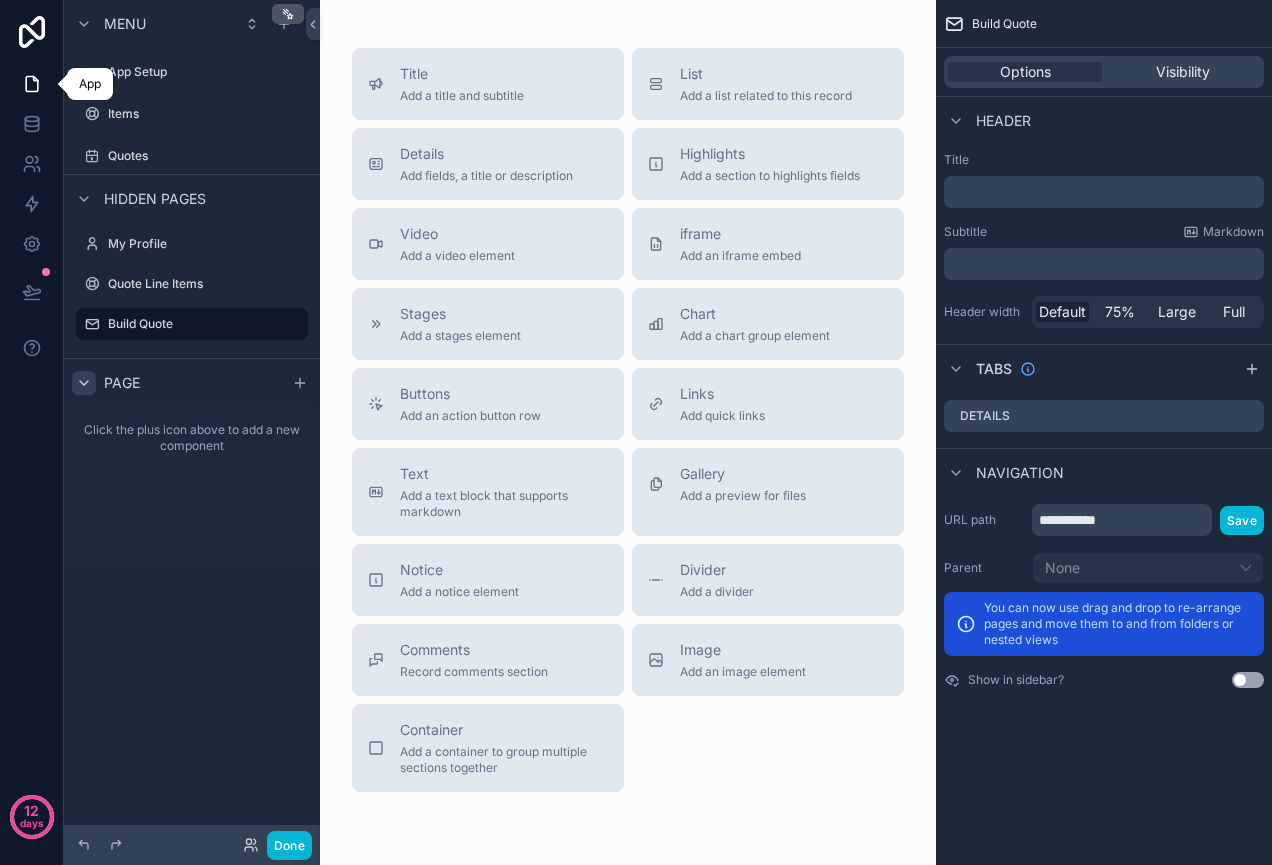 click 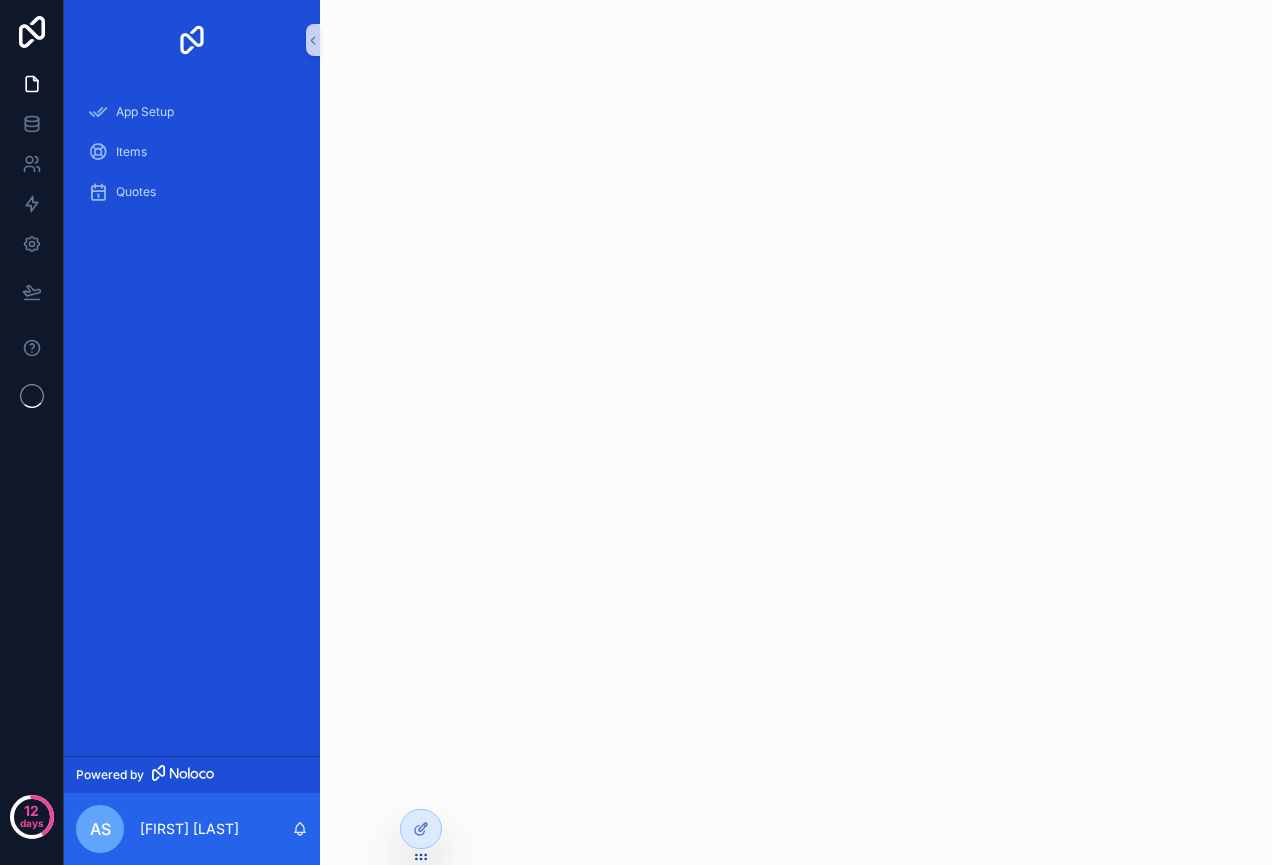 scroll, scrollTop: 0, scrollLeft: 0, axis: both 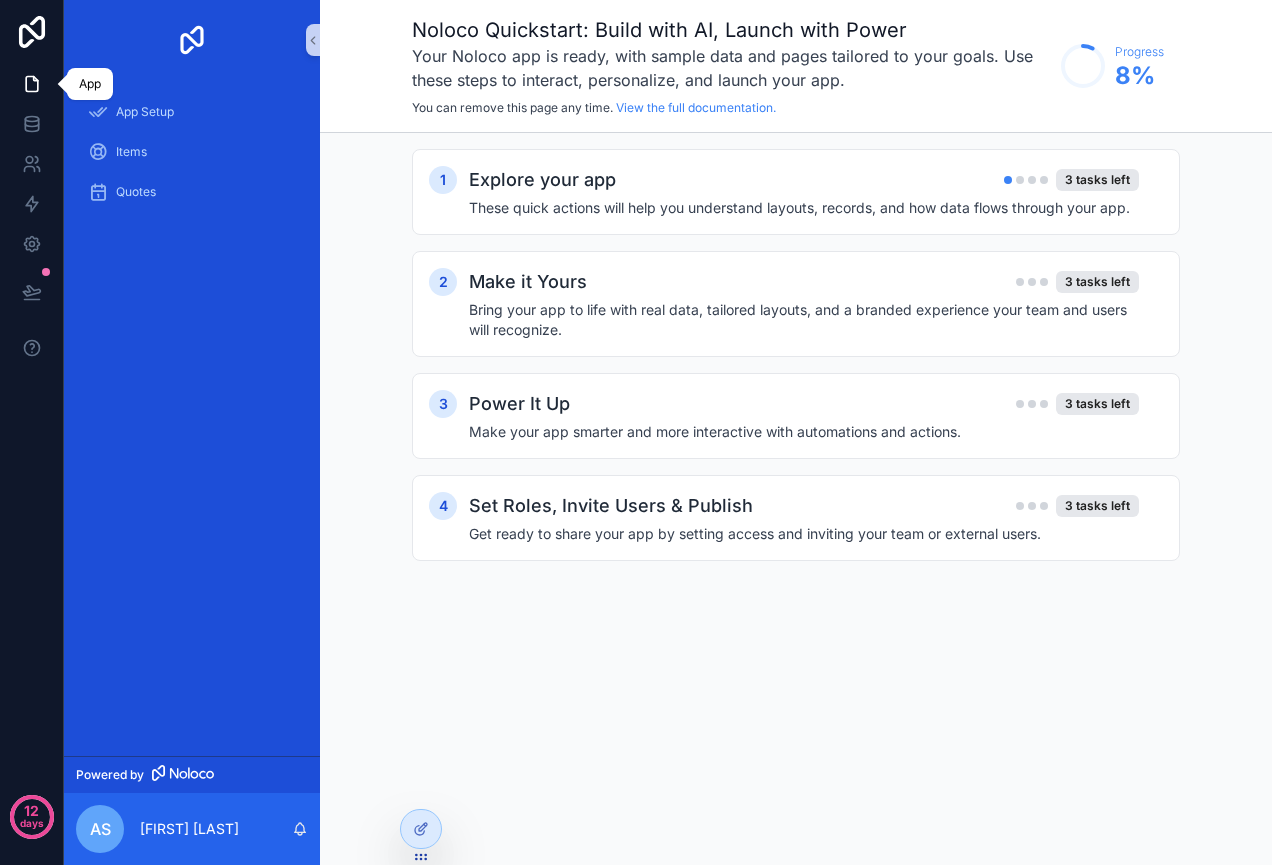 click 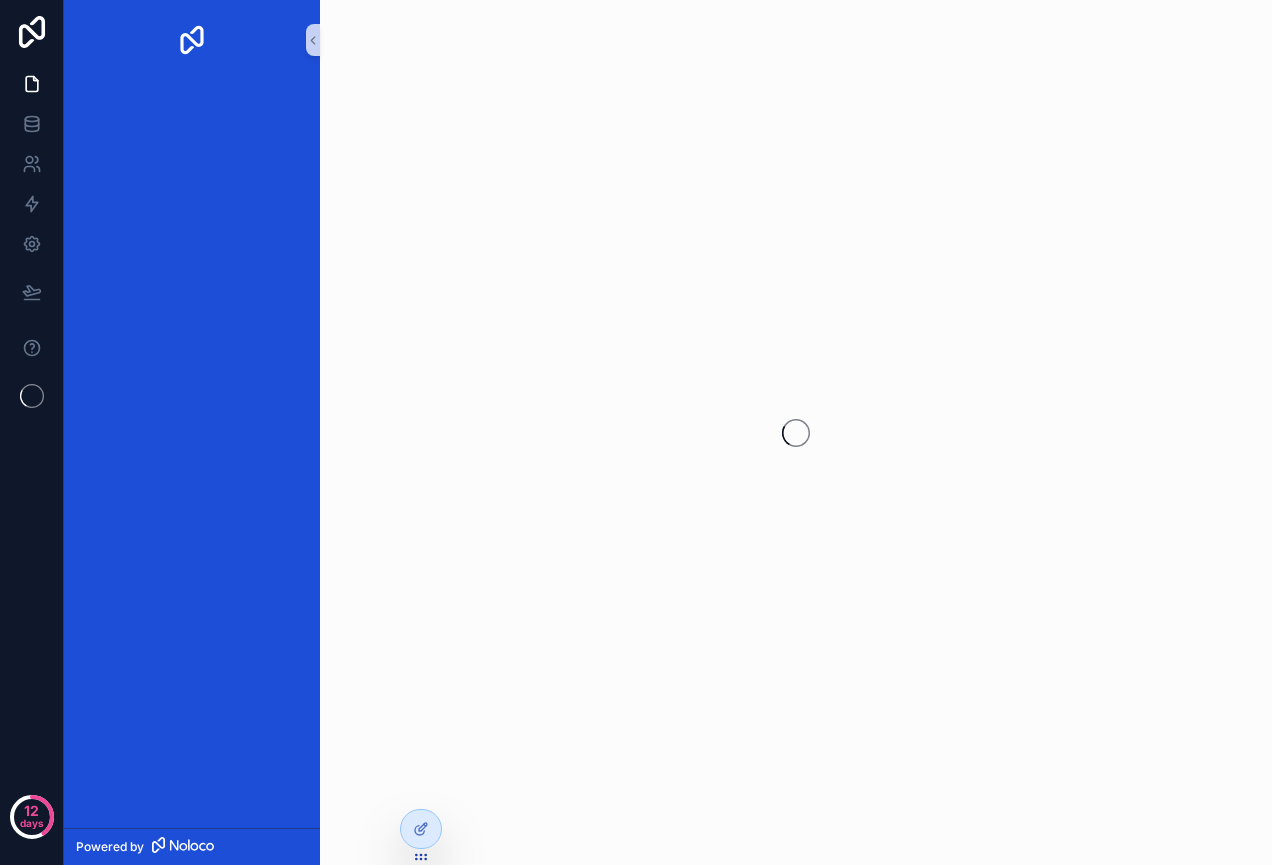 scroll, scrollTop: 0, scrollLeft: 0, axis: both 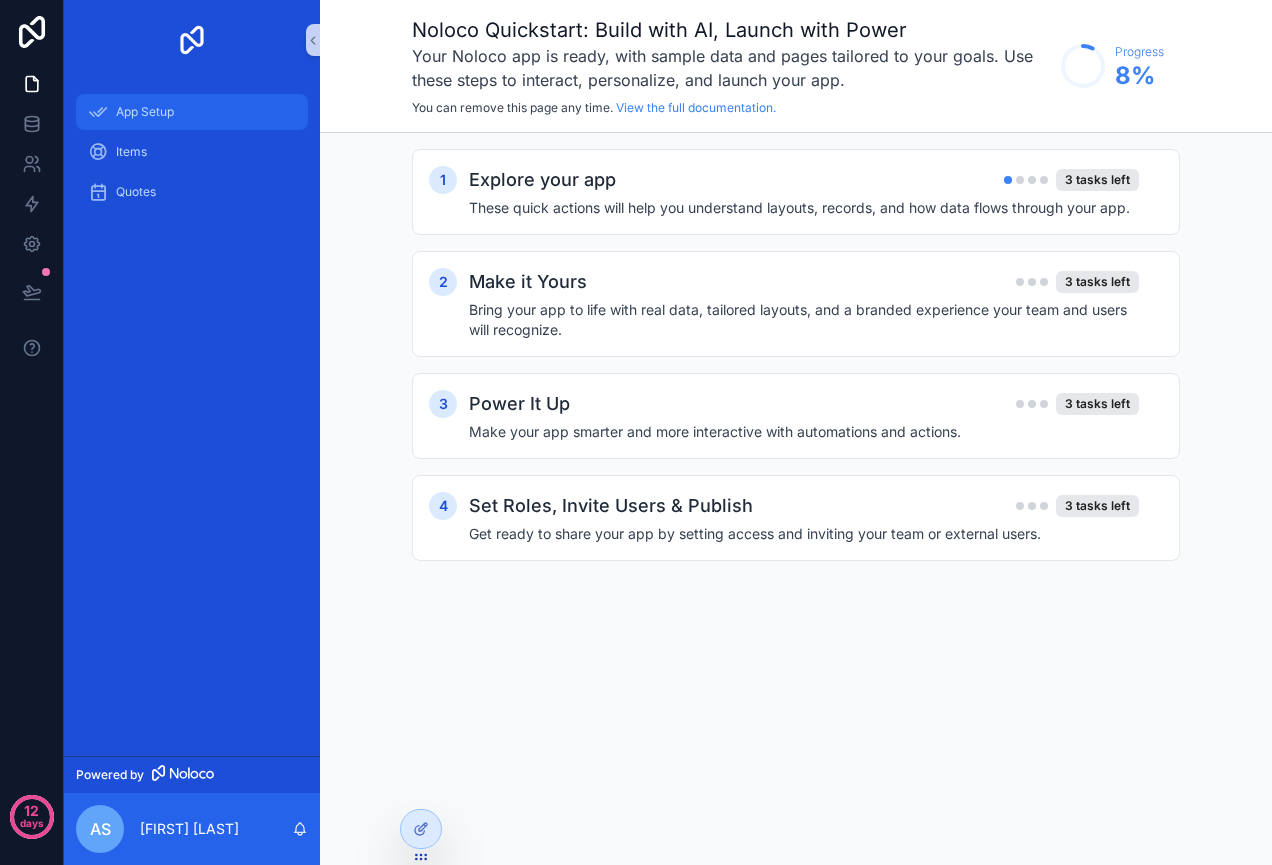 click on "App Setup" at bounding box center [145, 112] 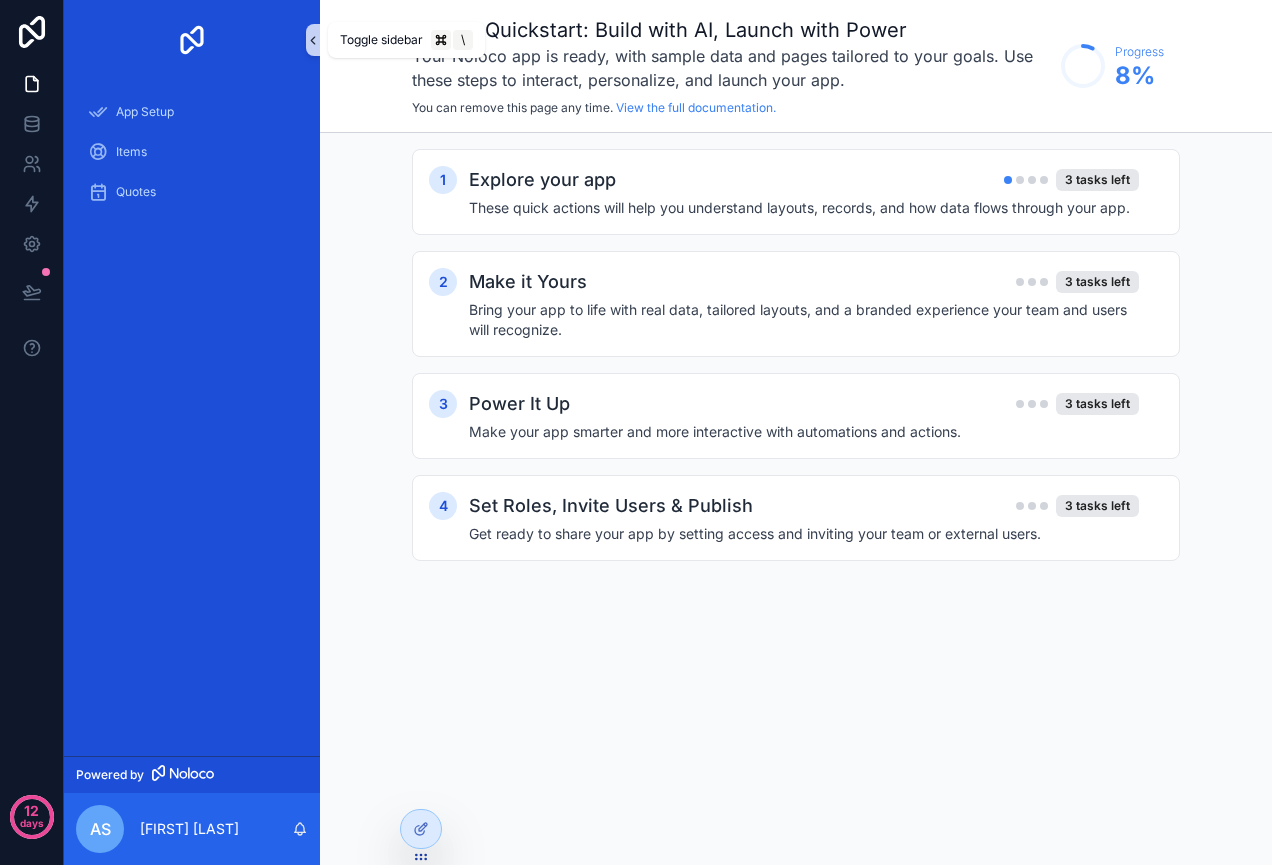 click 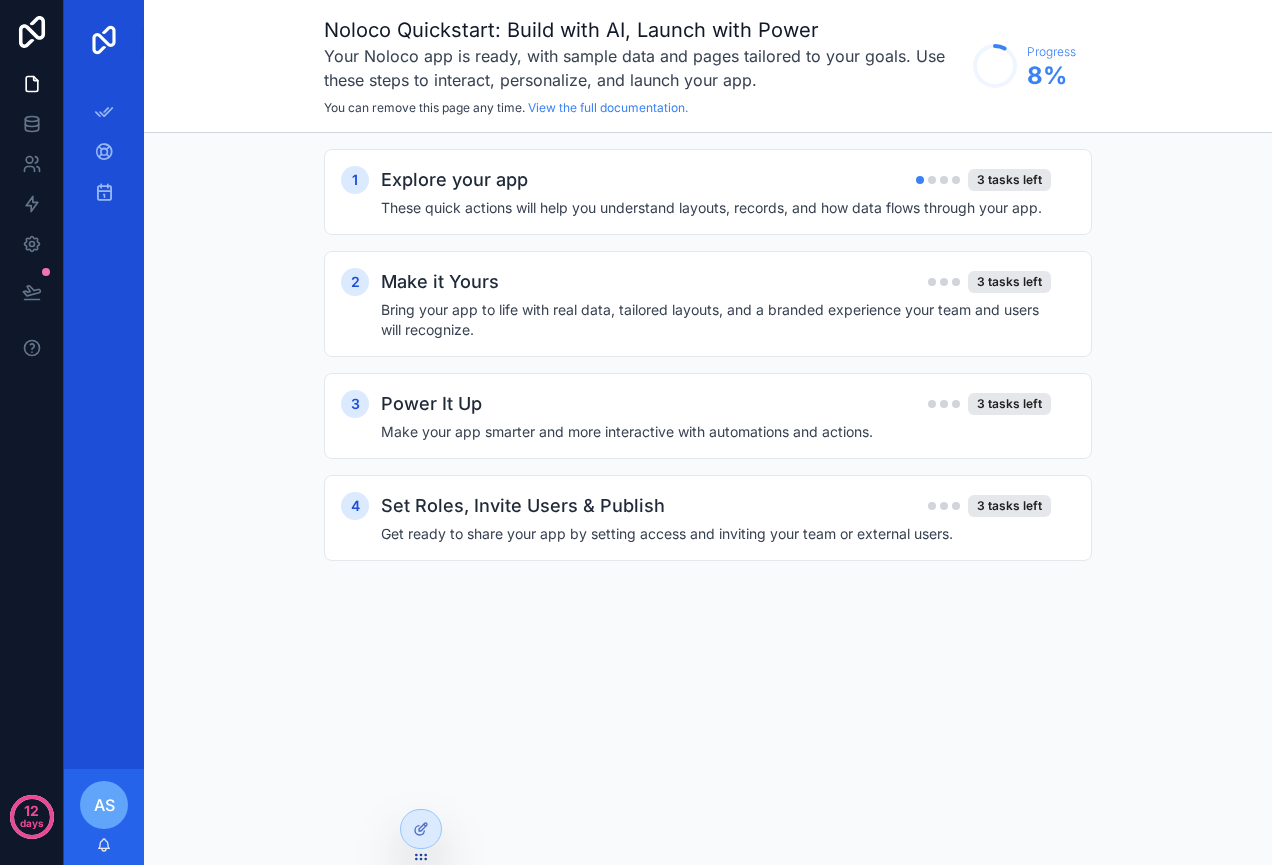 click on "1 Explore your app 3 tasks left These quick actions will help you understand layouts, records, and how data flows through your app. 2 Make it Yours 3 tasks left Bring your app to life with real data, tailored layouts, and a branded experience your team and users will recognize. 3 Power It Up 3 tasks left Make your app smarter and more interactive with automations and actions. 4 Set Roles, Invite Users & Publish 3 tasks left Get ready to share your app by setting access and inviting your team or external users." at bounding box center (708, 375) 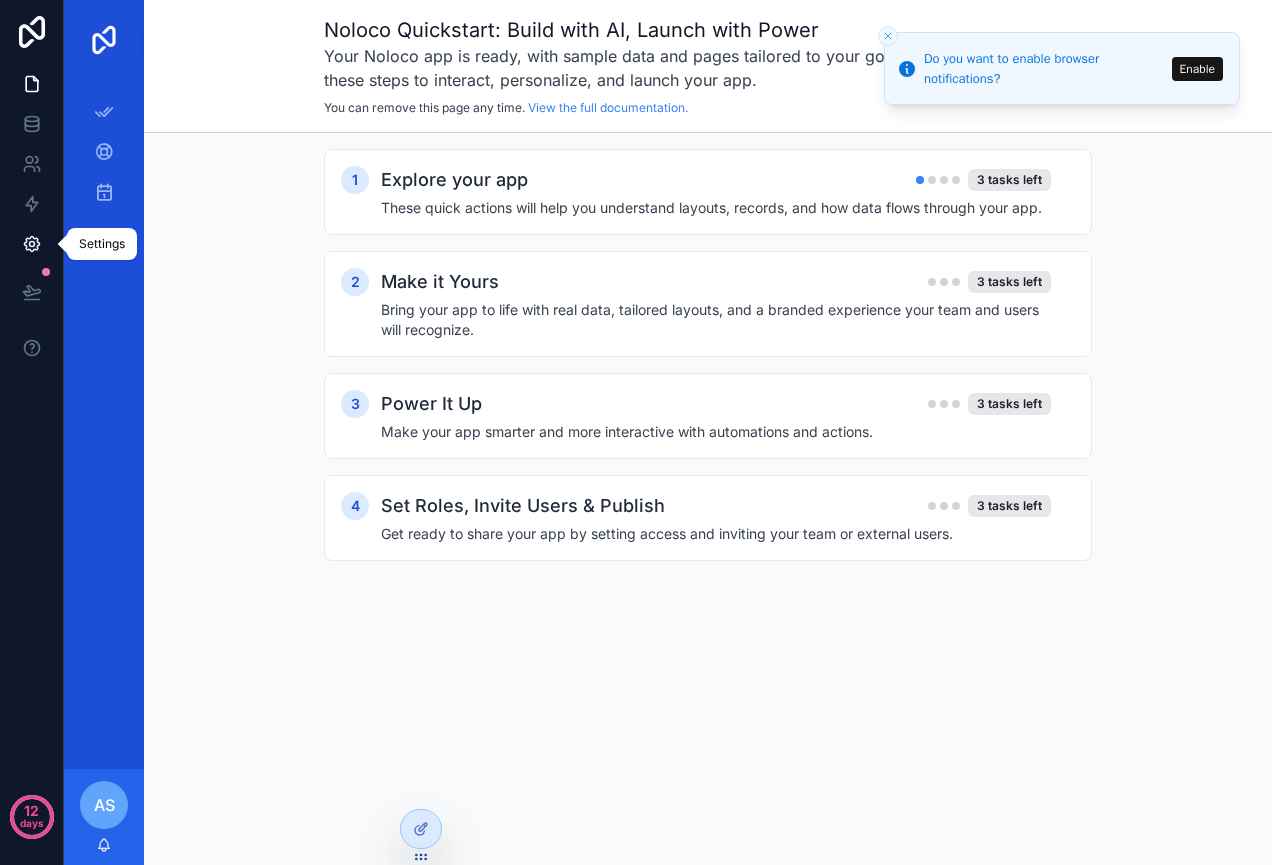 click 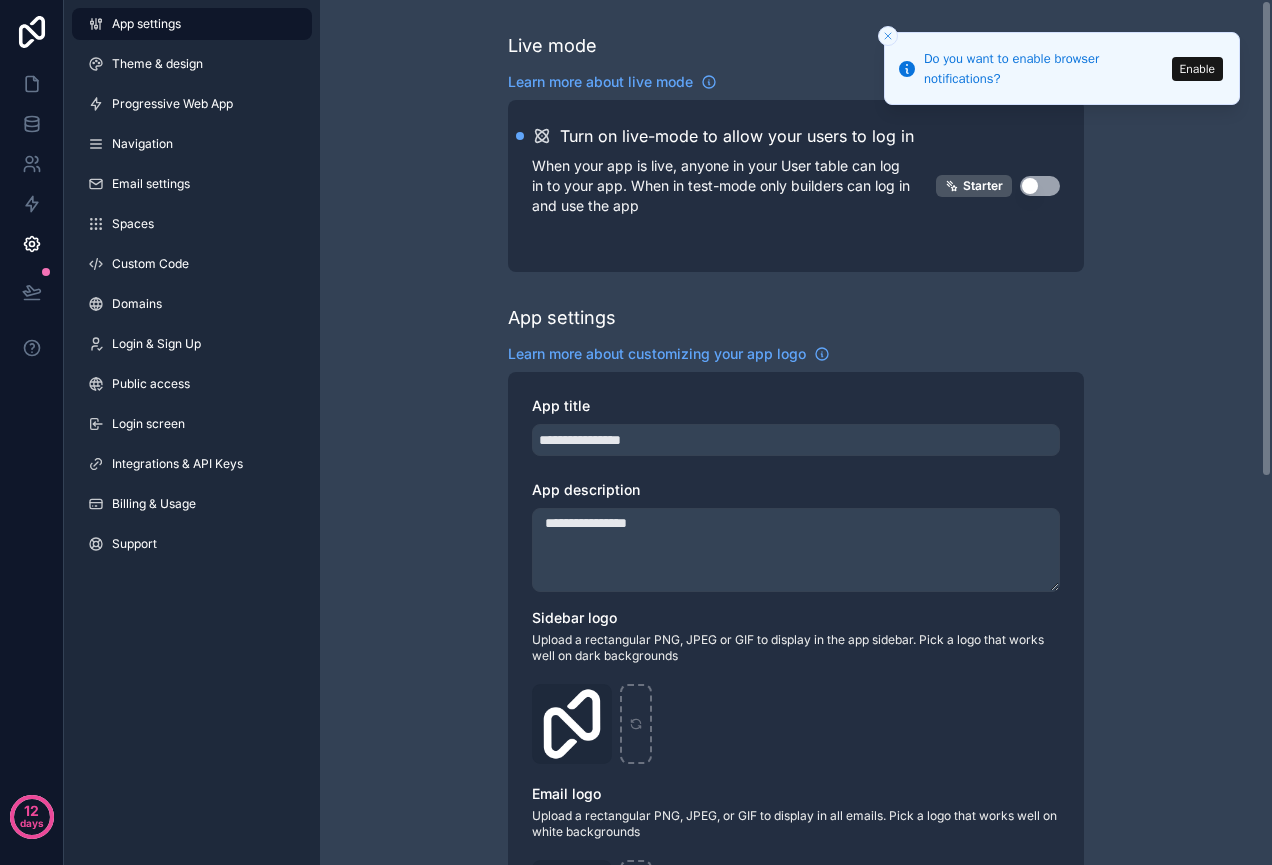 click 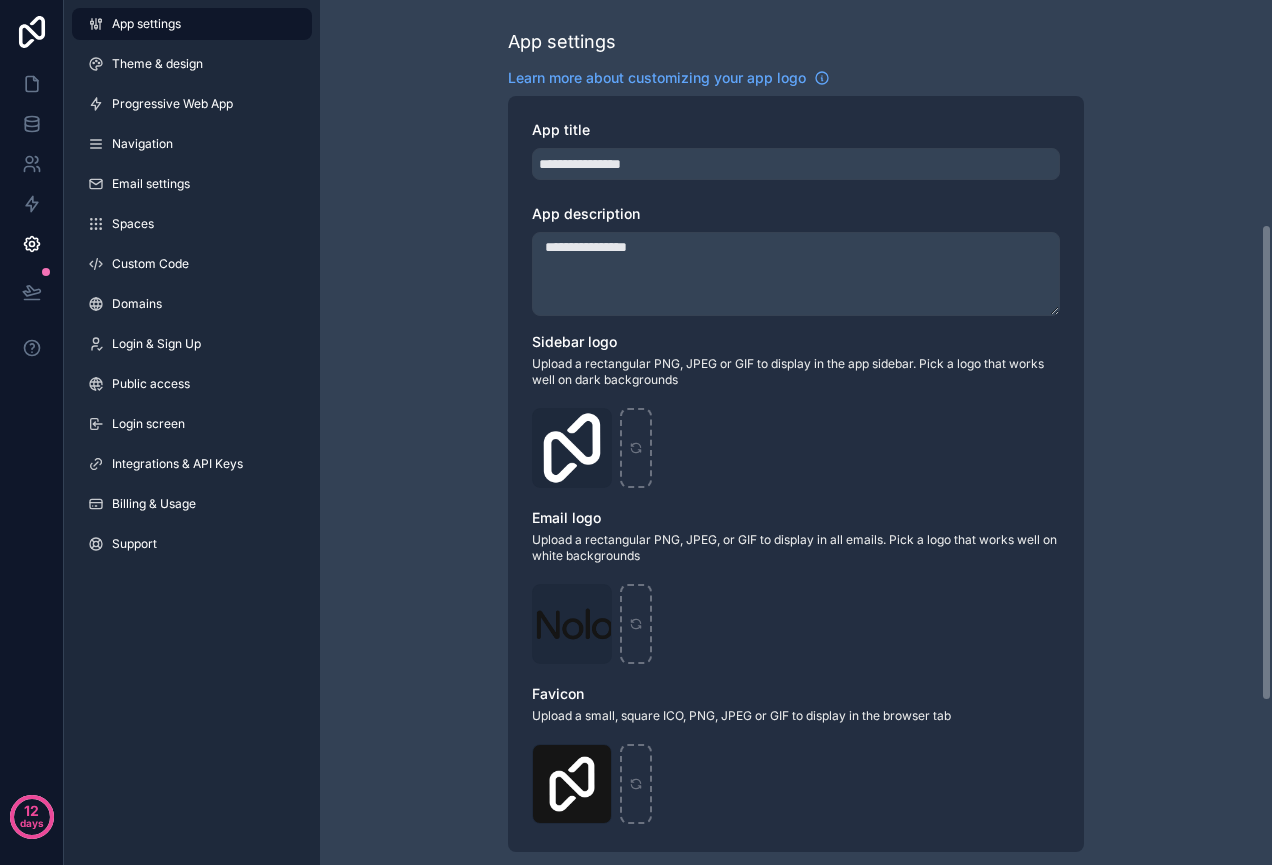 scroll, scrollTop: 703, scrollLeft: 0, axis: vertical 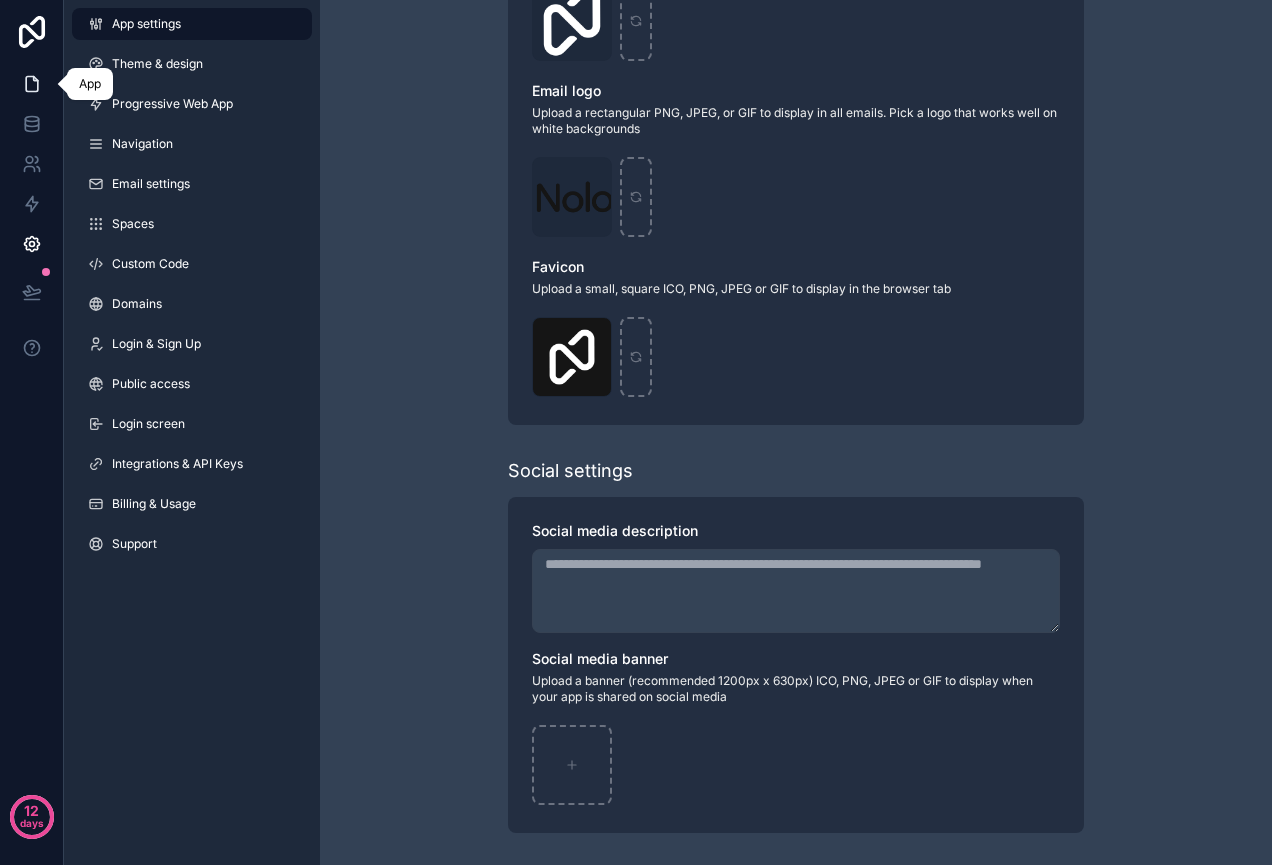 click at bounding box center [31, 84] 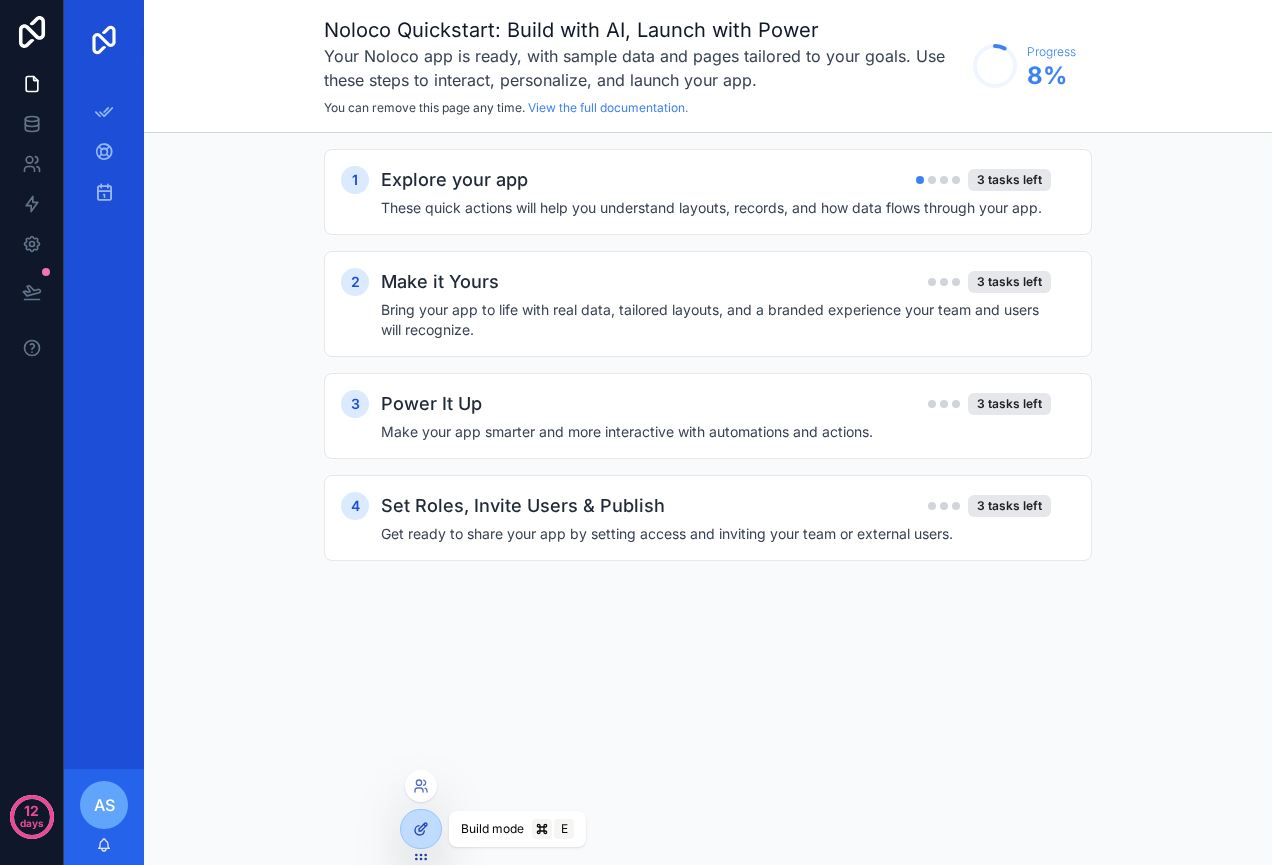 click 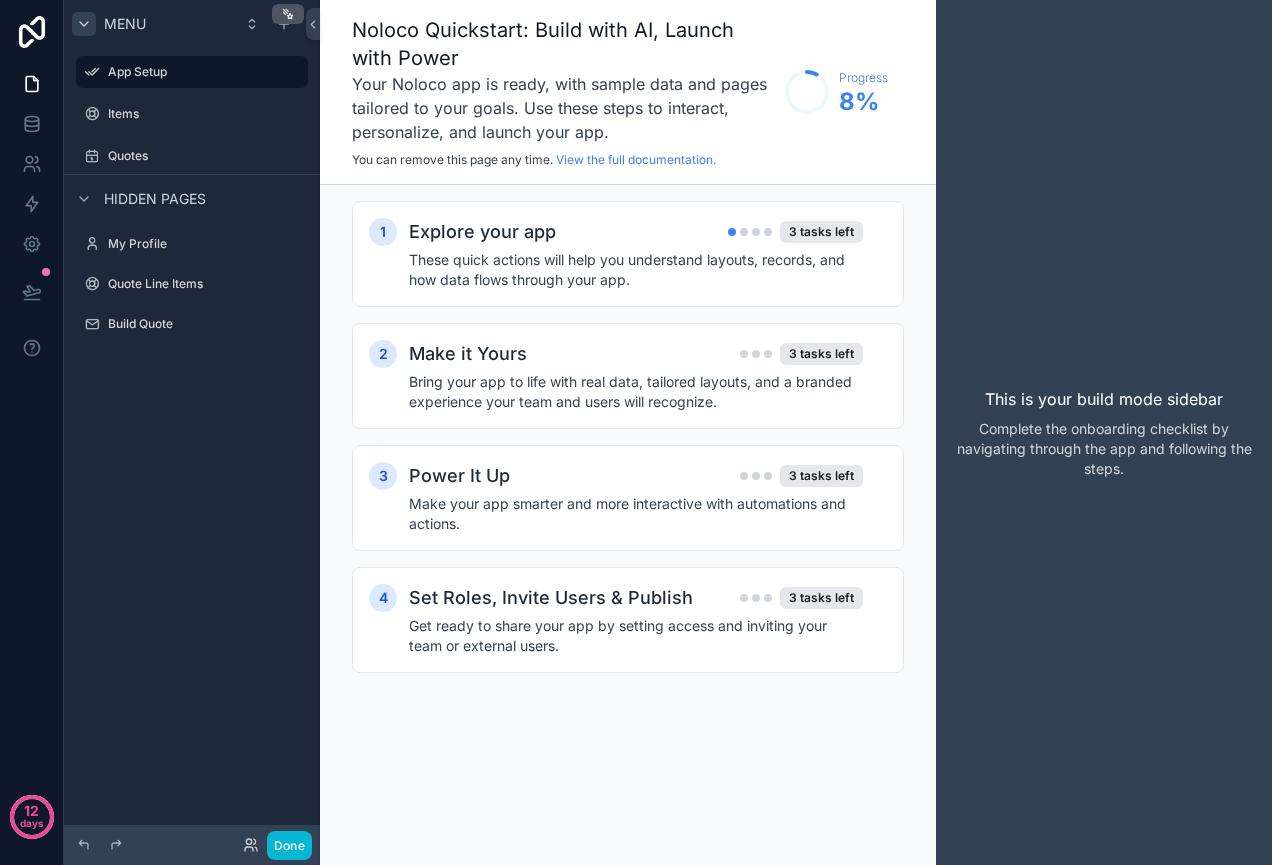 click 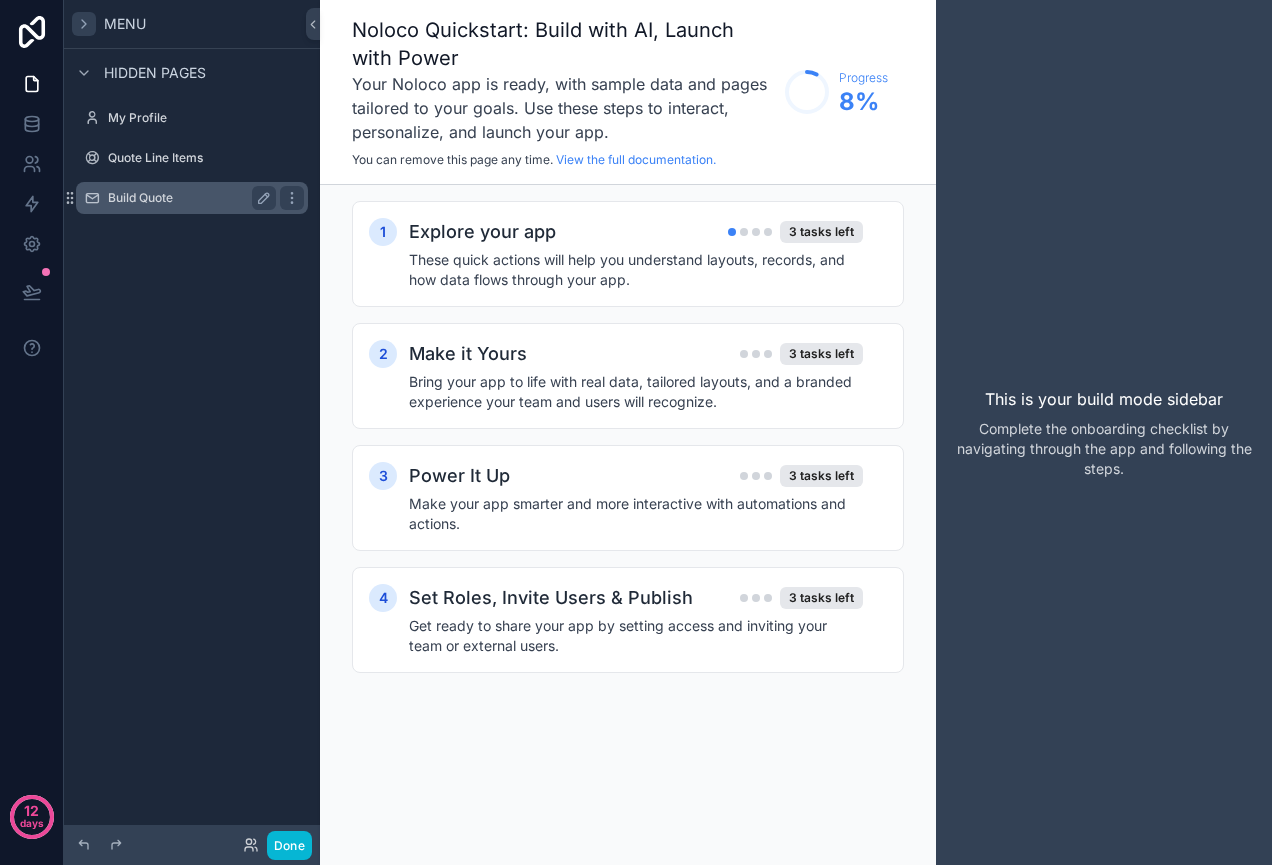 click on "Build Quote" at bounding box center [188, 198] 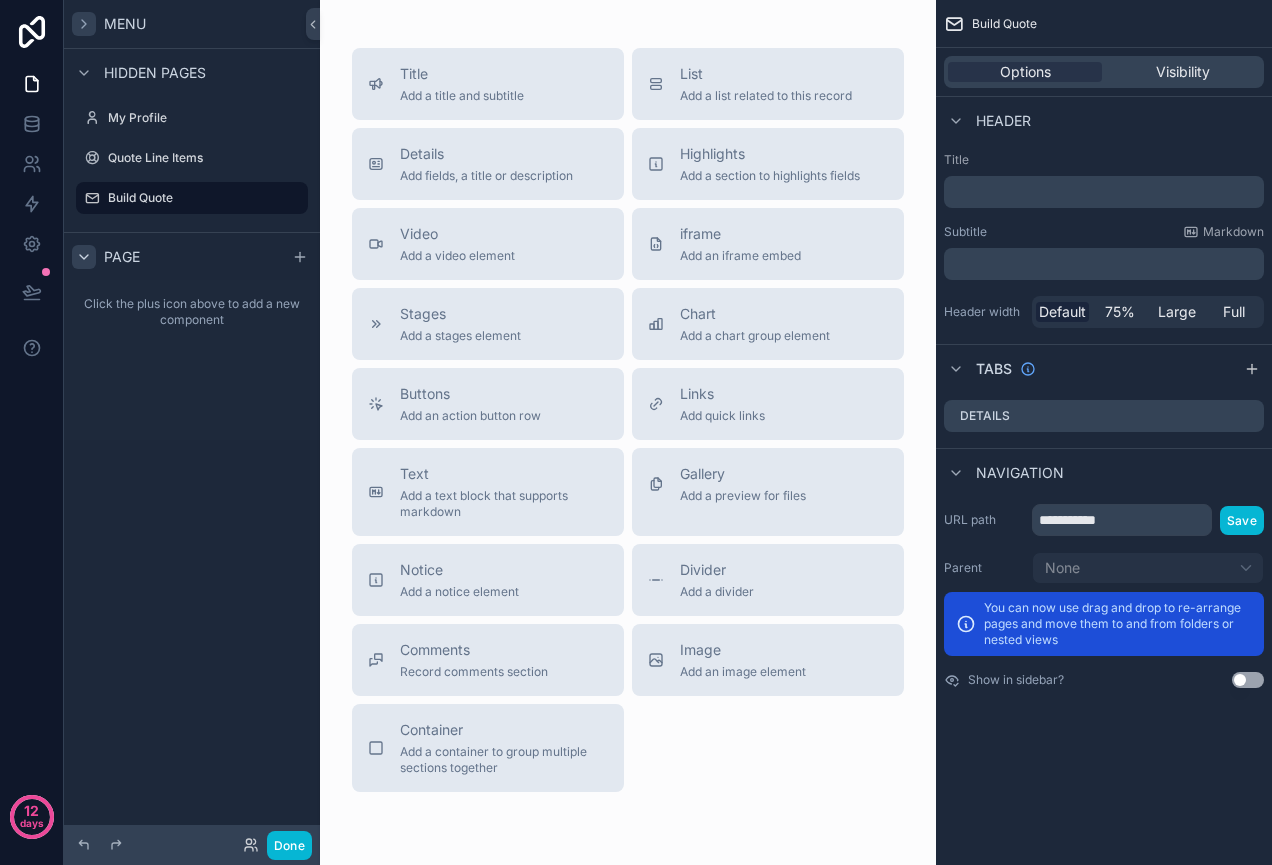 click at bounding box center [84, 257] 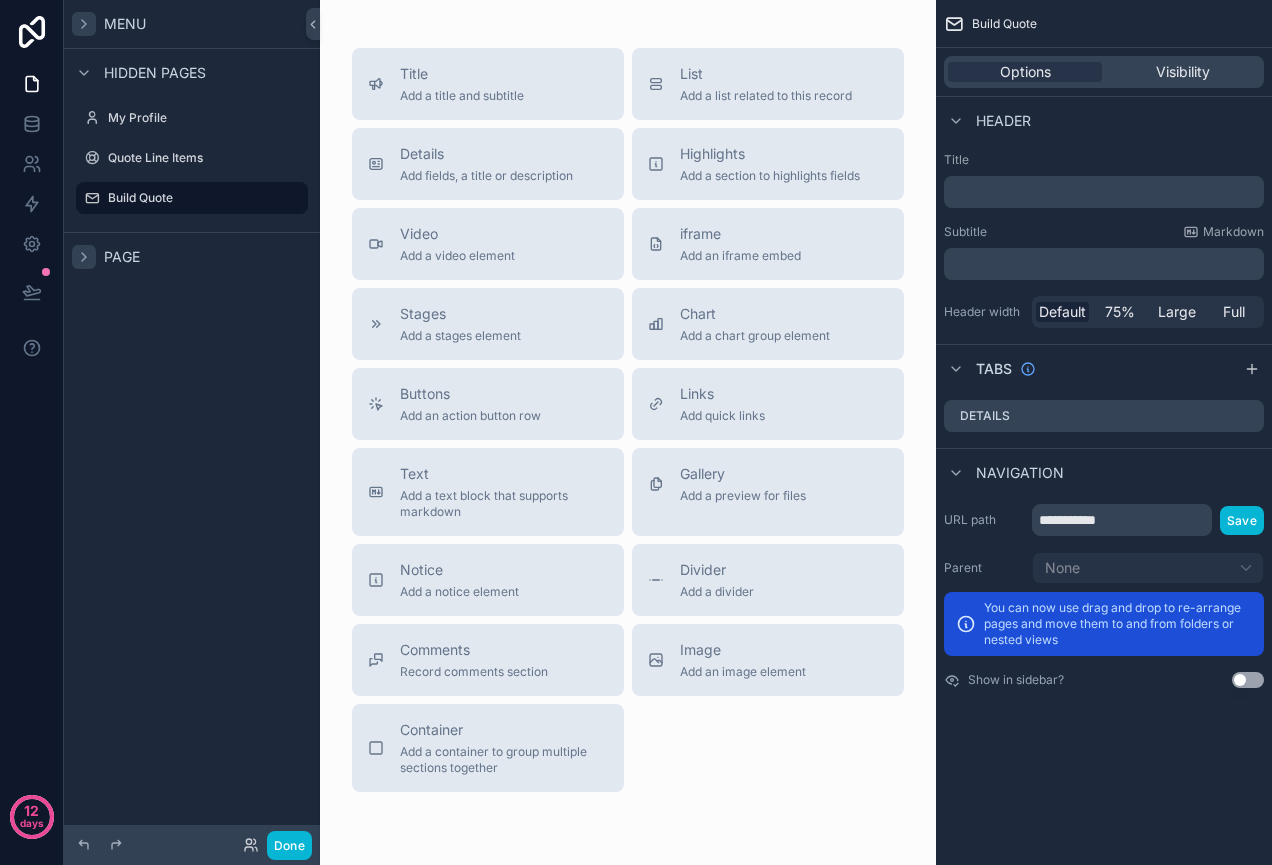 click at bounding box center [84, 257] 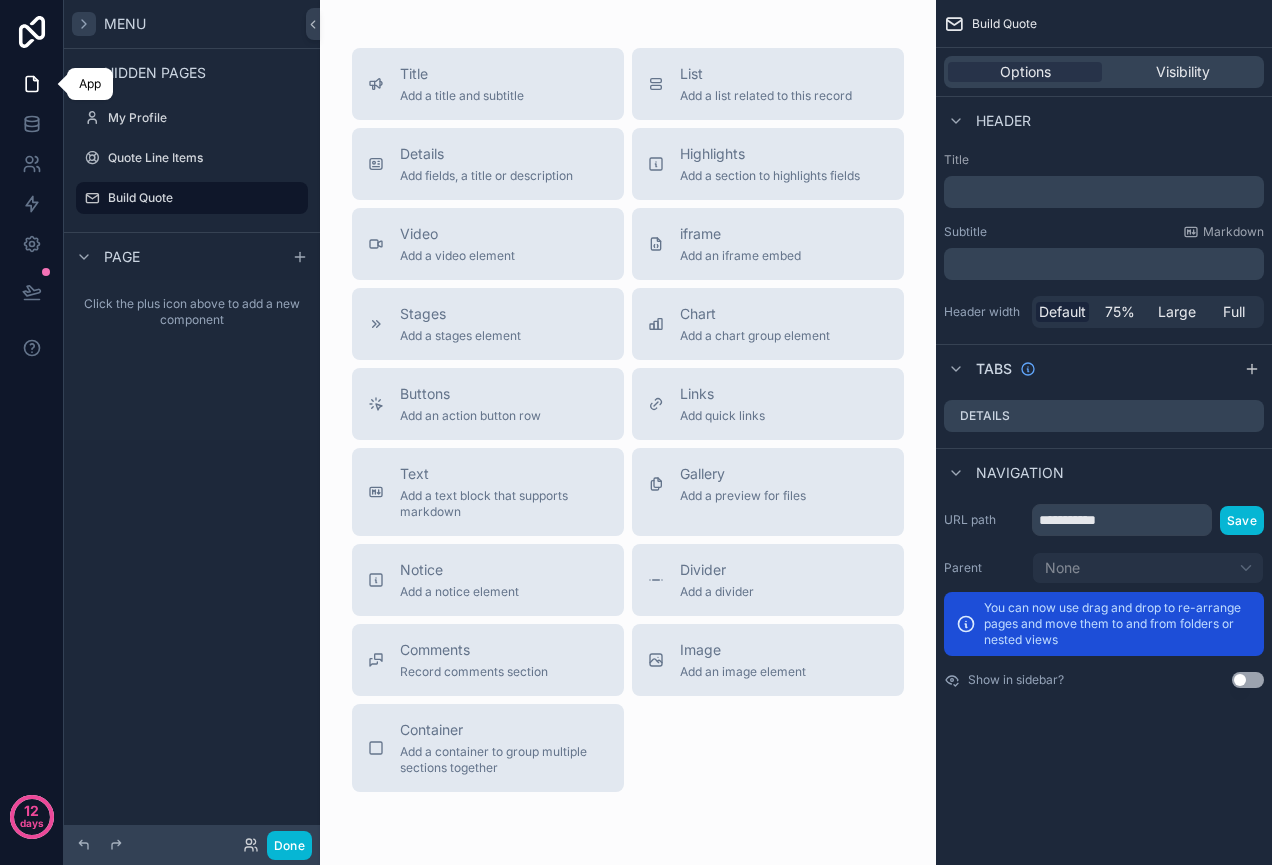 click 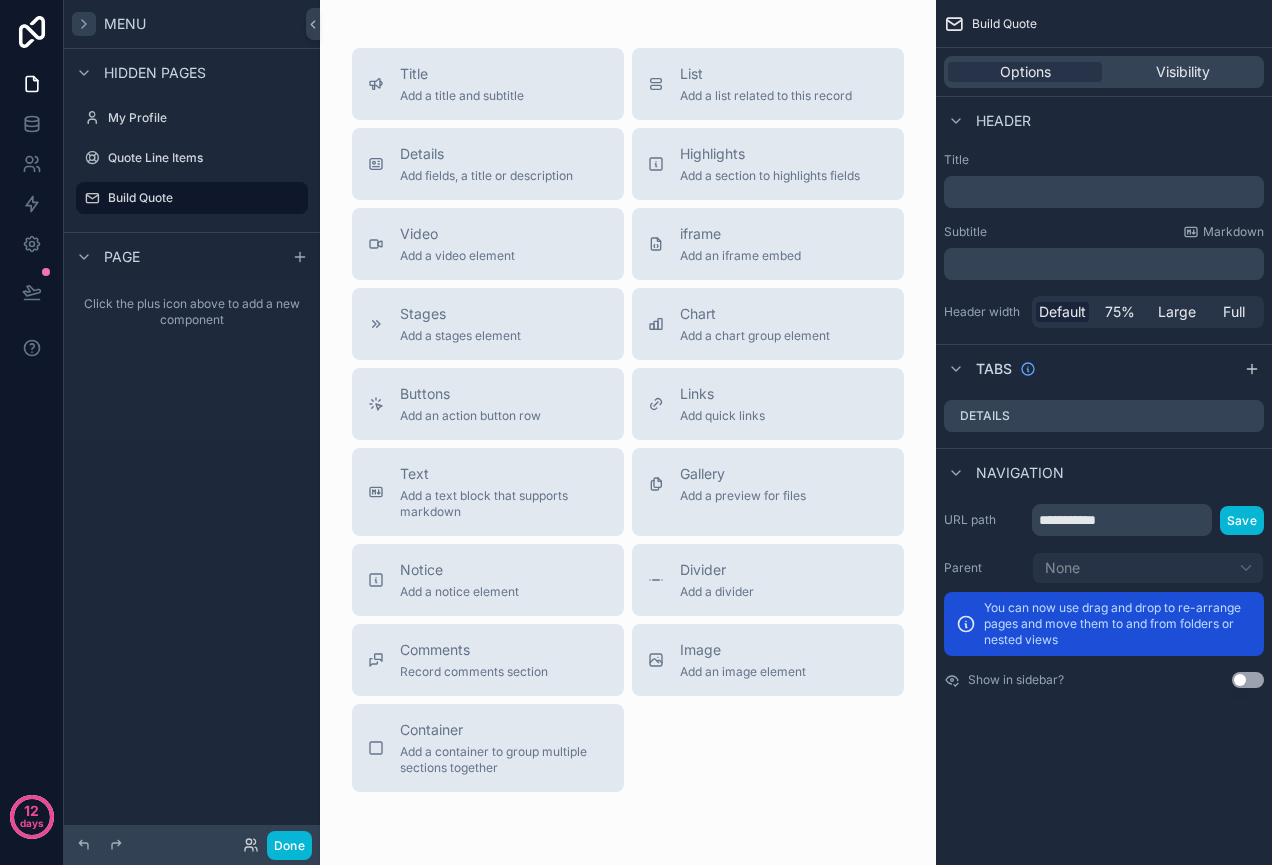 click on "Menu" at bounding box center (125, 24) 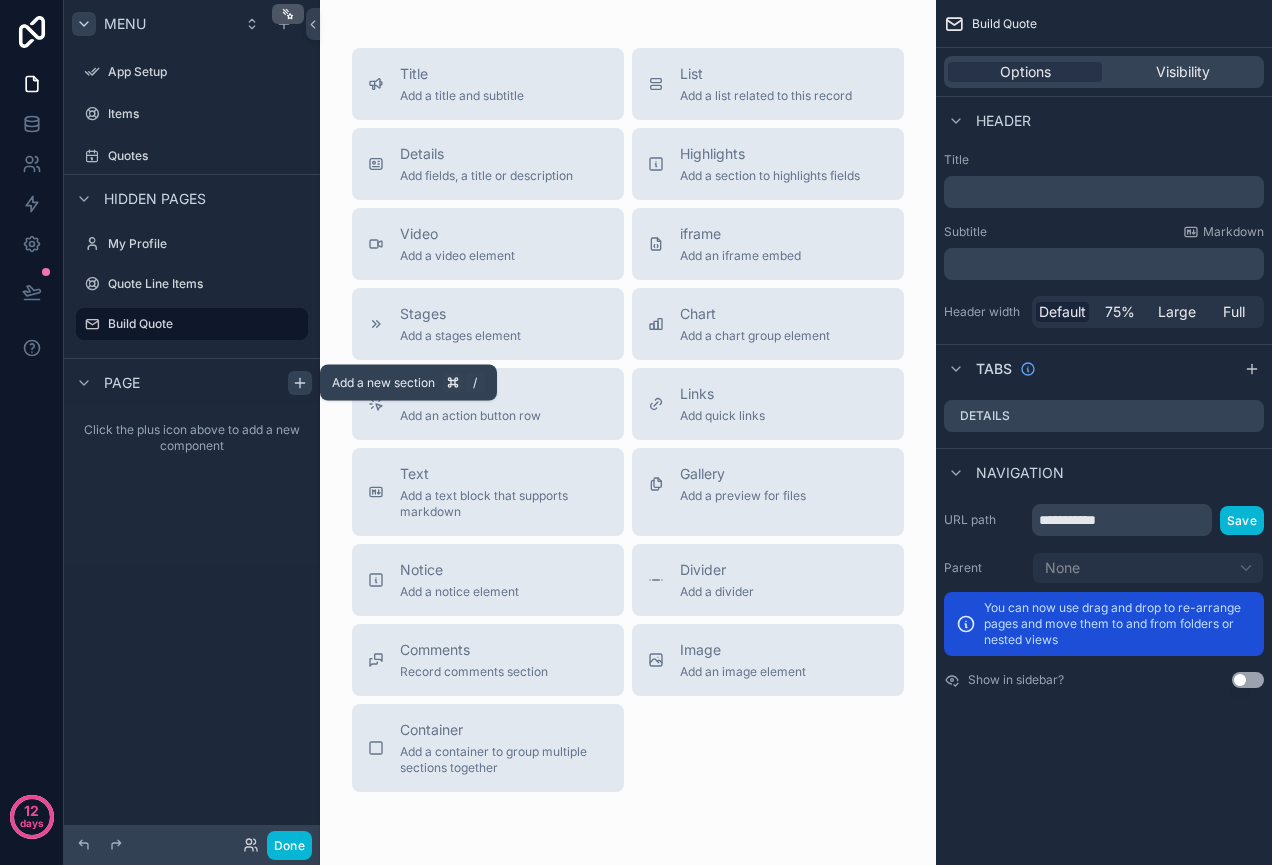 click 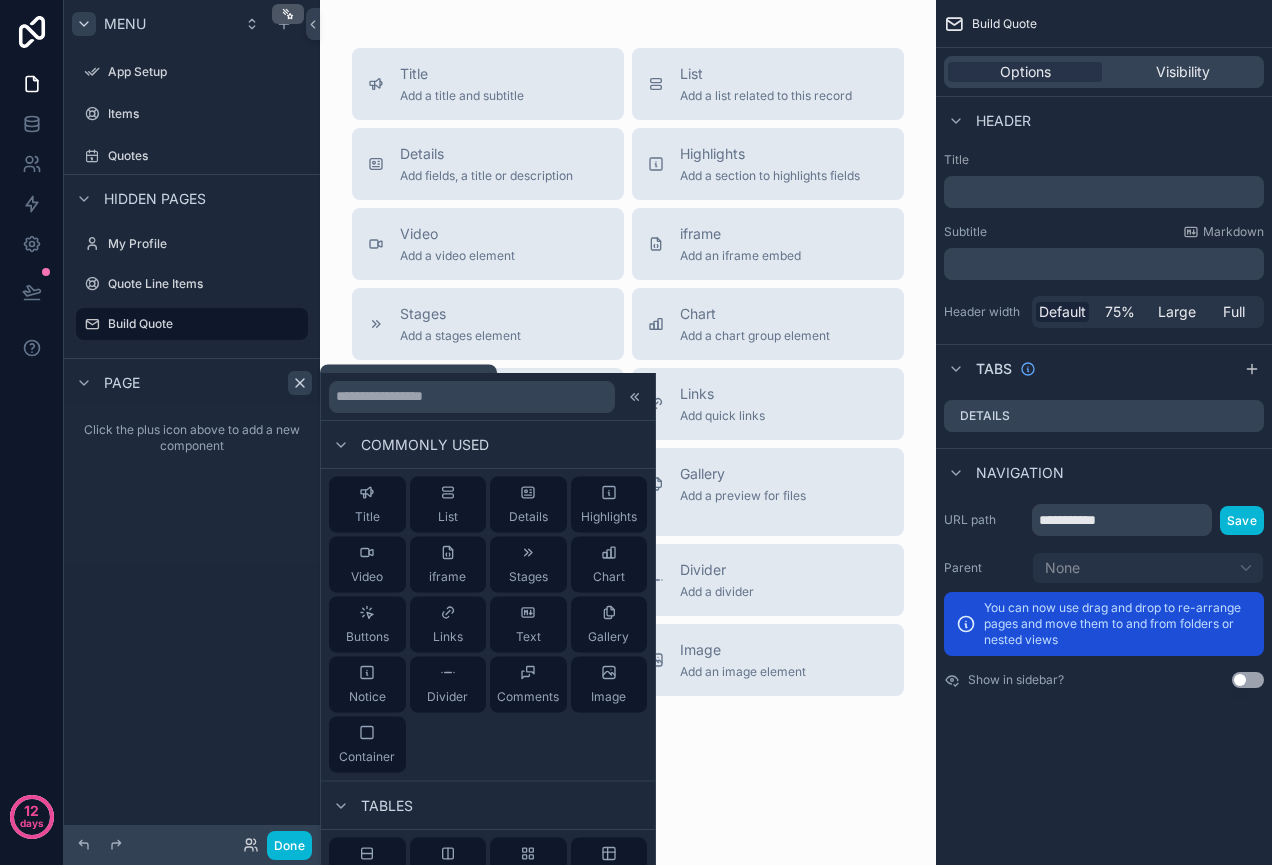 click 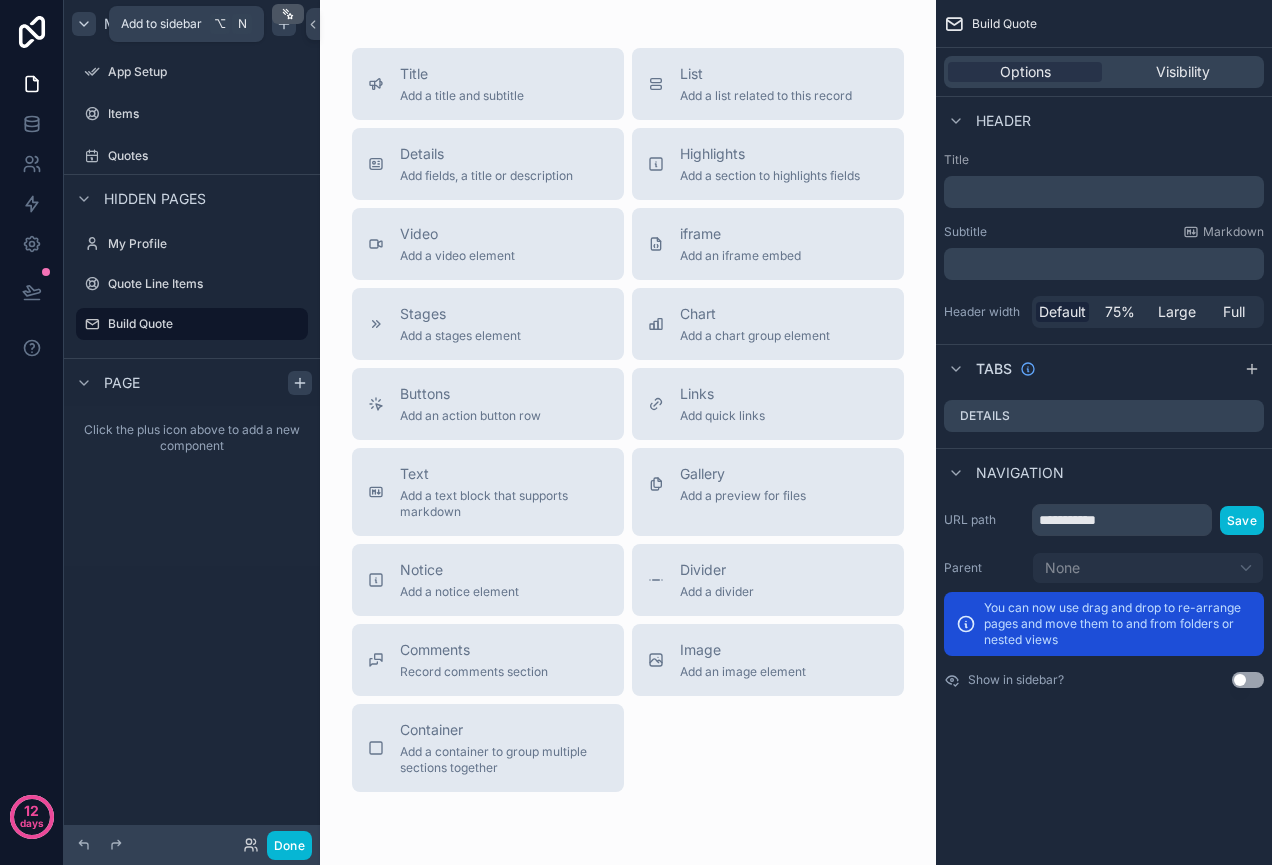 click at bounding box center [284, 24] 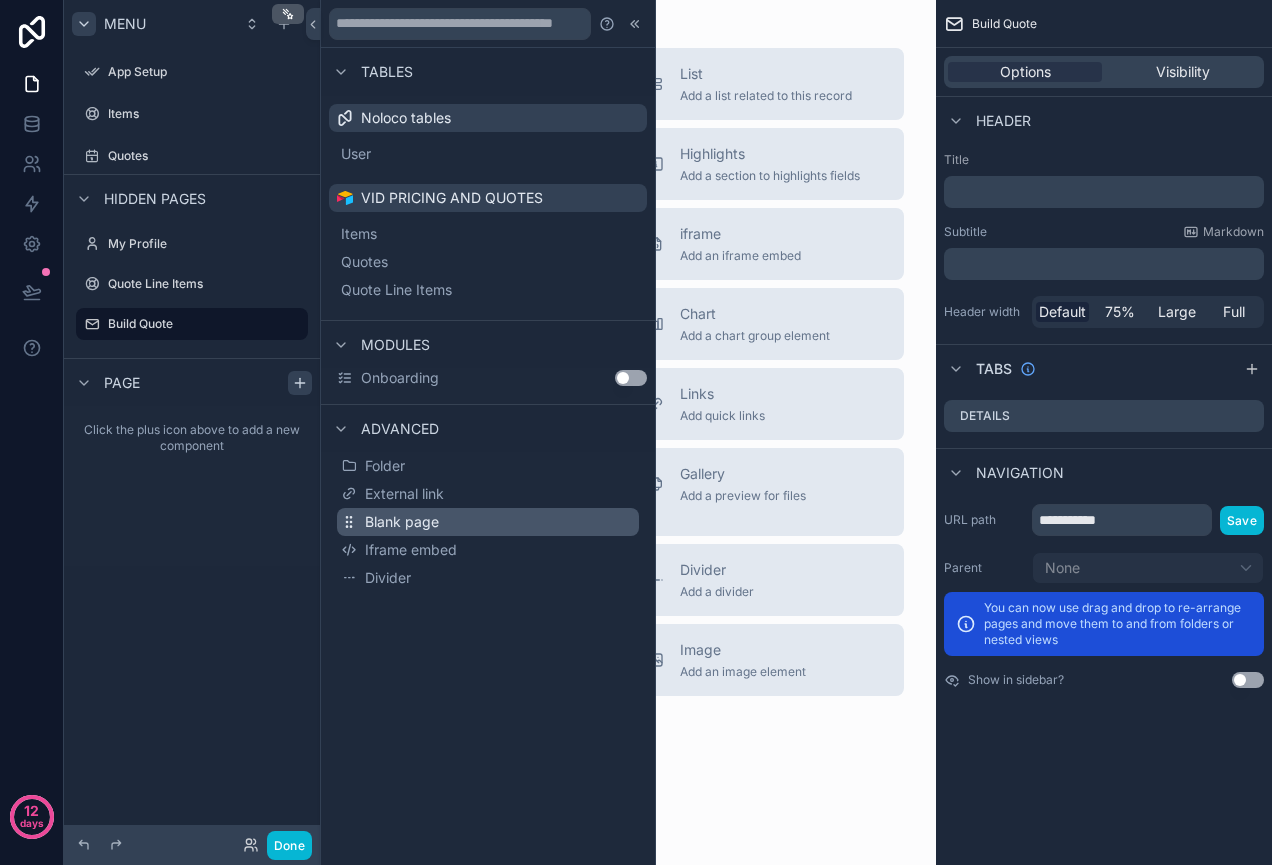 click on "Blank page" at bounding box center [402, 522] 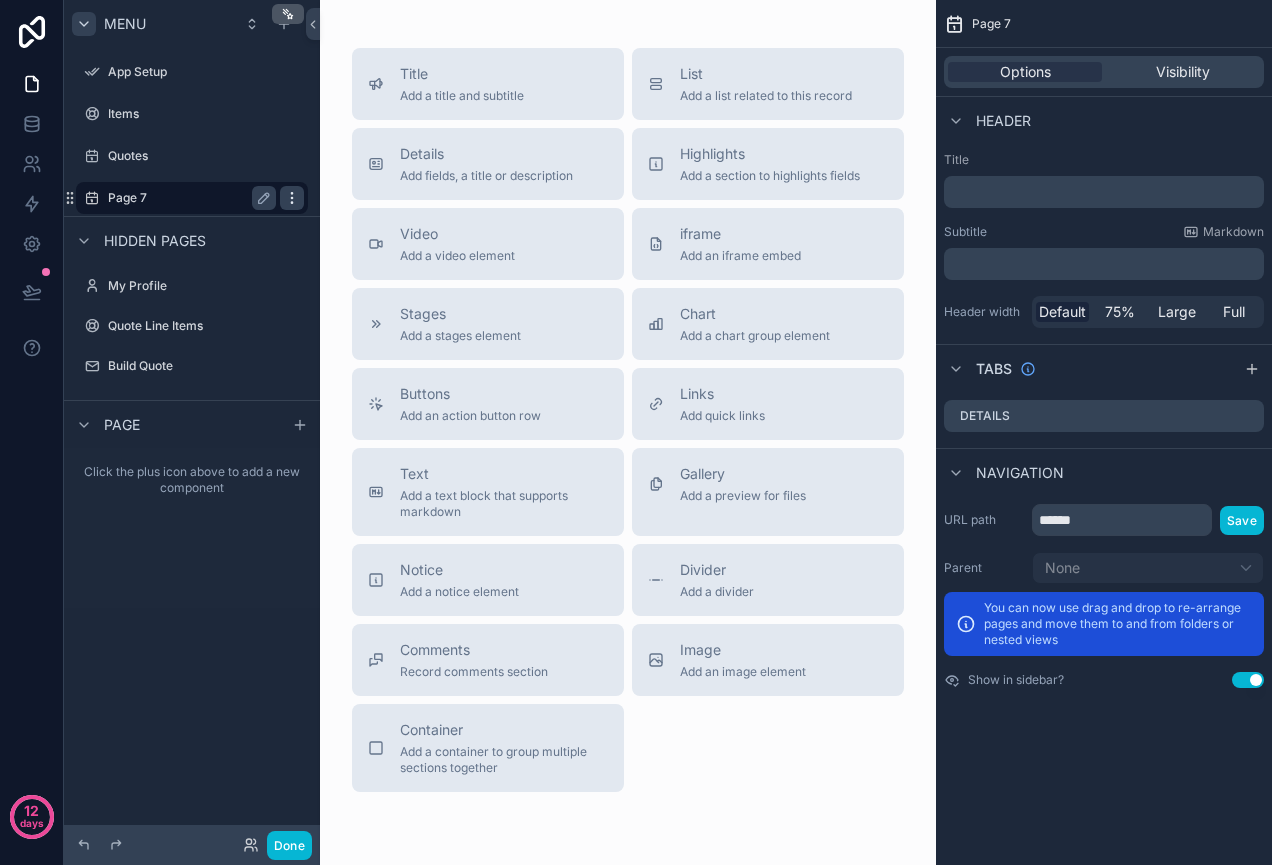 click 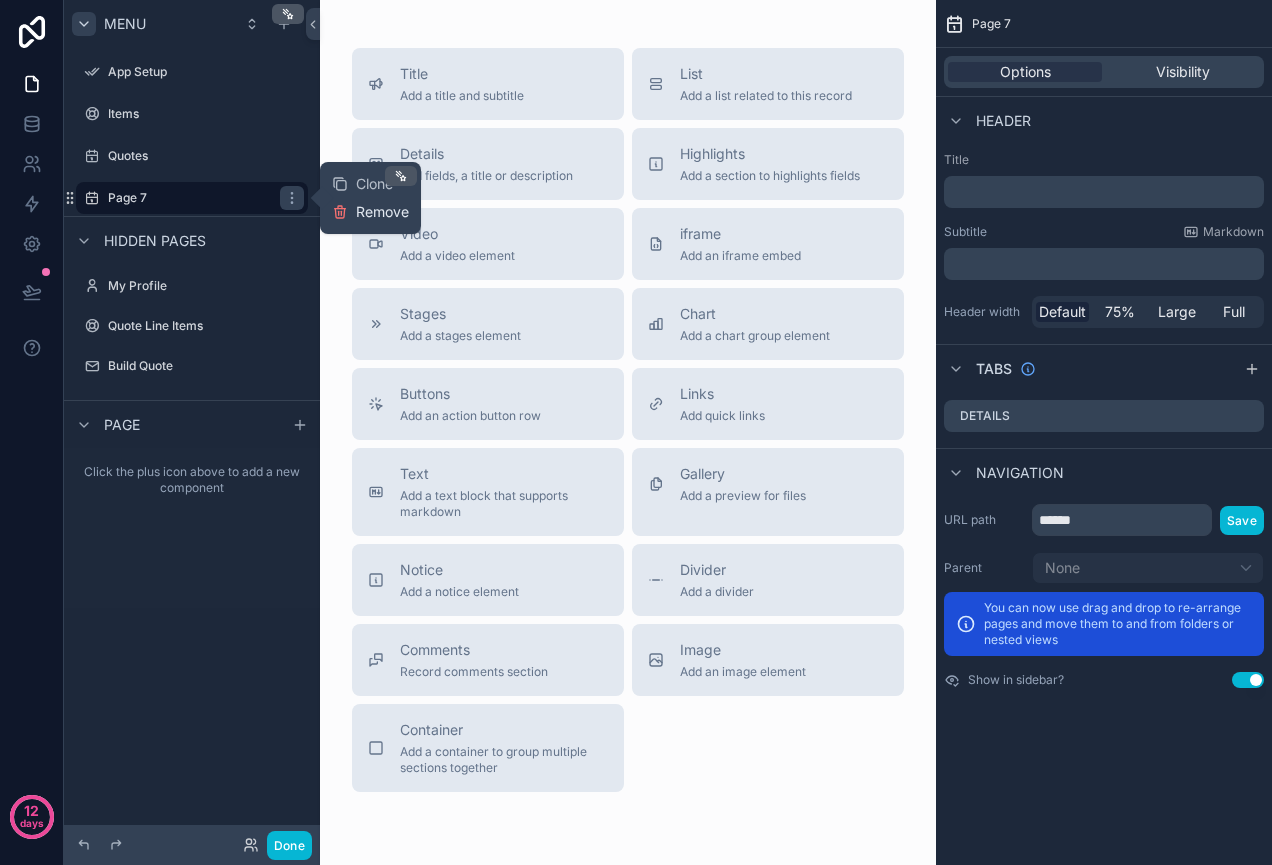 click on "Remove" at bounding box center [382, 212] 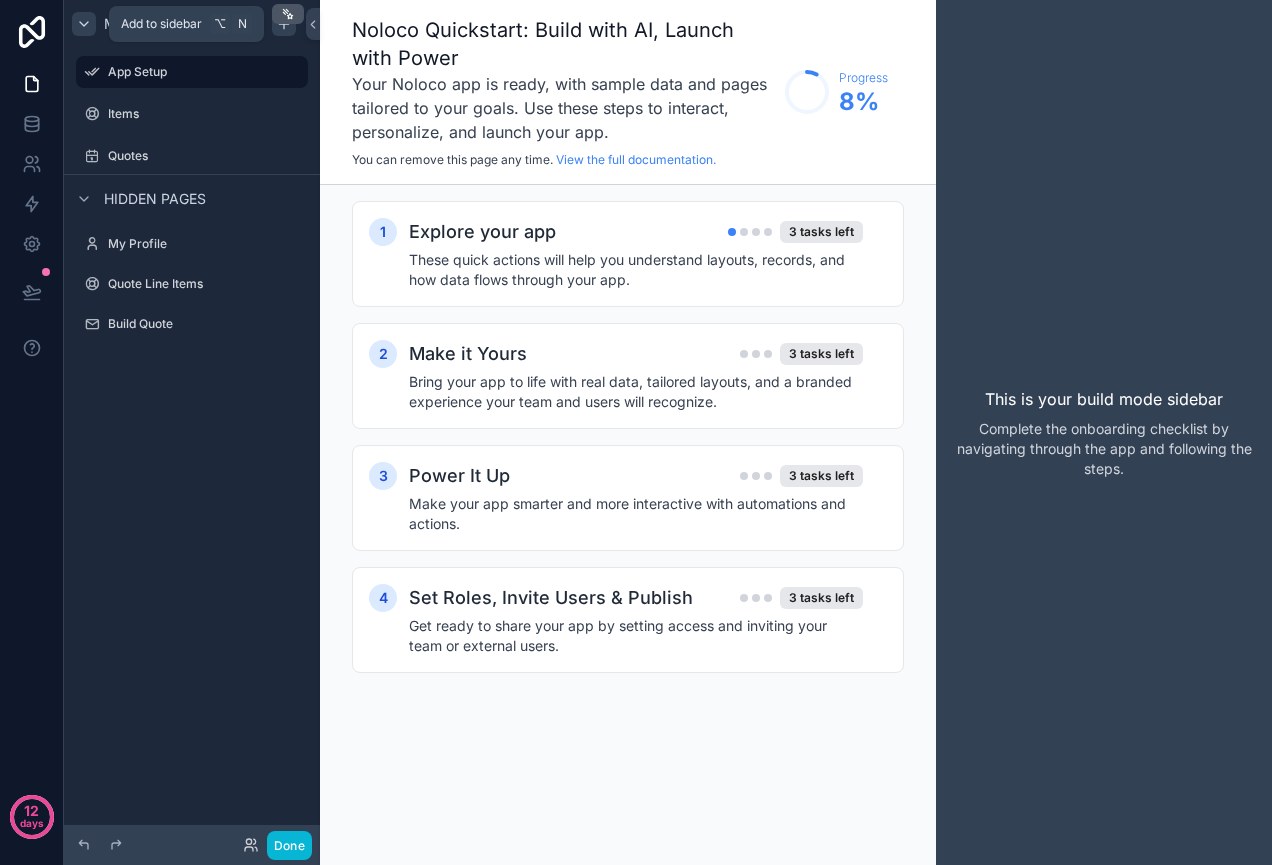 click 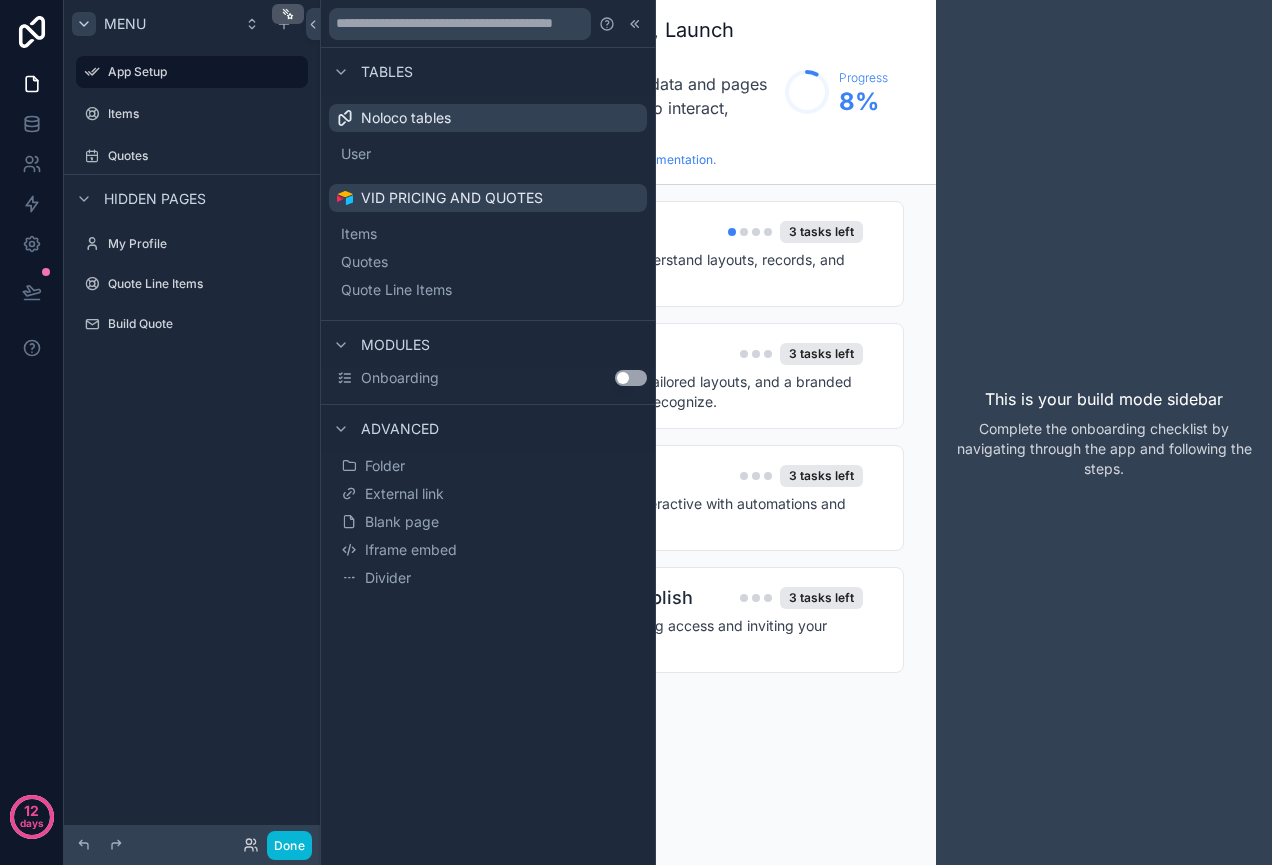 click on "Use setting" at bounding box center (631, 378) 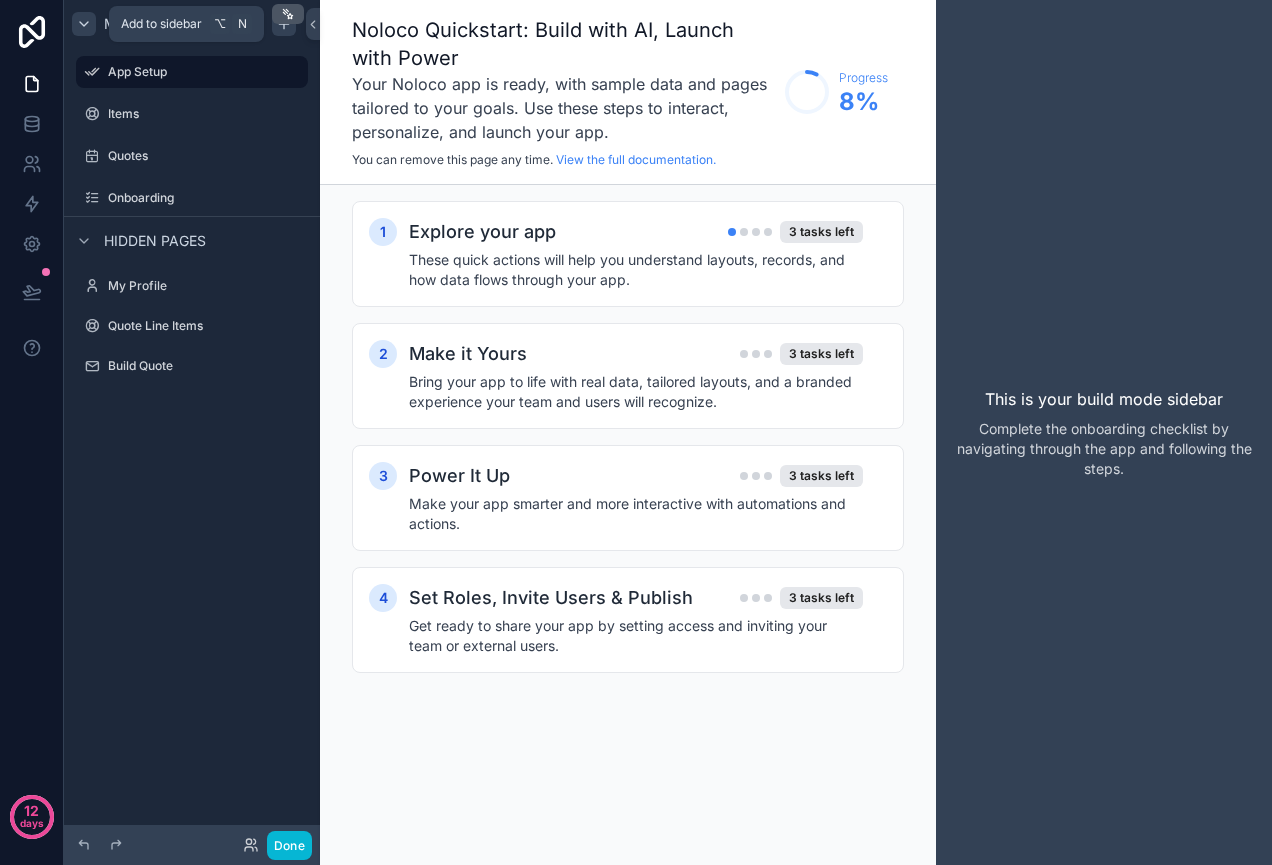 click at bounding box center [284, 24] 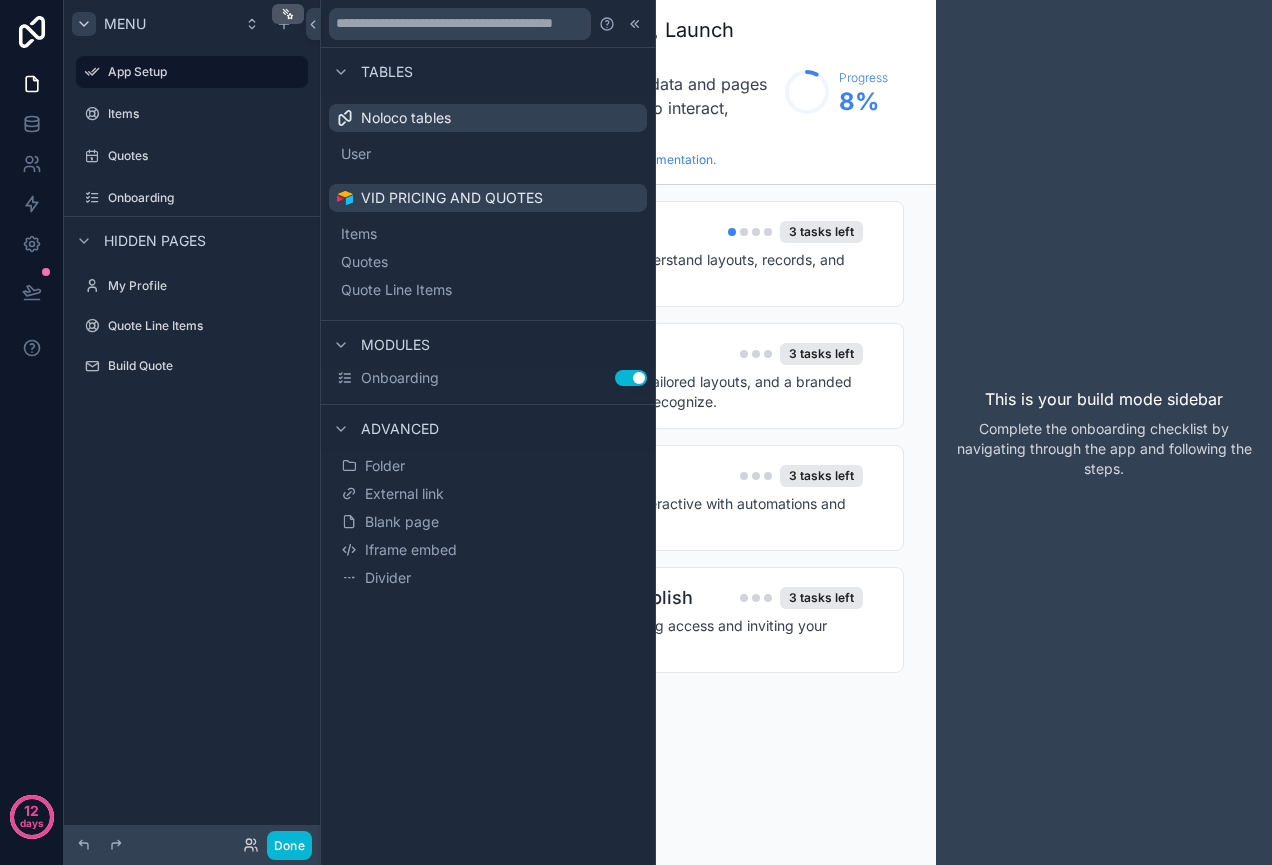 click on "Use setting" at bounding box center [631, 378] 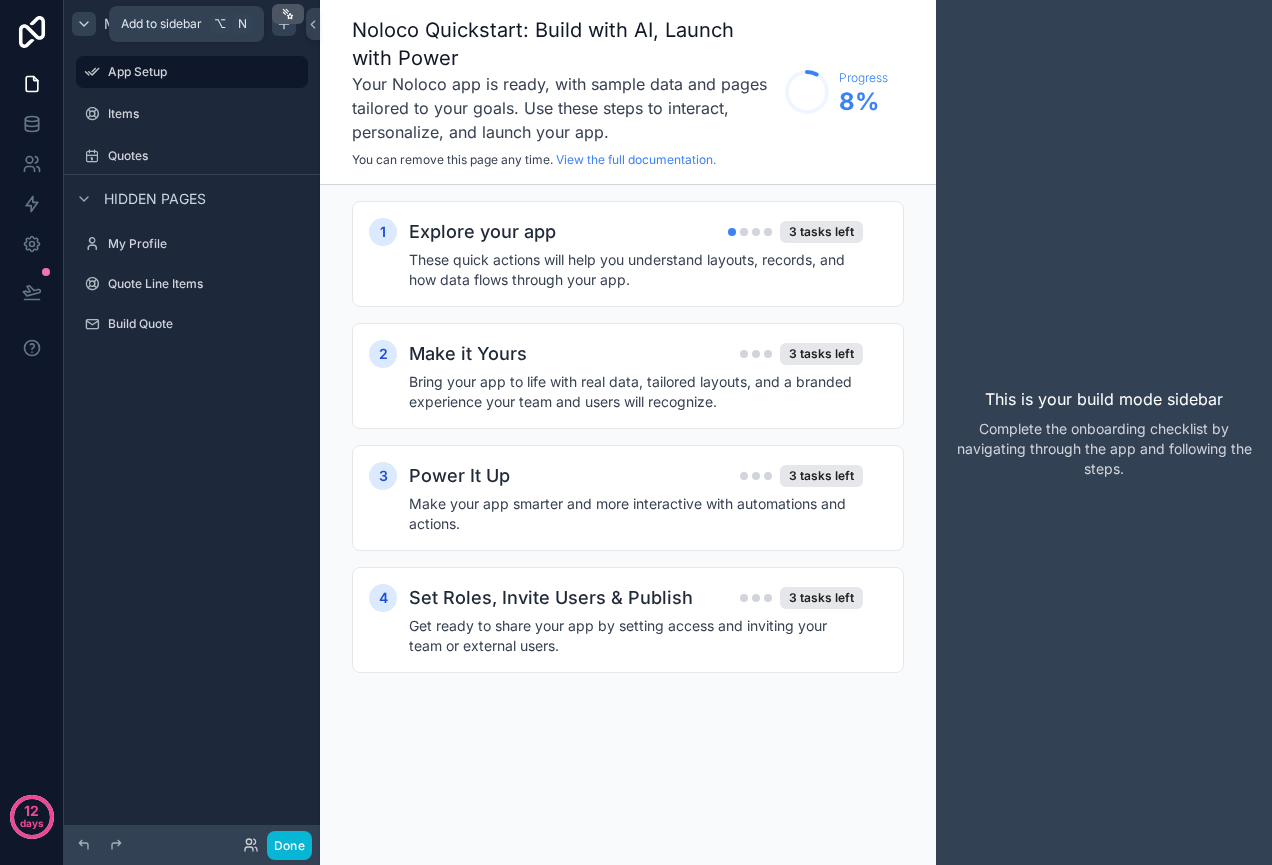 click at bounding box center (284, 24) 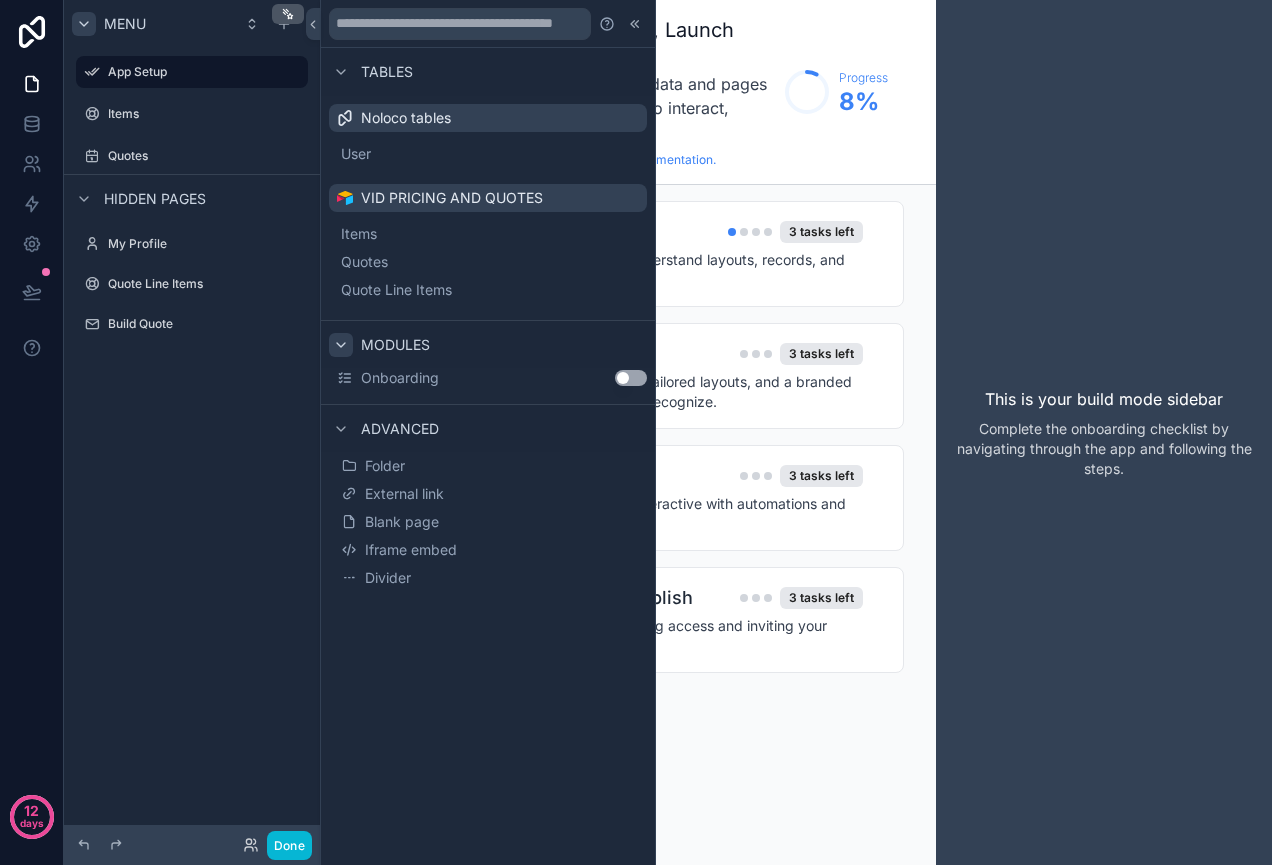 click 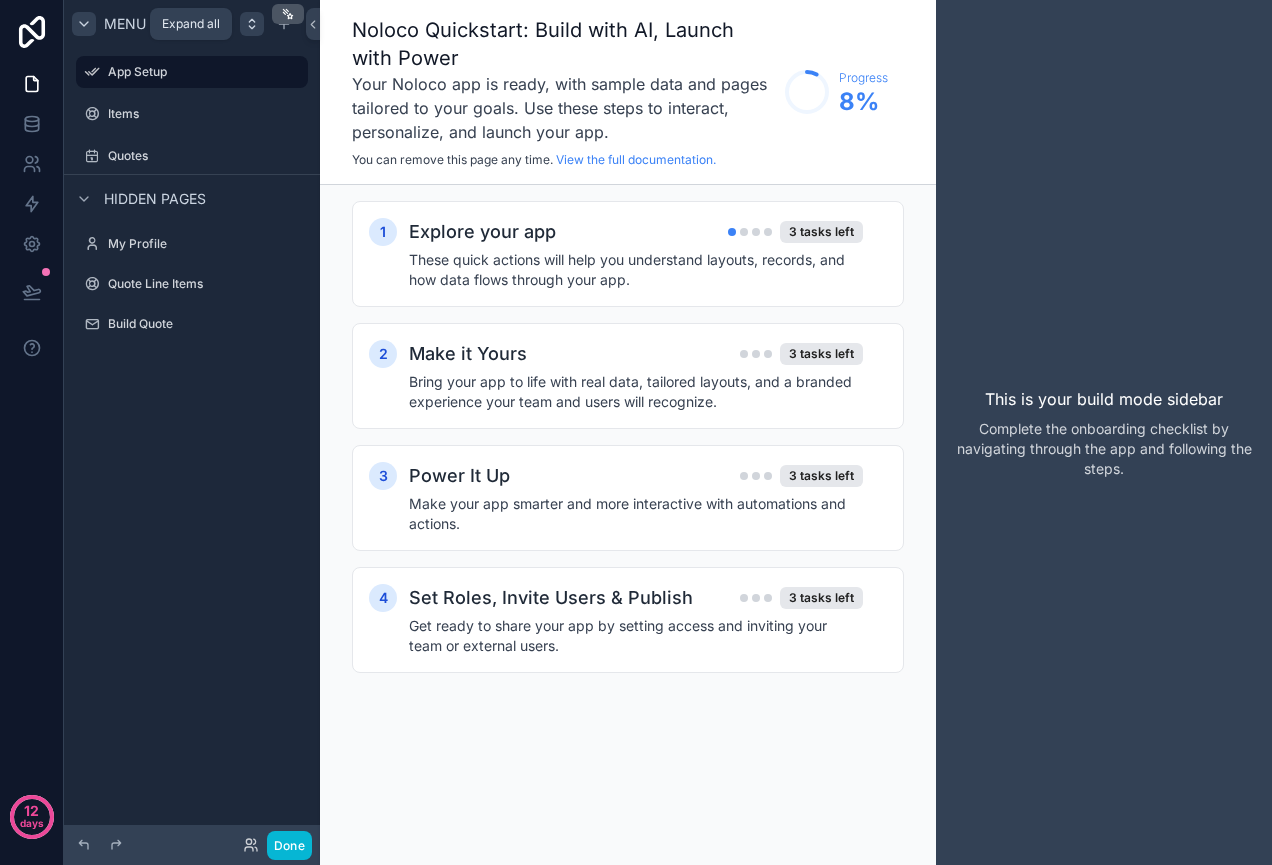 click 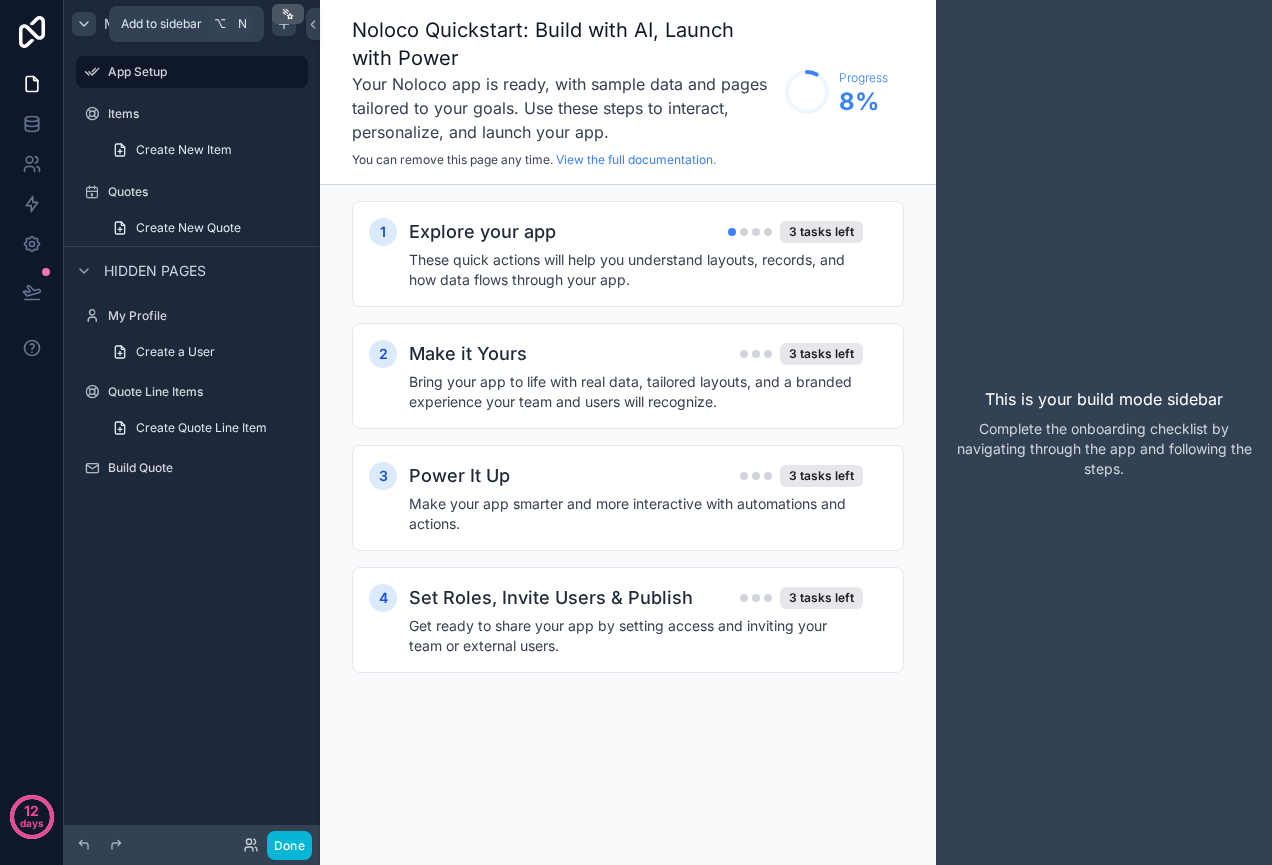 click at bounding box center (284, 24) 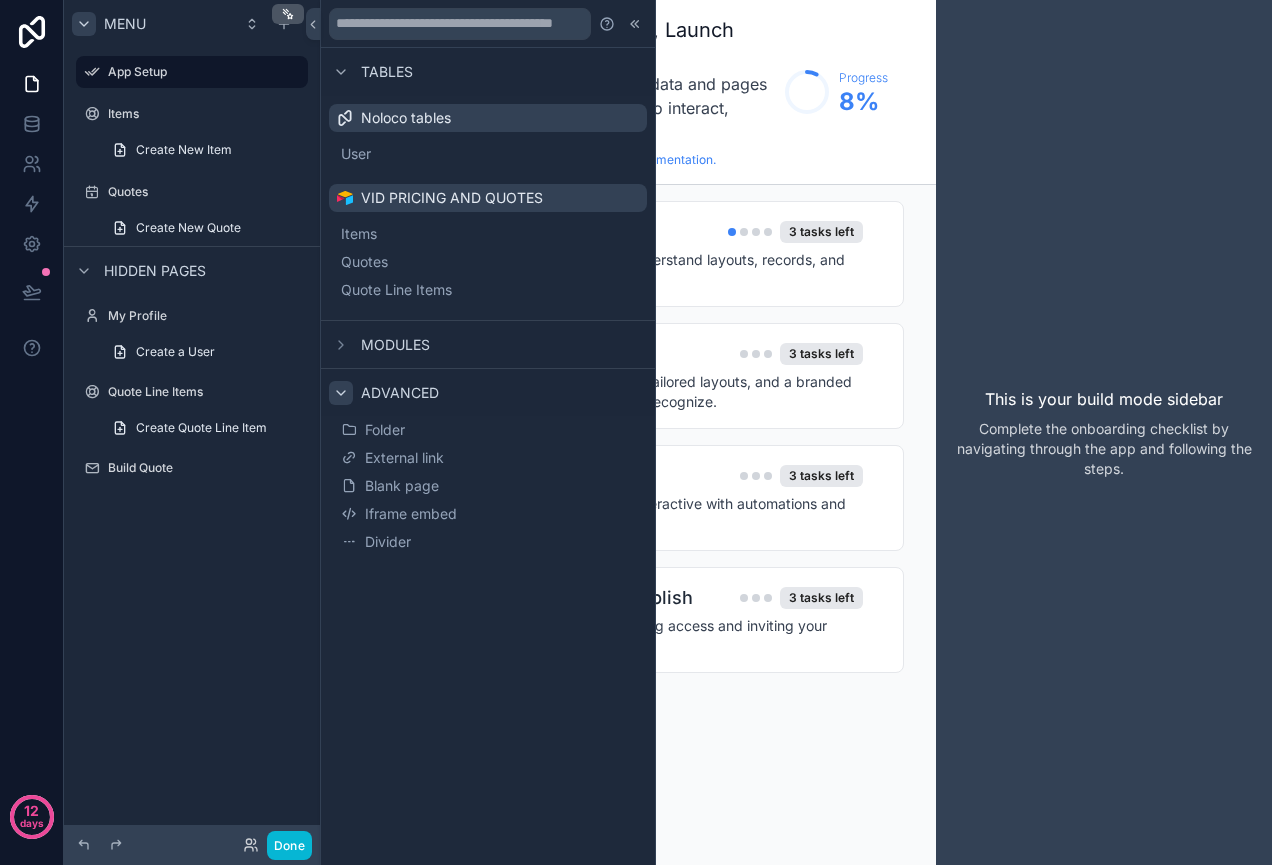 click 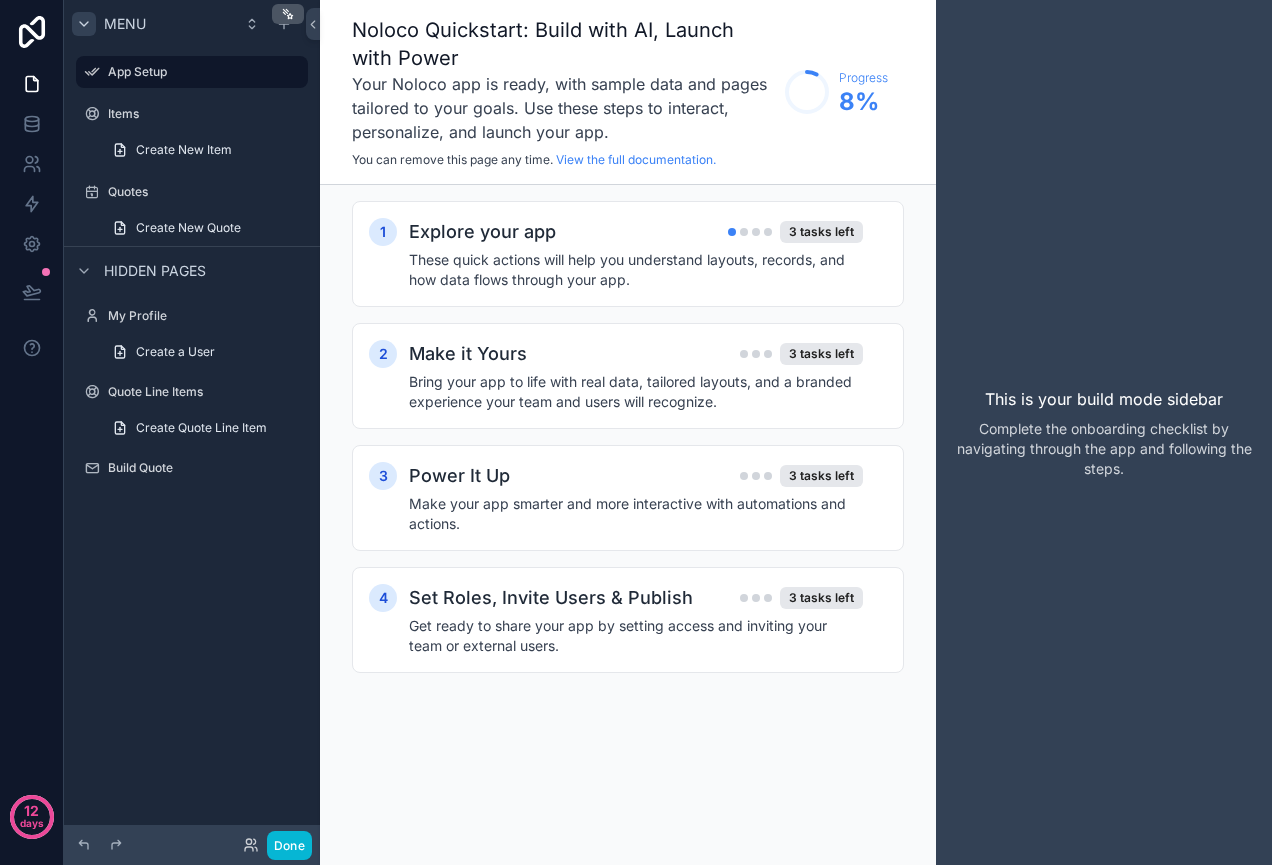 click on "1 Explore your app 3 tasks left These quick actions will help you understand layouts, records, and how data flows through your app. 2 Make it Yours 3 tasks left Bring your app to life with real data, tailored layouts, and a branded experience your team and users will recognize. 3 Power It Up 3 tasks left Make your app smarter and more interactive with automations and actions. 4 Set Roles, Invite Users & Publish 3 tasks left Get ready to share your app by setting access and inviting your team or external users." at bounding box center [628, 457] 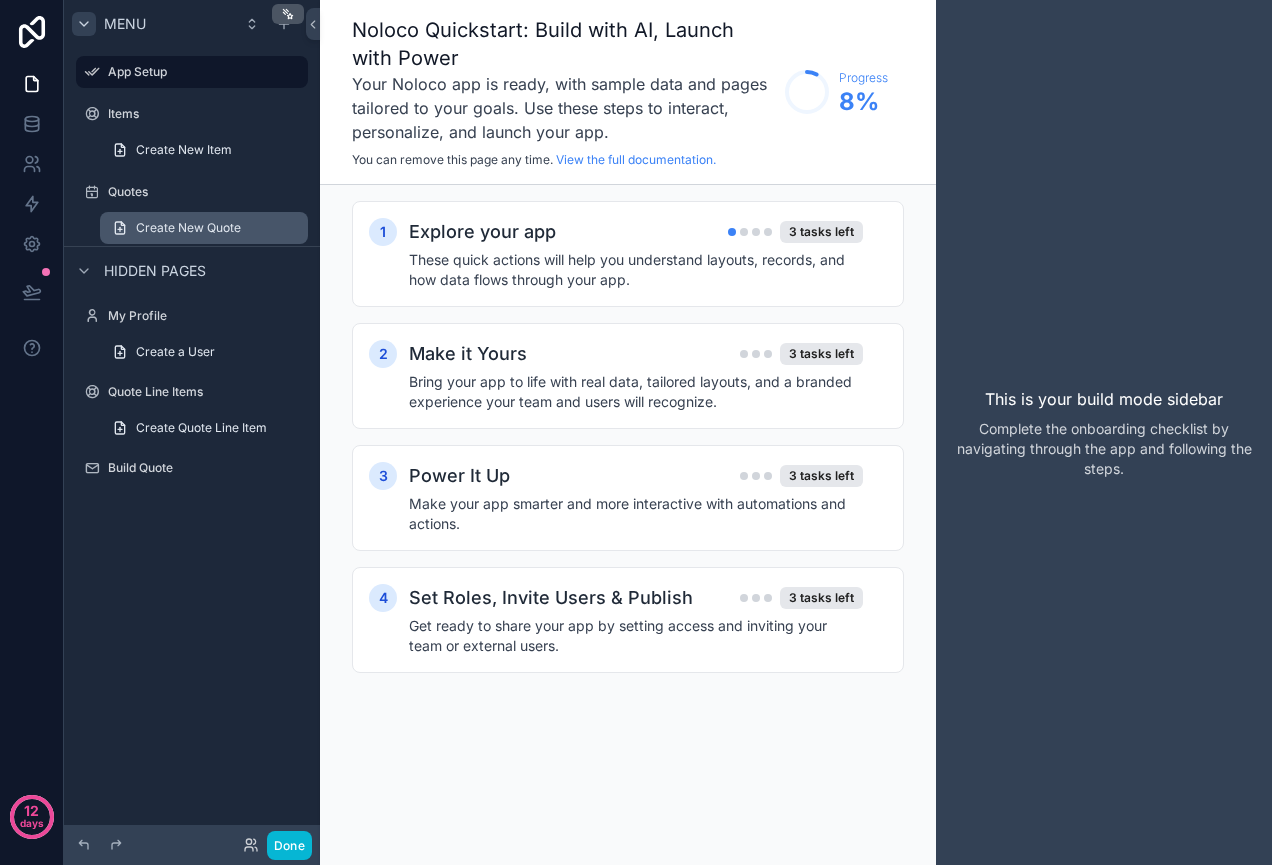 click on "Create New Quote" at bounding box center (188, 228) 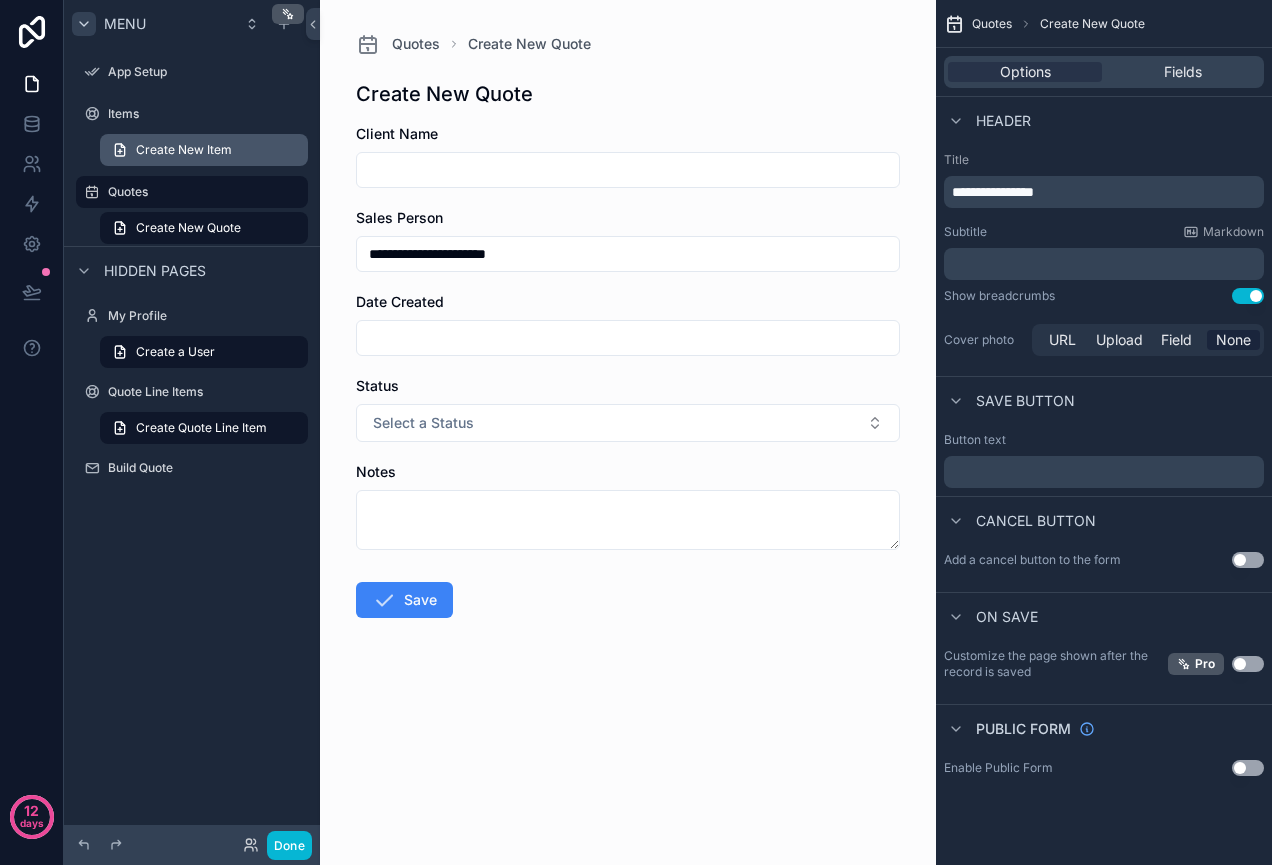 click on "Create New Item" at bounding box center (184, 150) 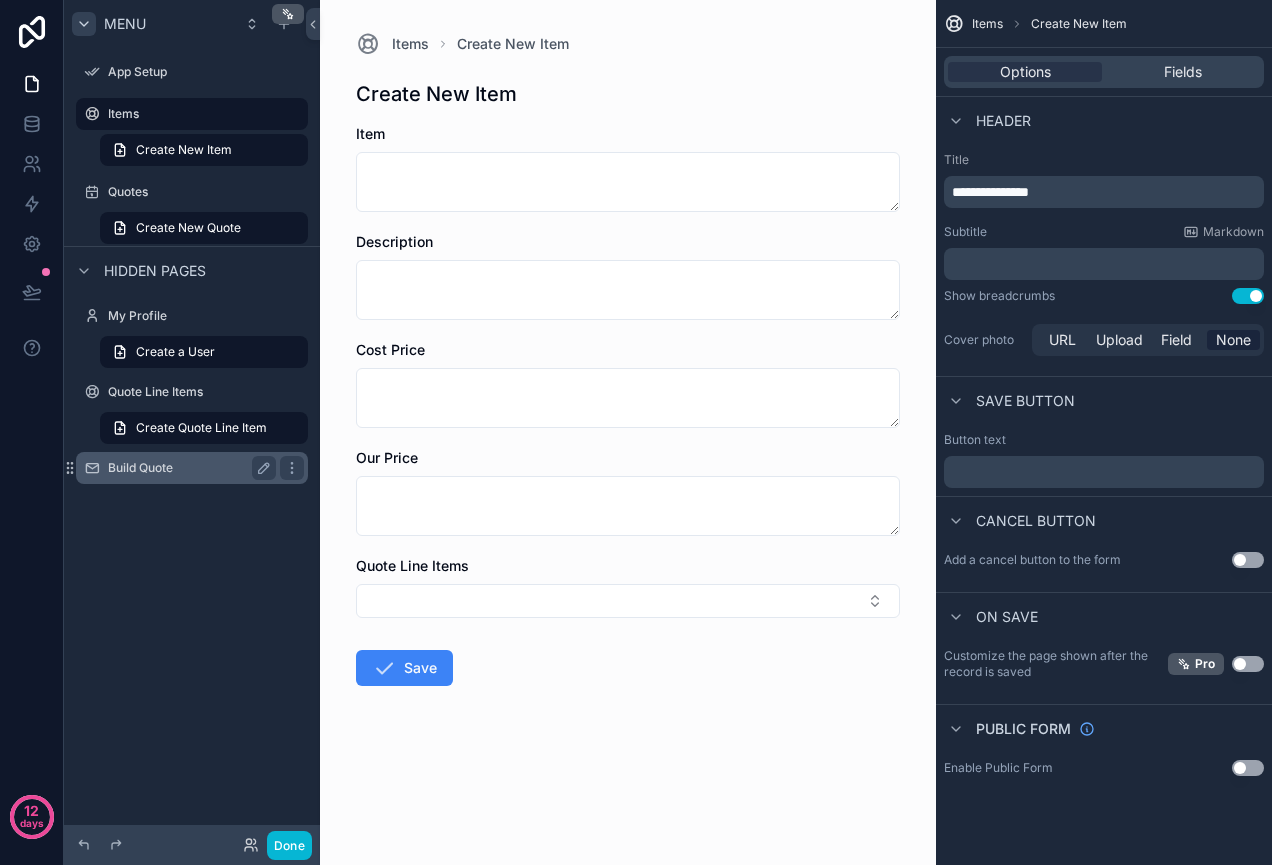 click on "Build Quote" at bounding box center (188, 468) 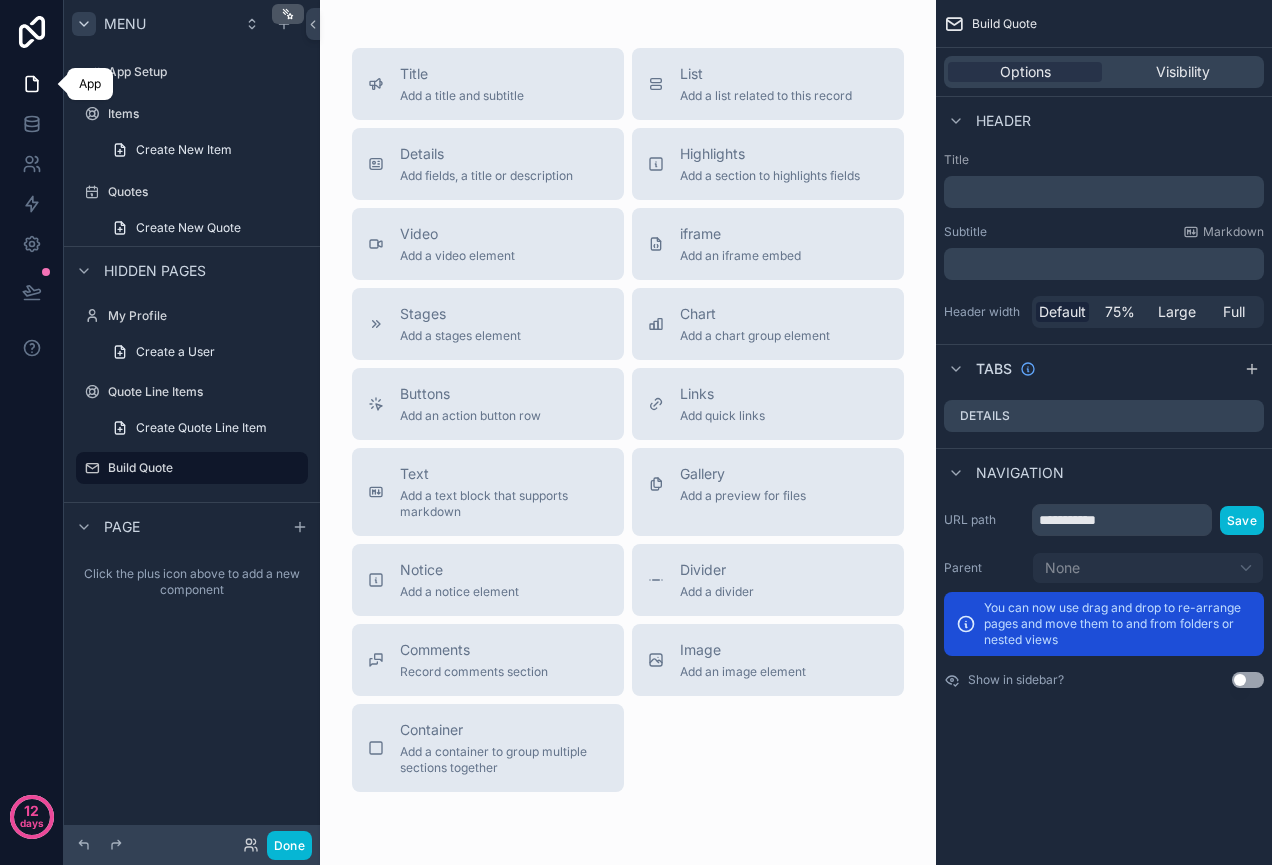 click 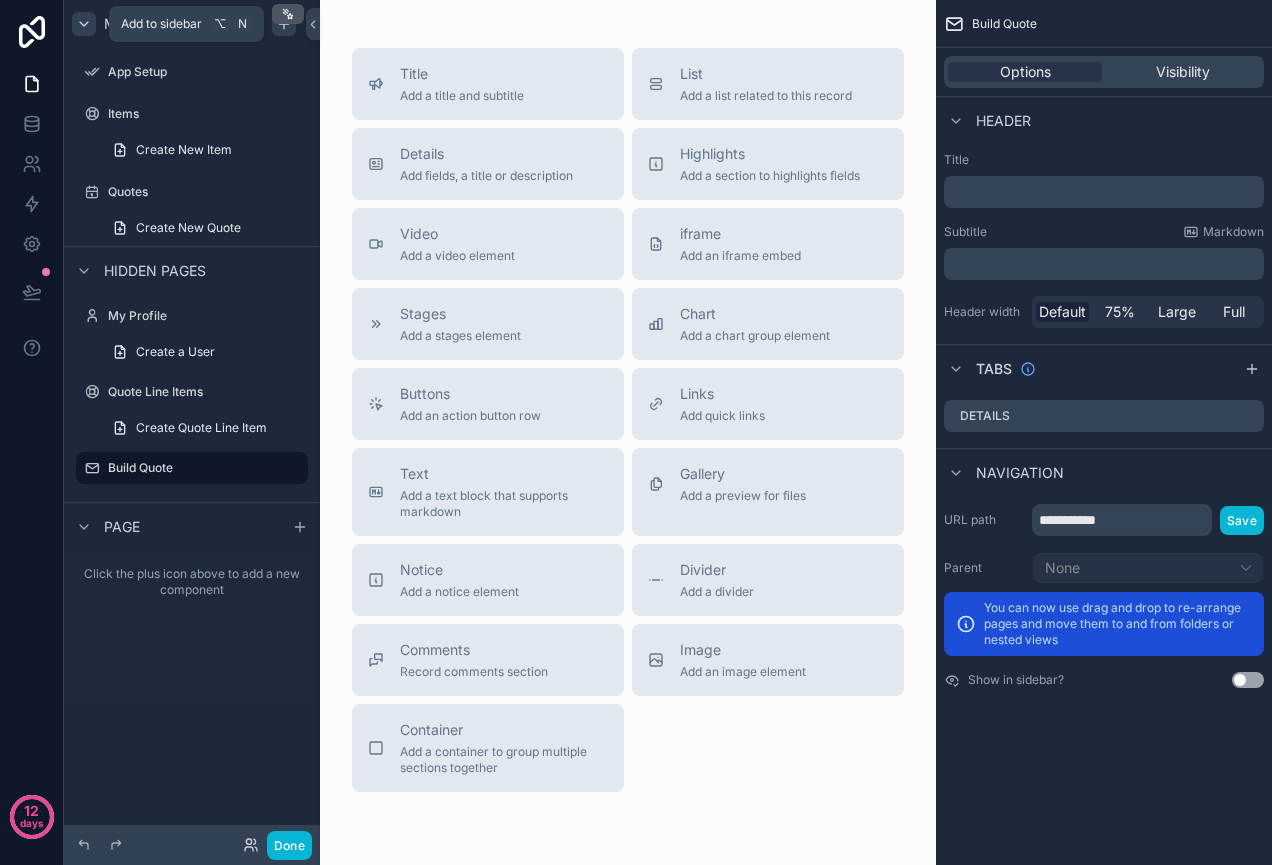 click at bounding box center [284, 24] 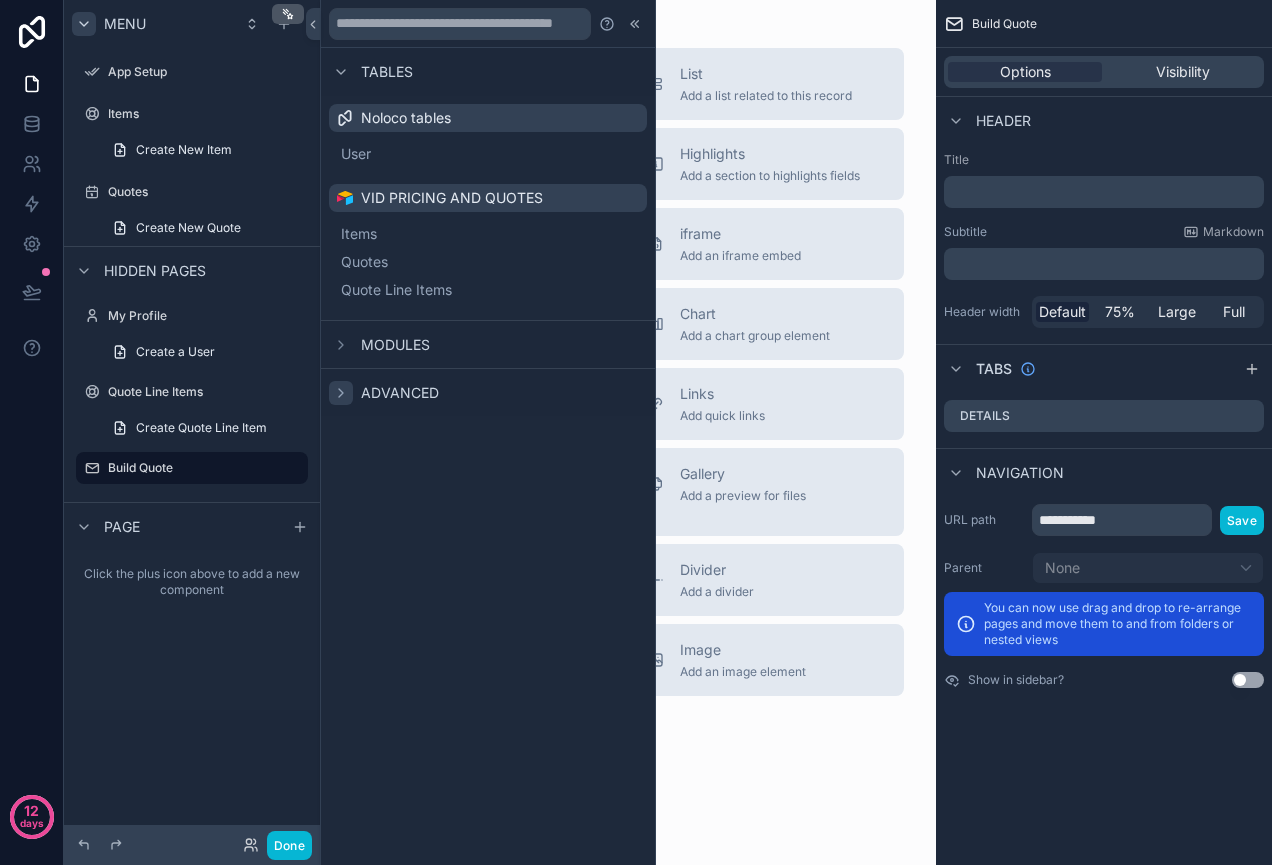 click 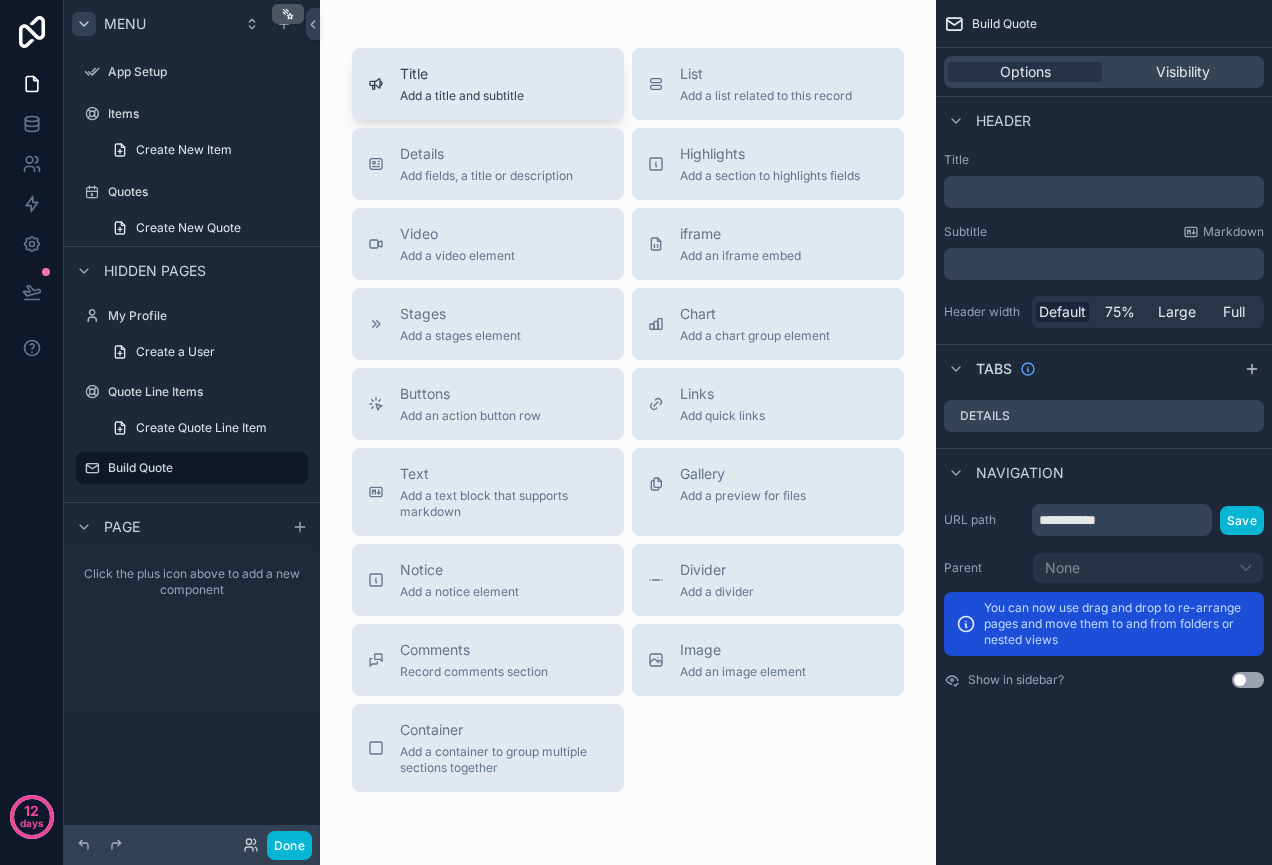 click on "Title" at bounding box center [462, 74] 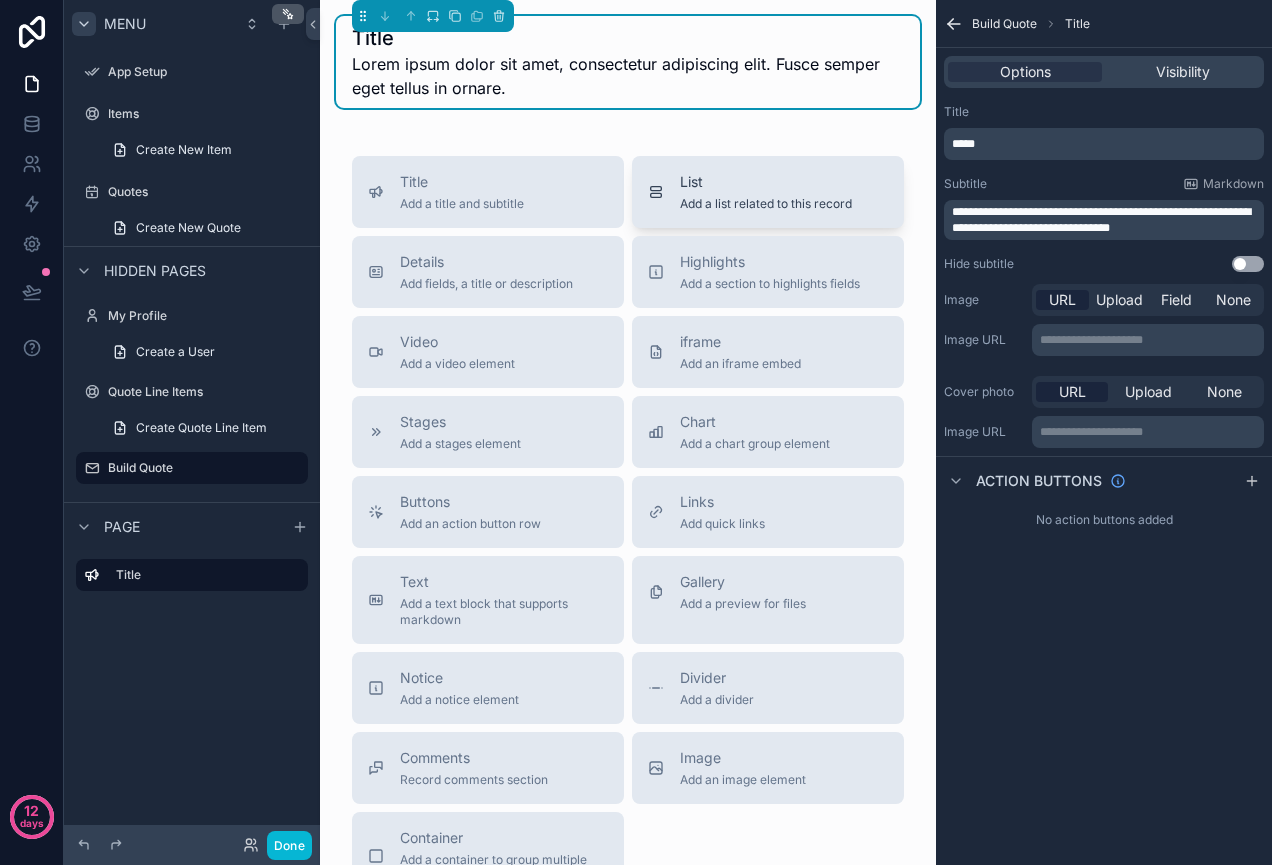 click on "Add a list related to this record" at bounding box center (766, 204) 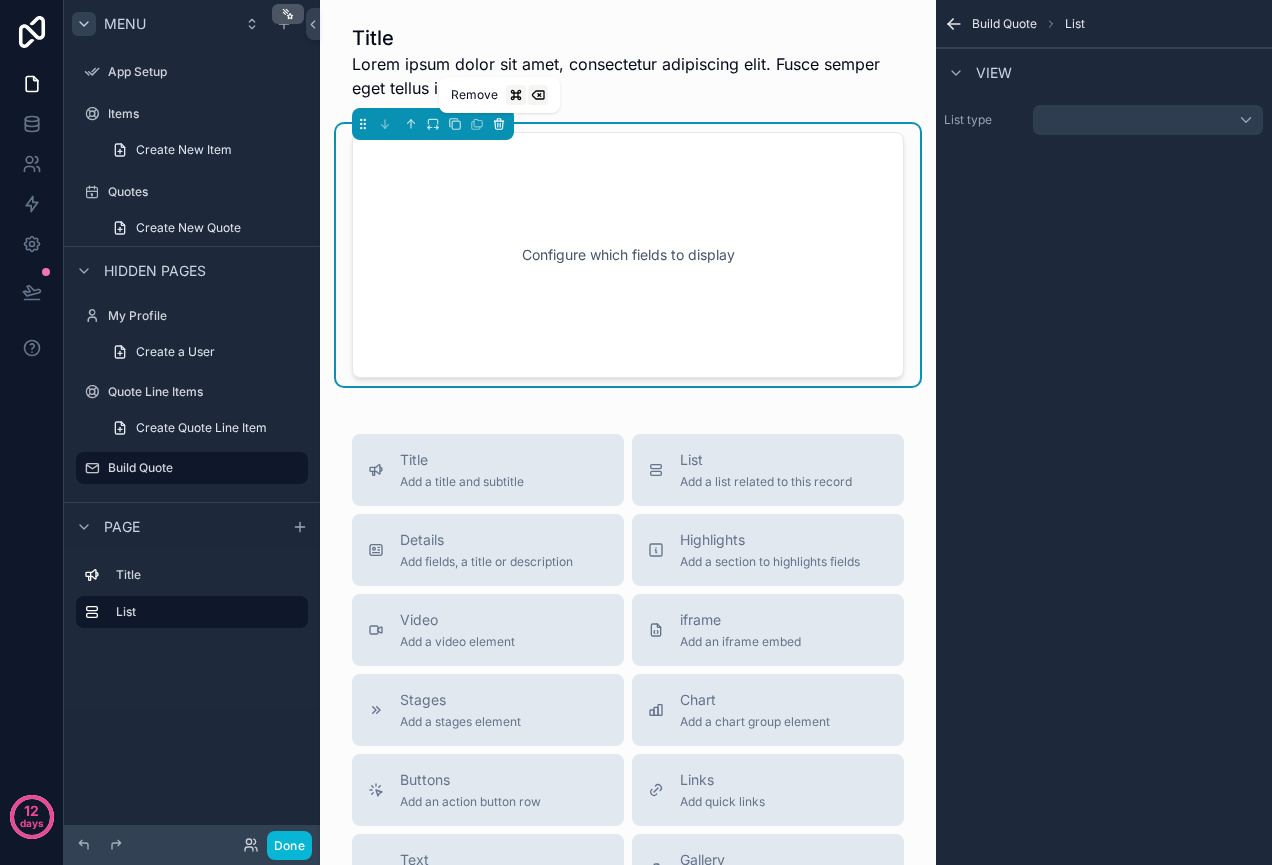 click 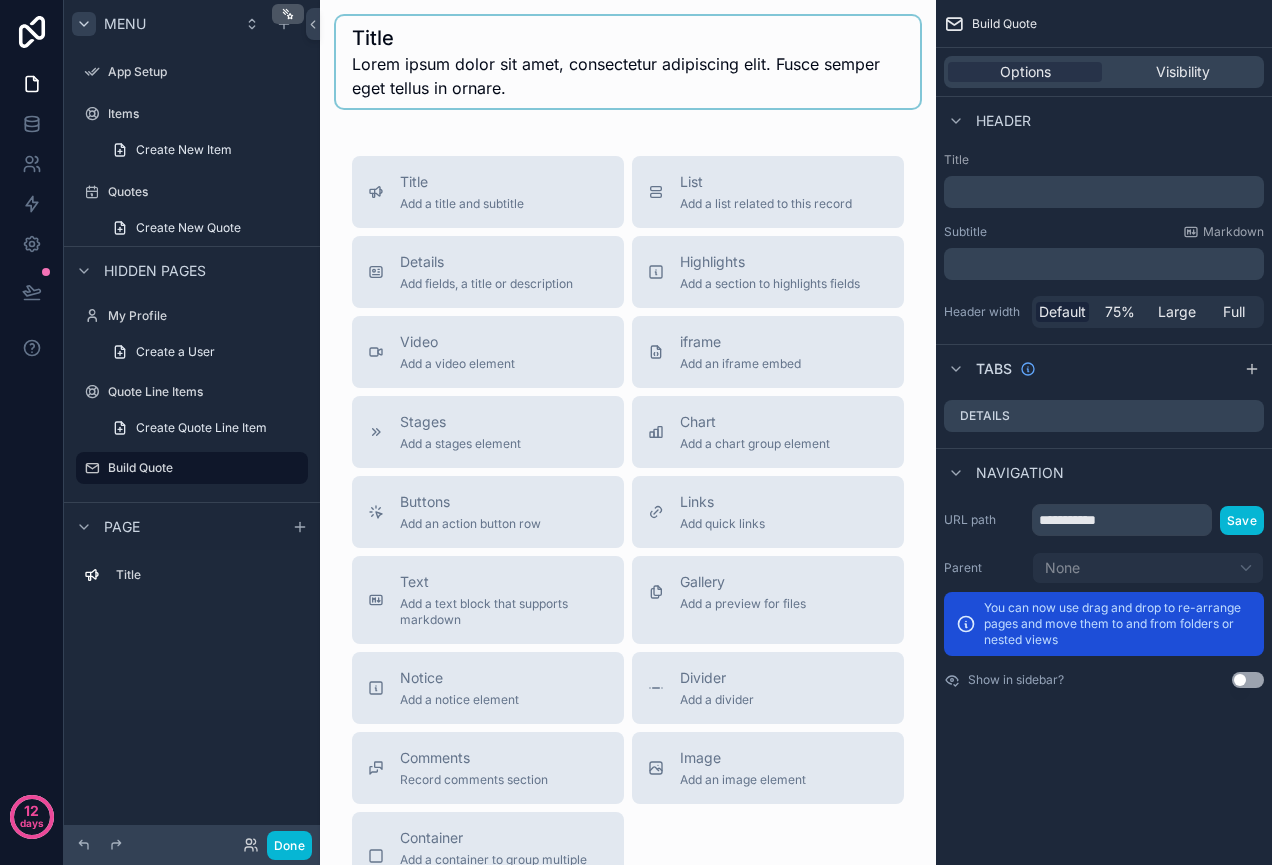 click at bounding box center (628, 62) 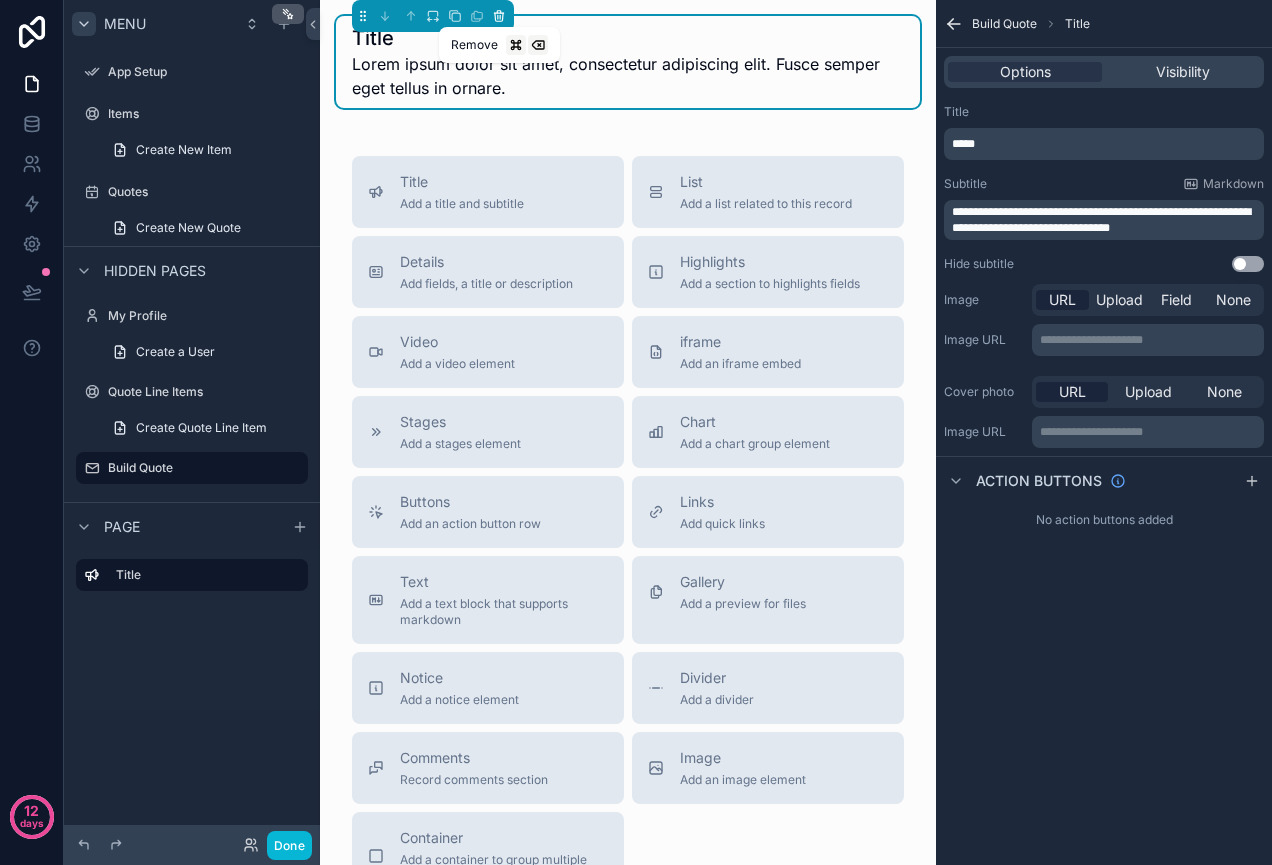click 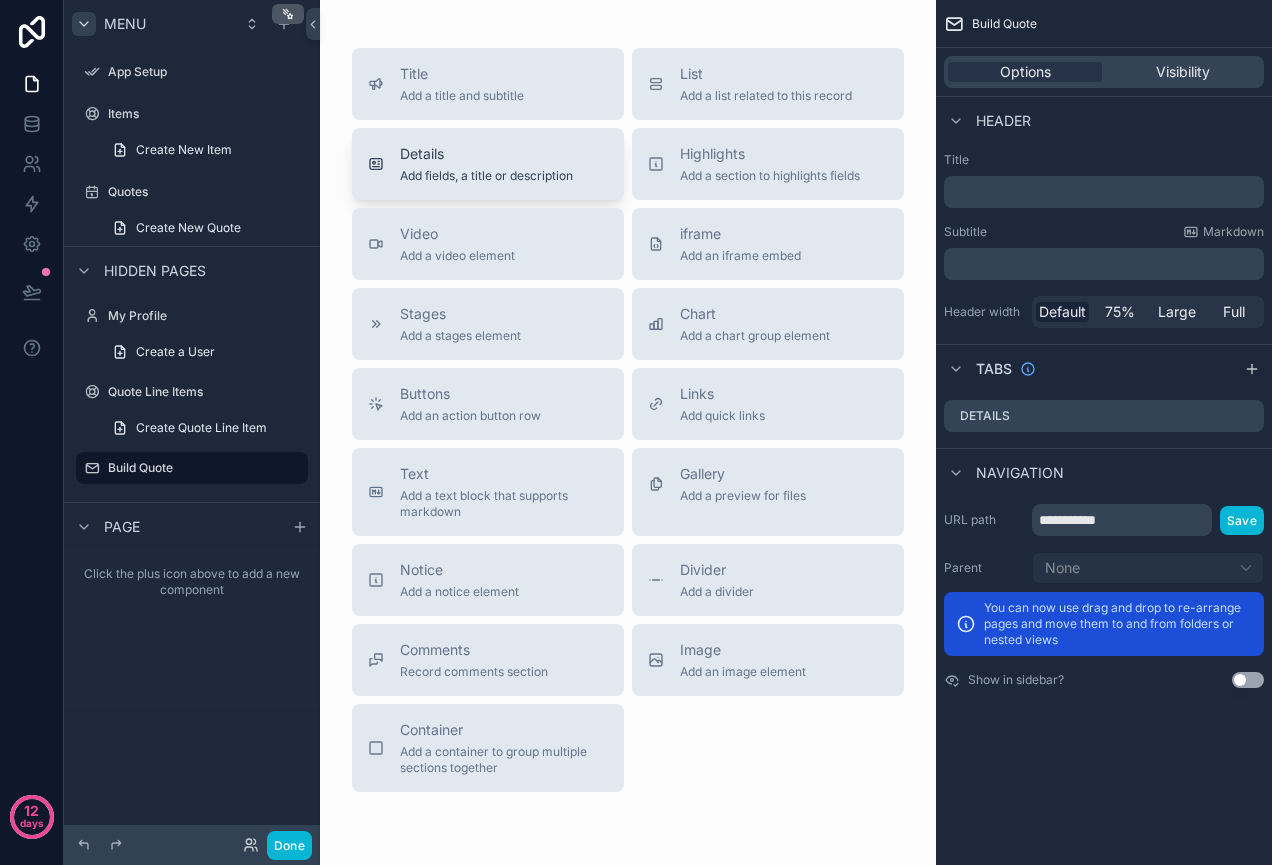 click on "Details" at bounding box center [486, 154] 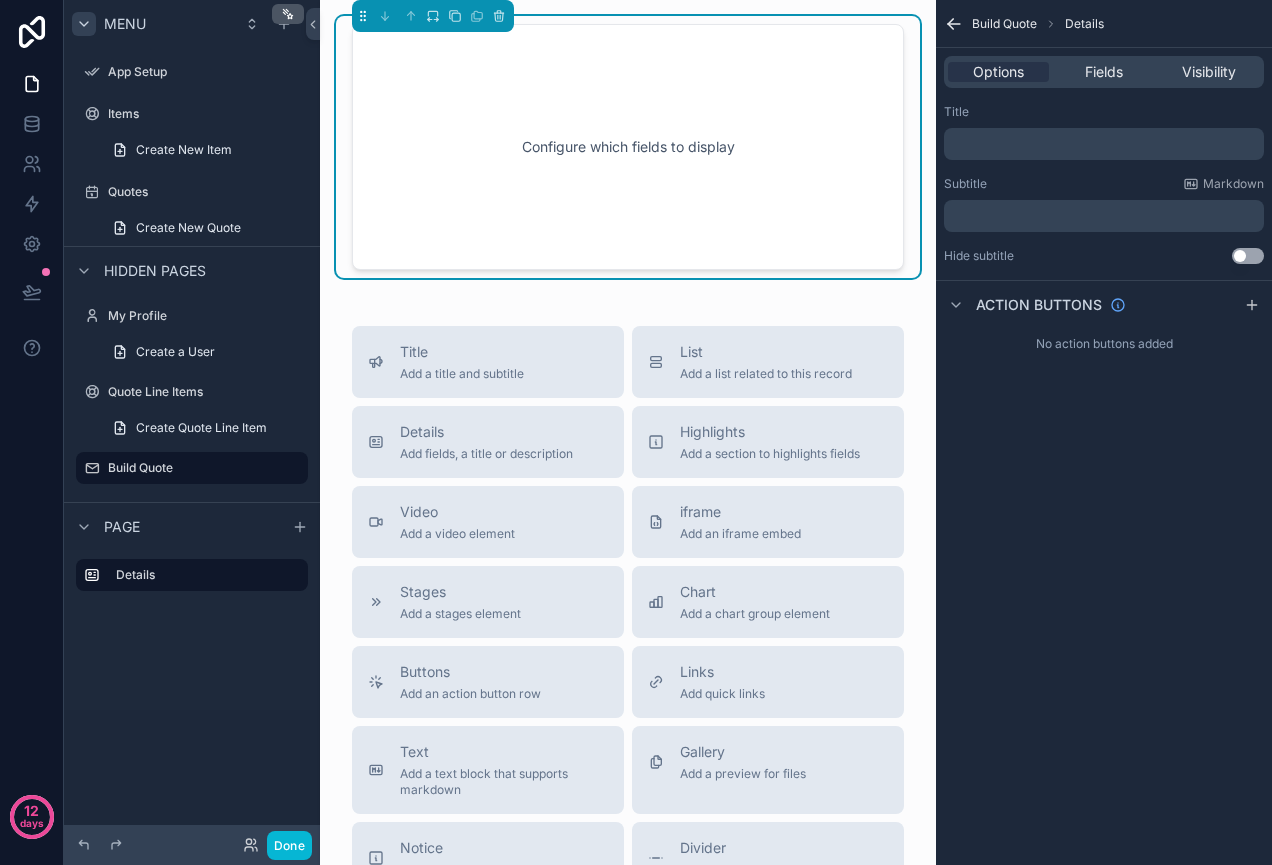 click on "Configure which fields to display" at bounding box center (628, 147) 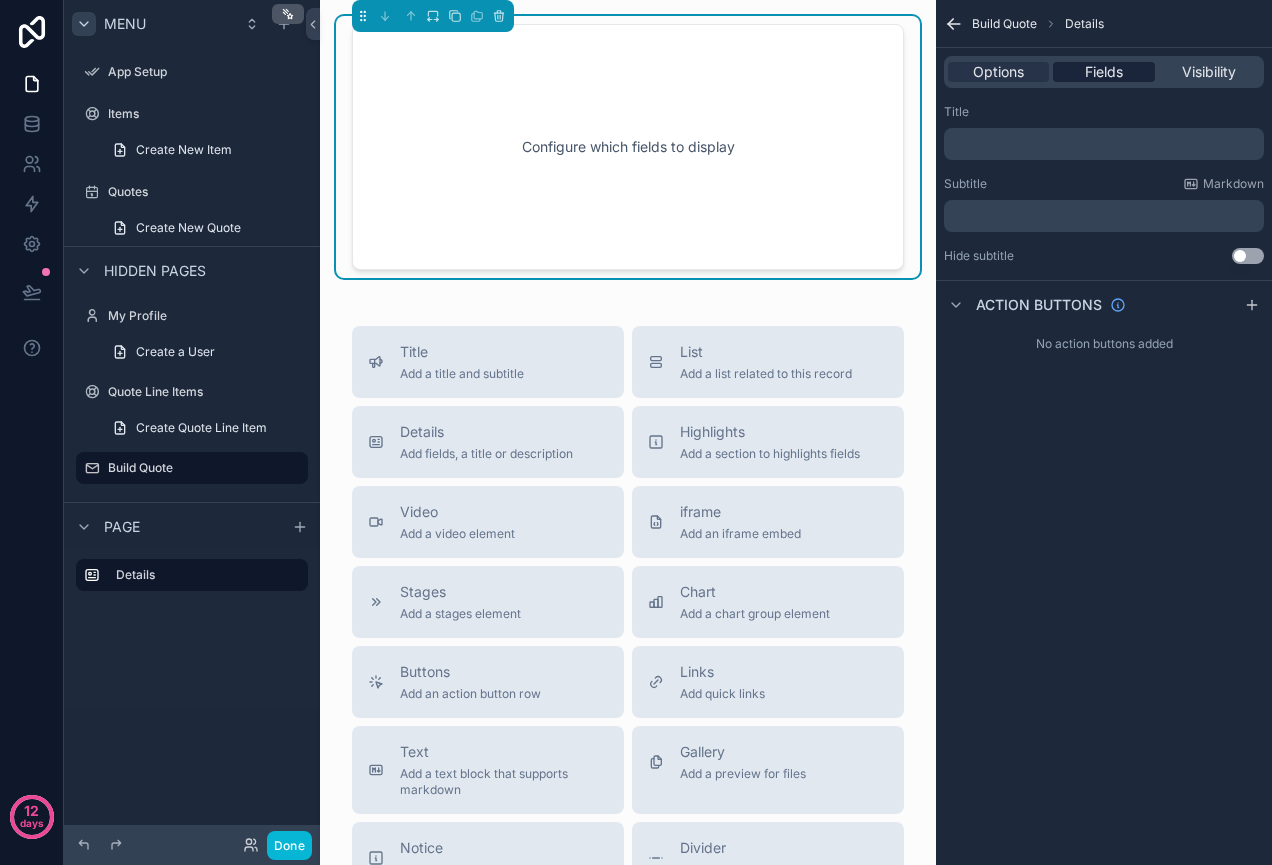 click on "Fields" at bounding box center [1104, 72] 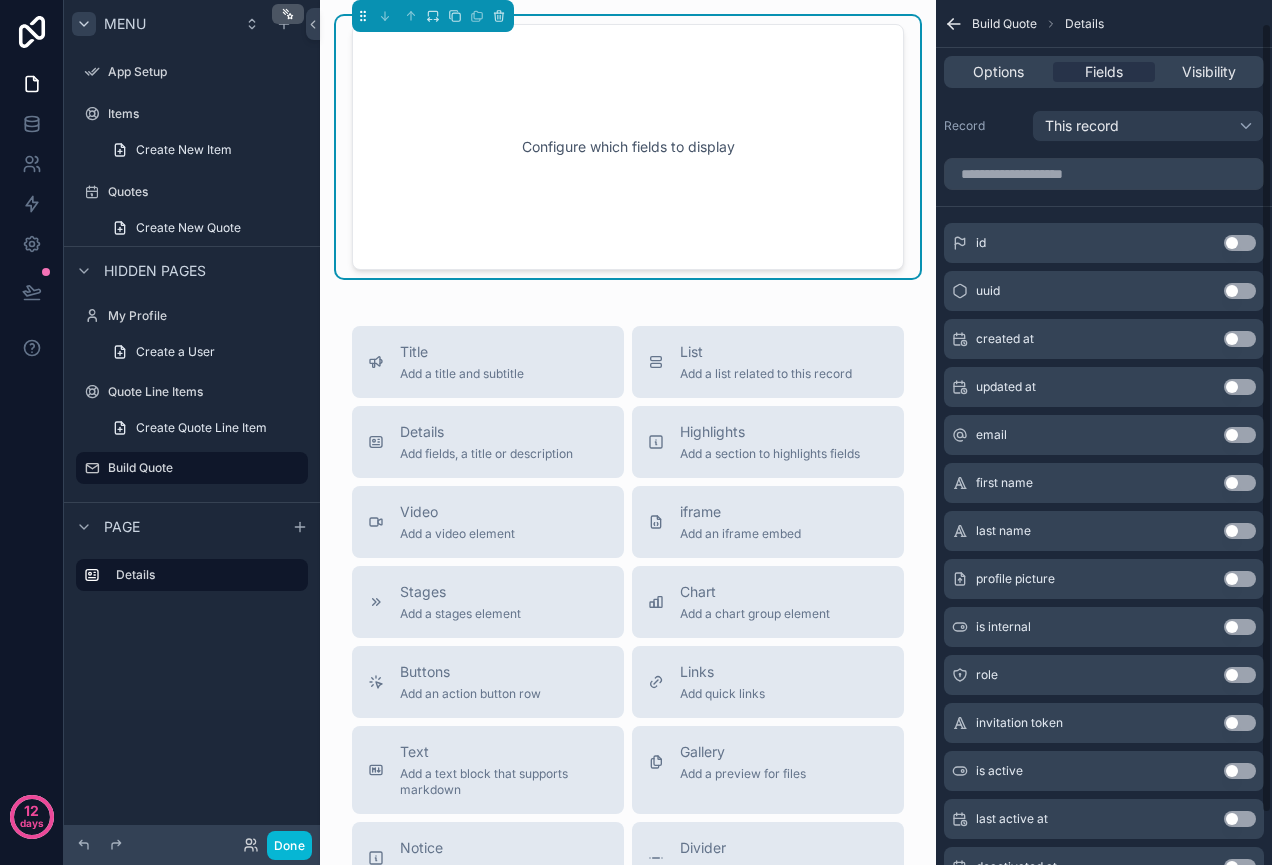 scroll, scrollTop: 0, scrollLeft: 0, axis: both 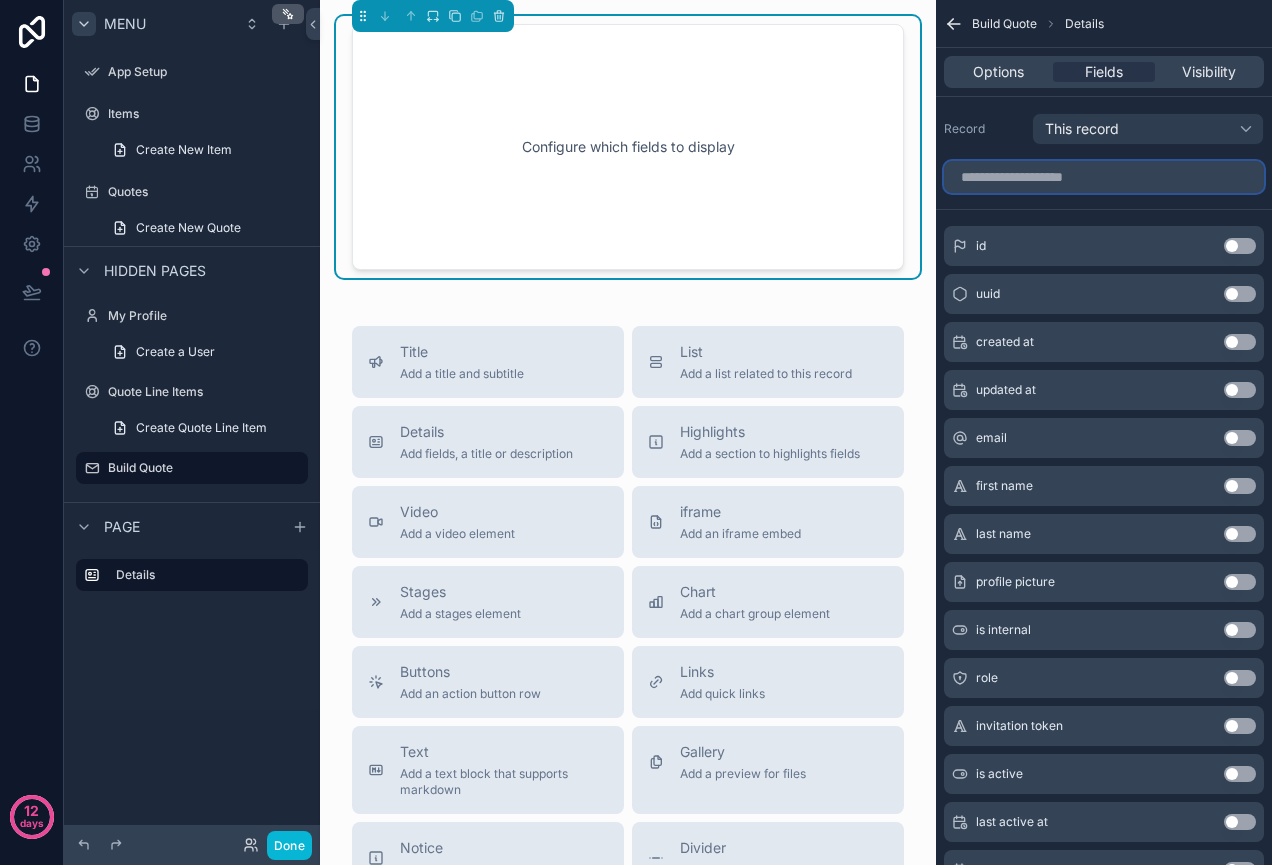 click at bounding box center [1104, 177] 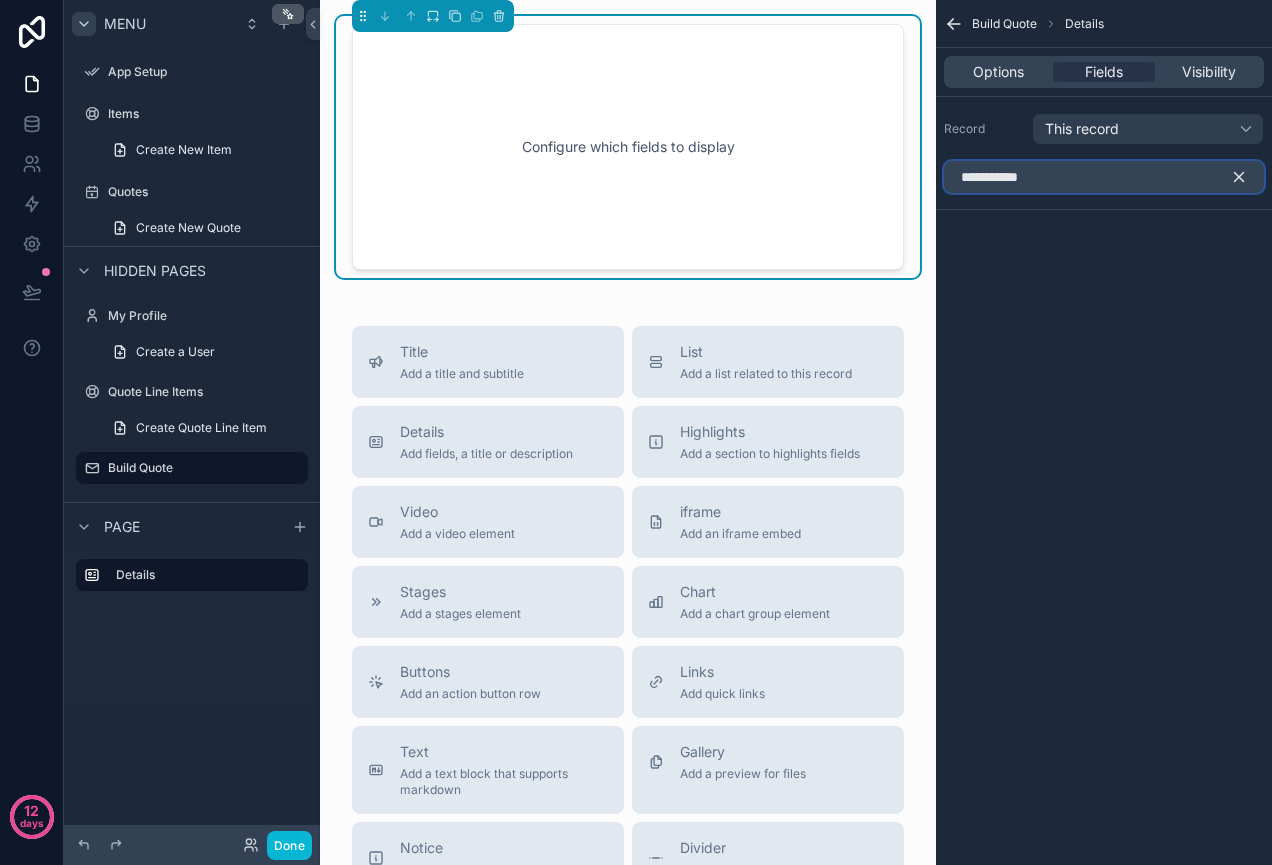 type on "**********" 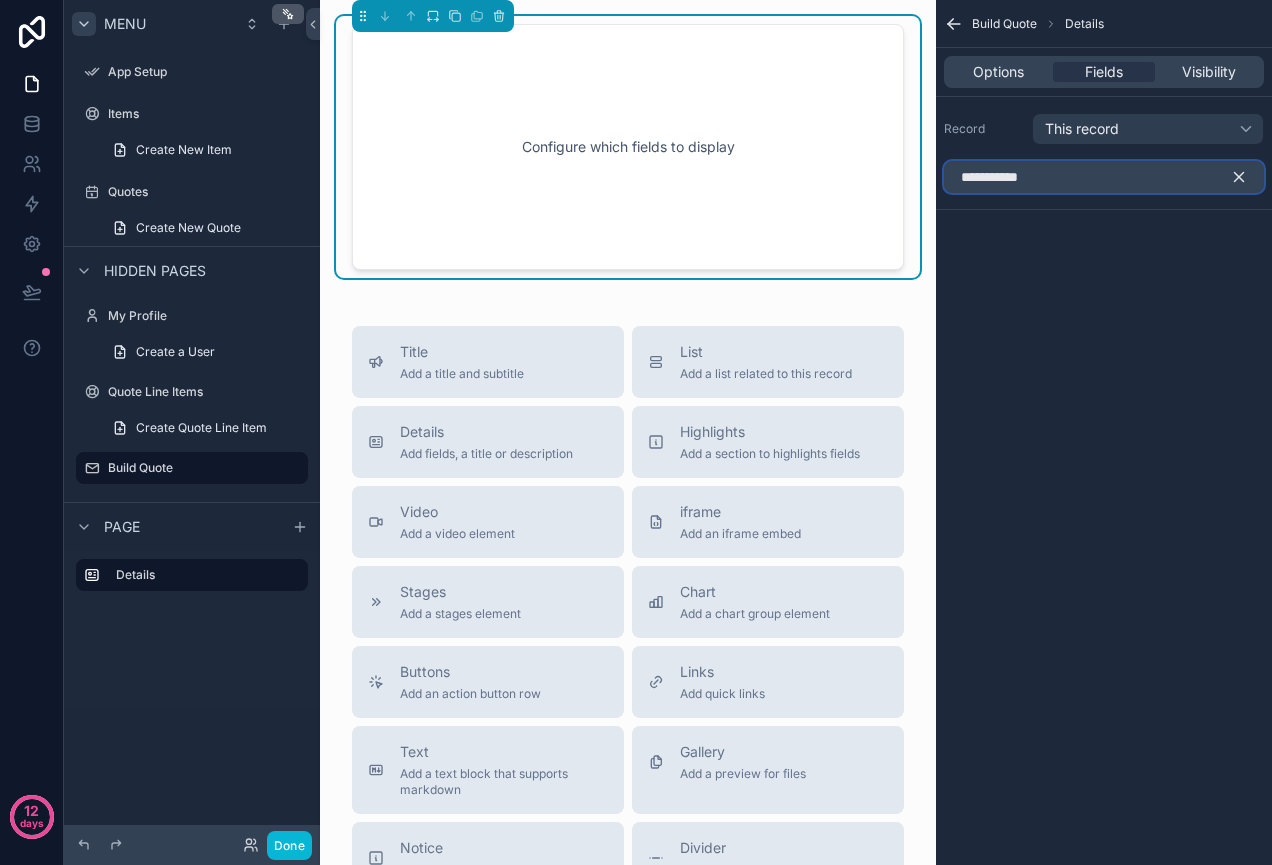 drag, startPoint x: 1039, startPoint y: 175, endPoint x: 922, endPoint y: 162, distance: 117.72001 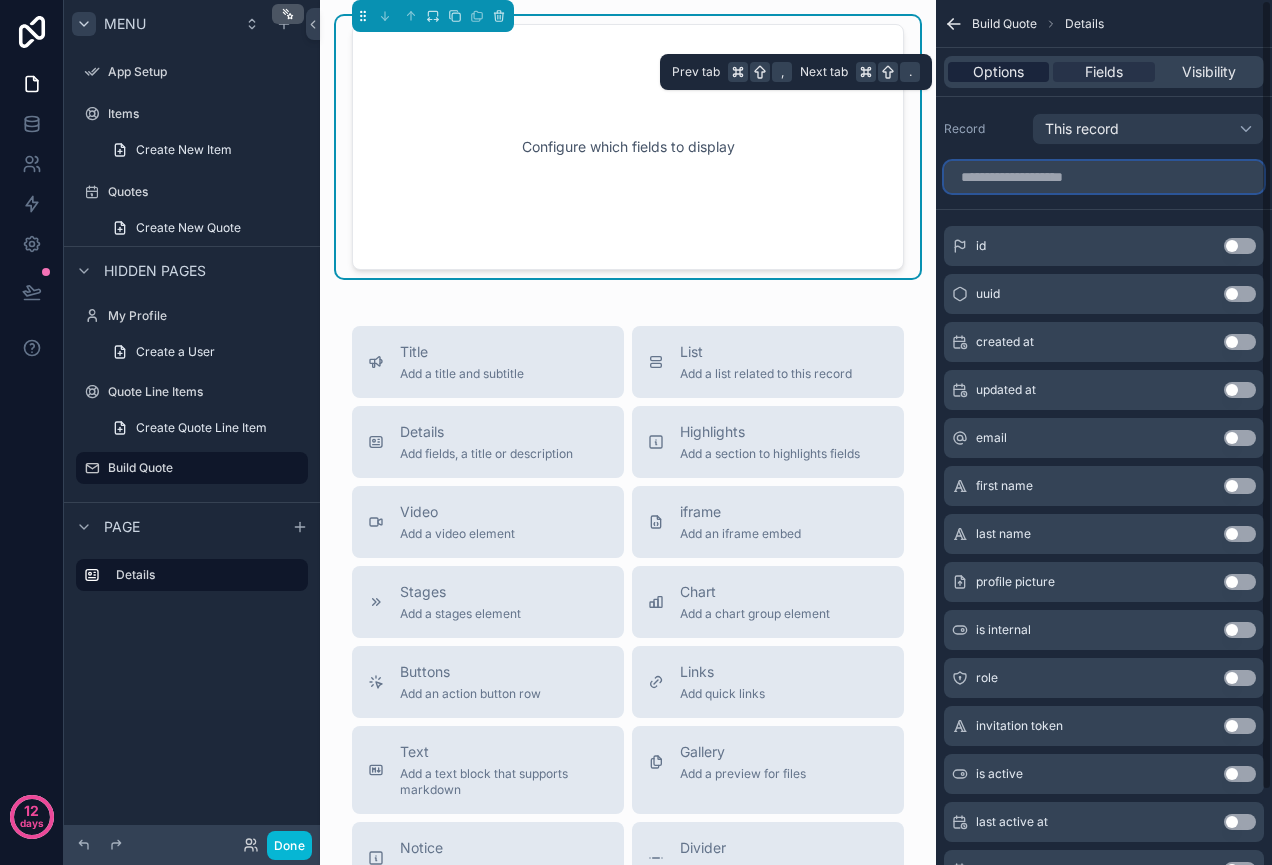 type 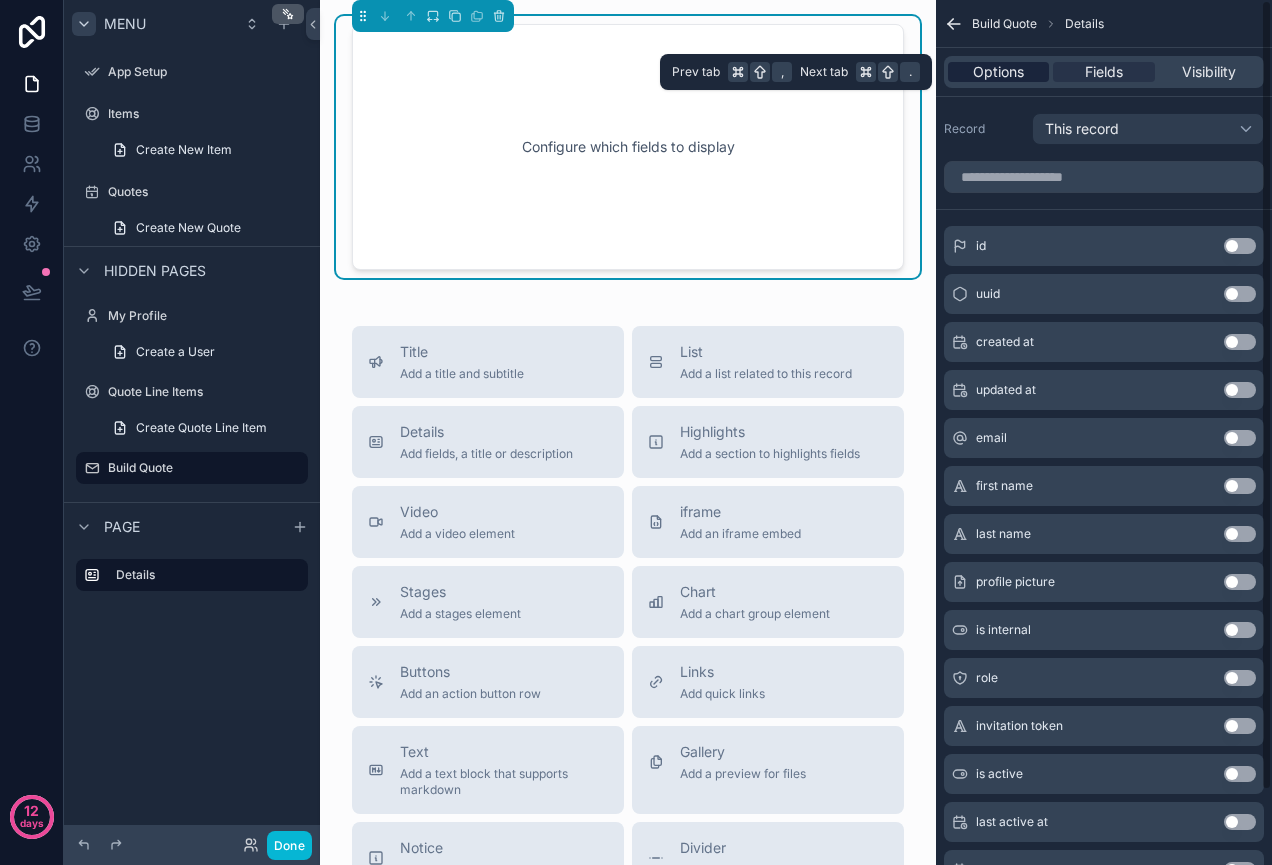 click on "Options" at bounding box center [998, 72] 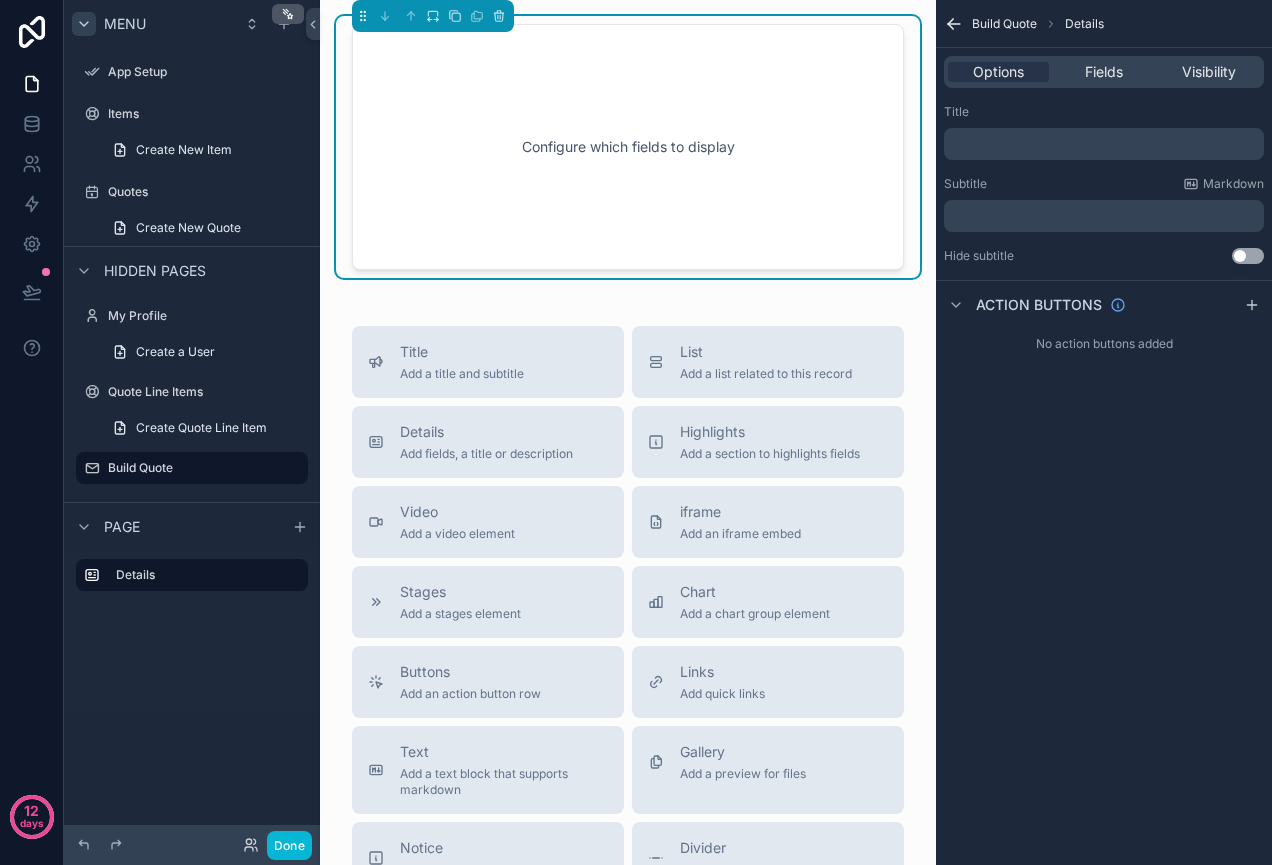 click on "Configure which fields to display" at bounding box center (628, 147) 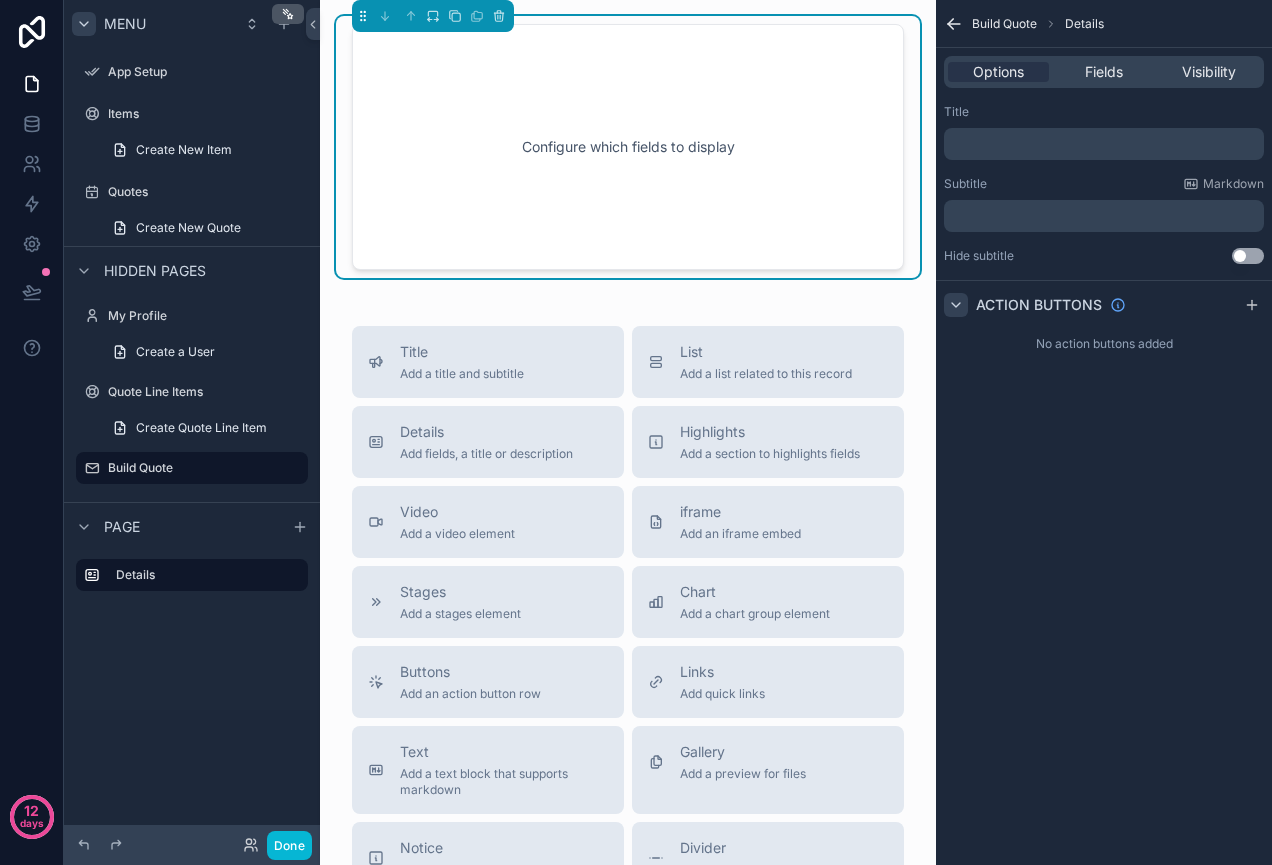 click 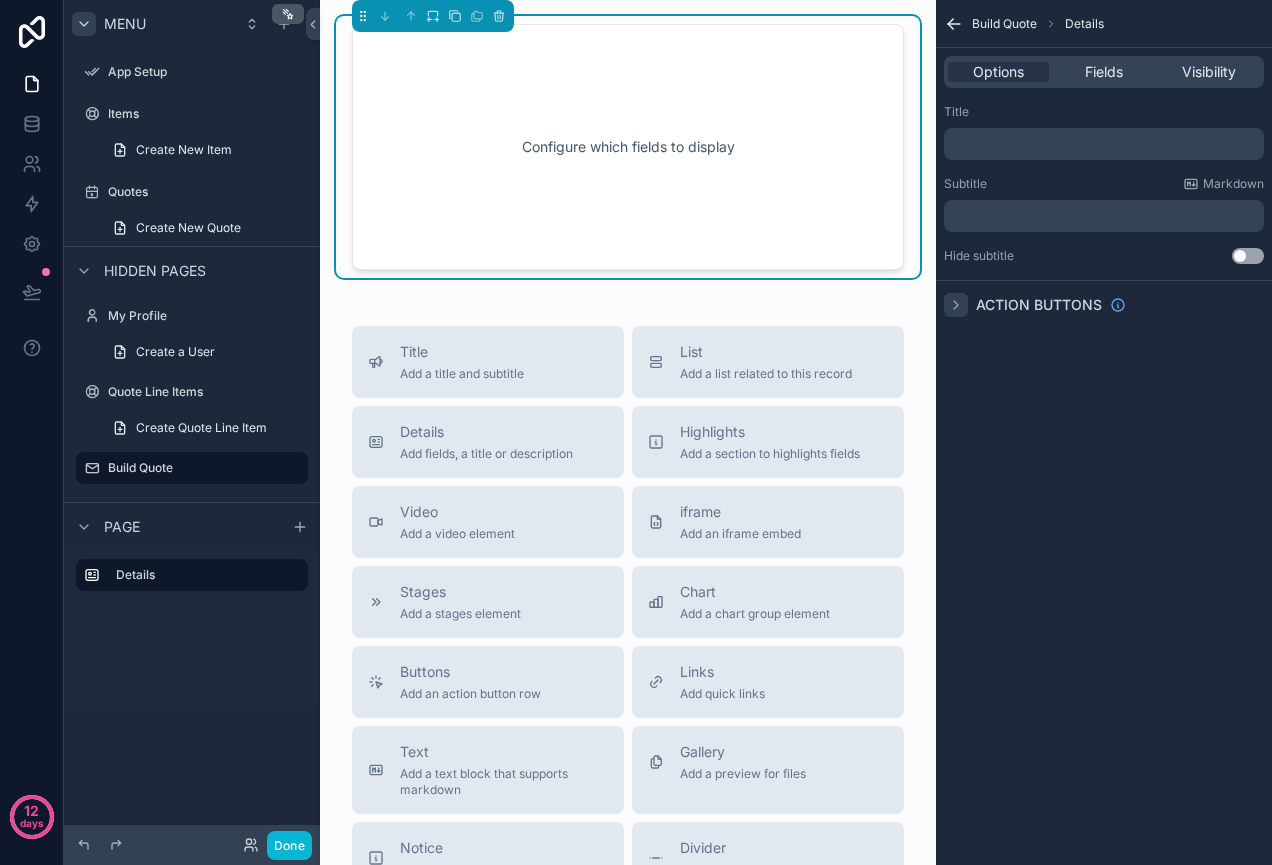 click 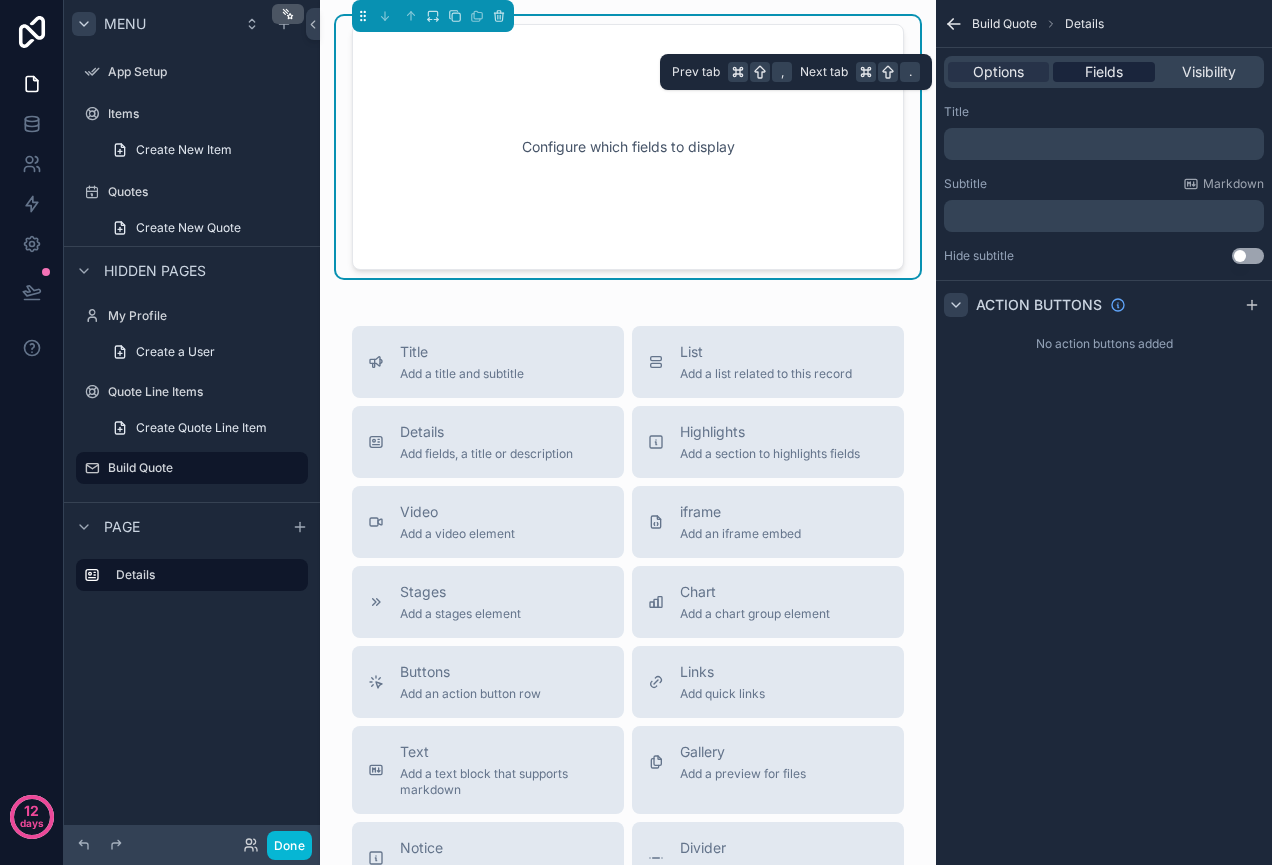 click on "Fields" at bounding box center [1103, 72] 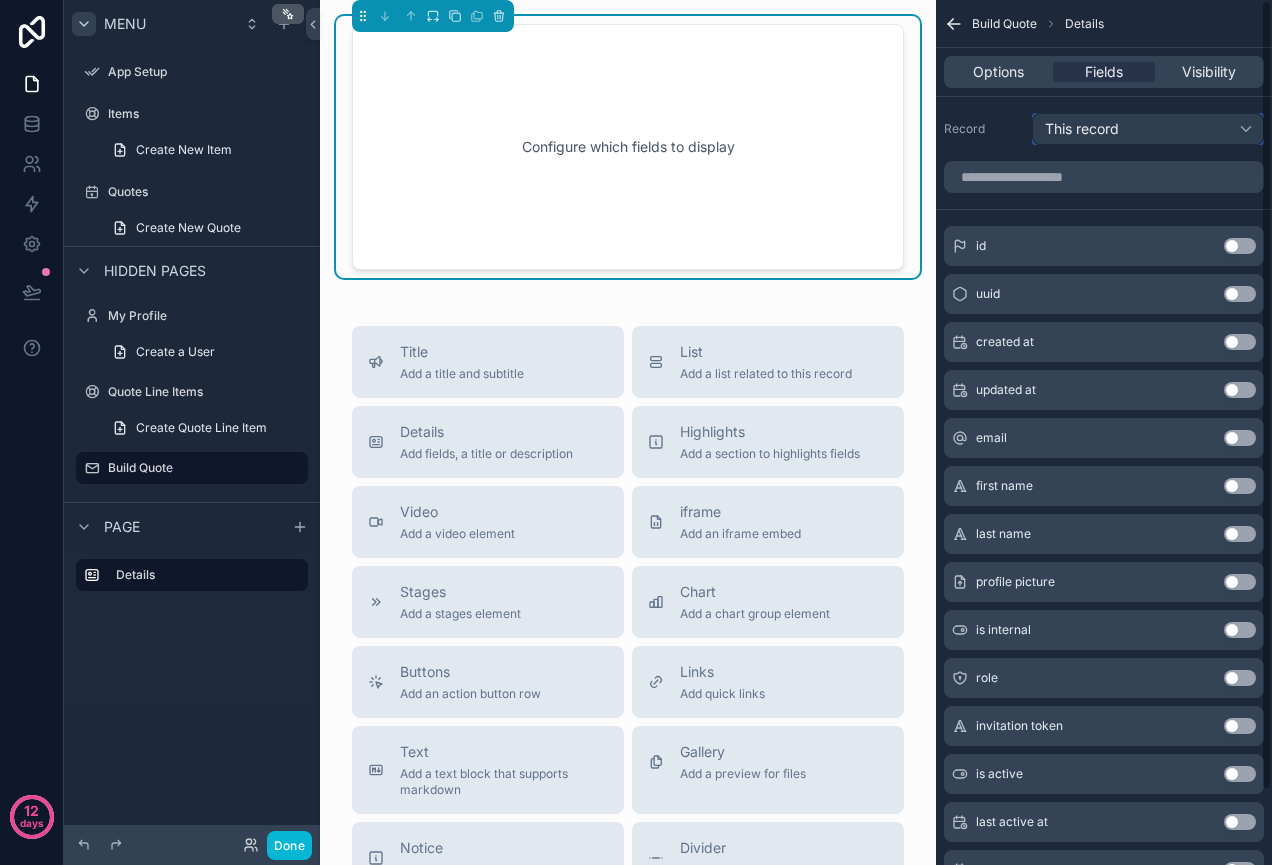 click on "This record" at bounding box center (1082, 129) 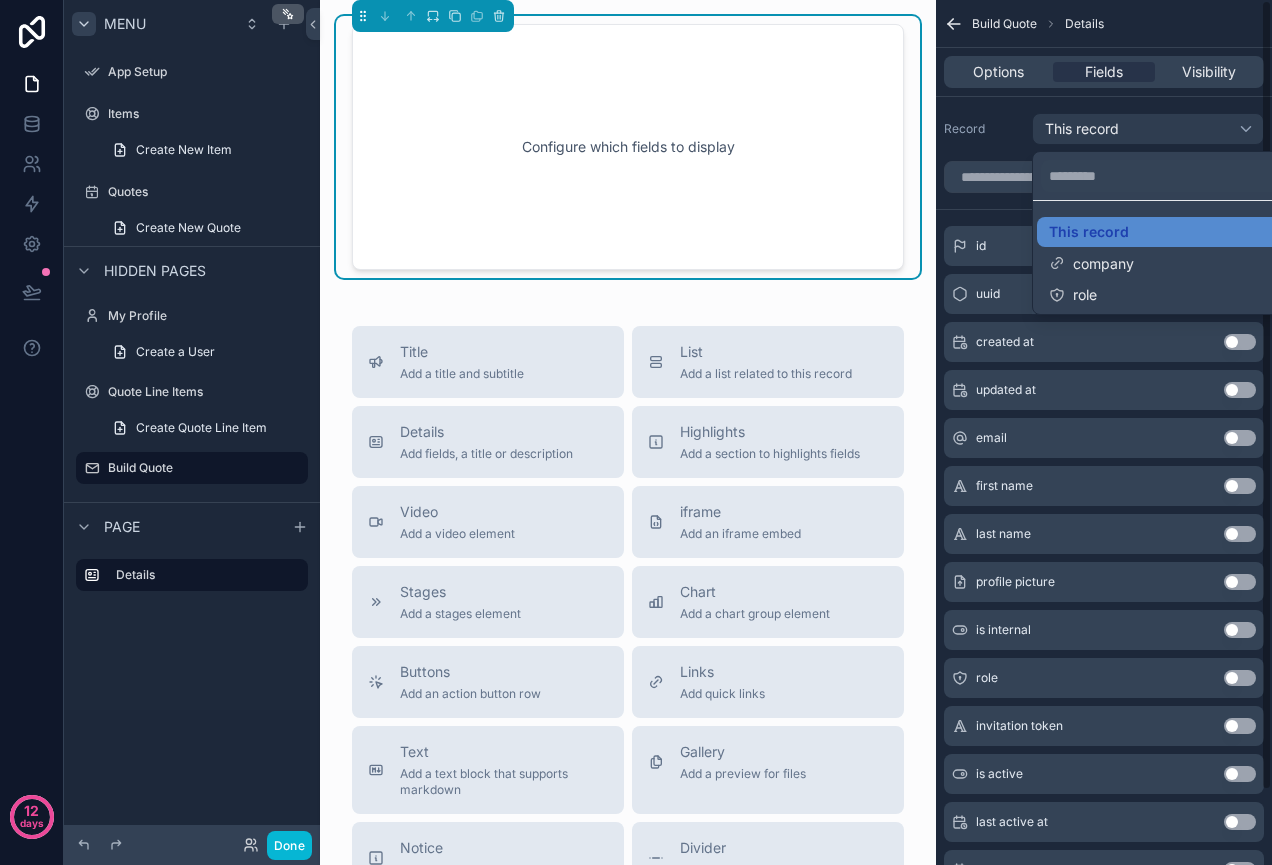 click at bounding box center (636, 432) 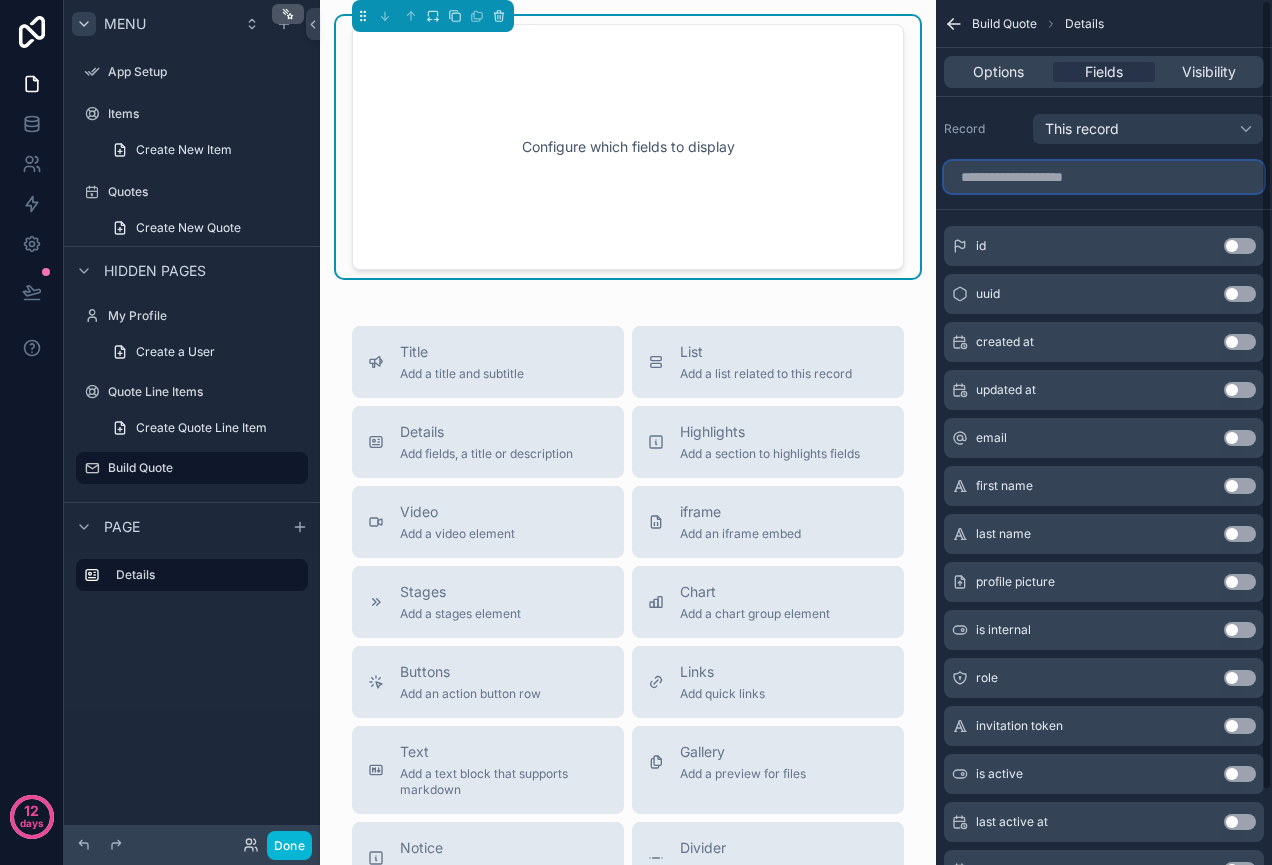 click at bounding box center [1104, 177] 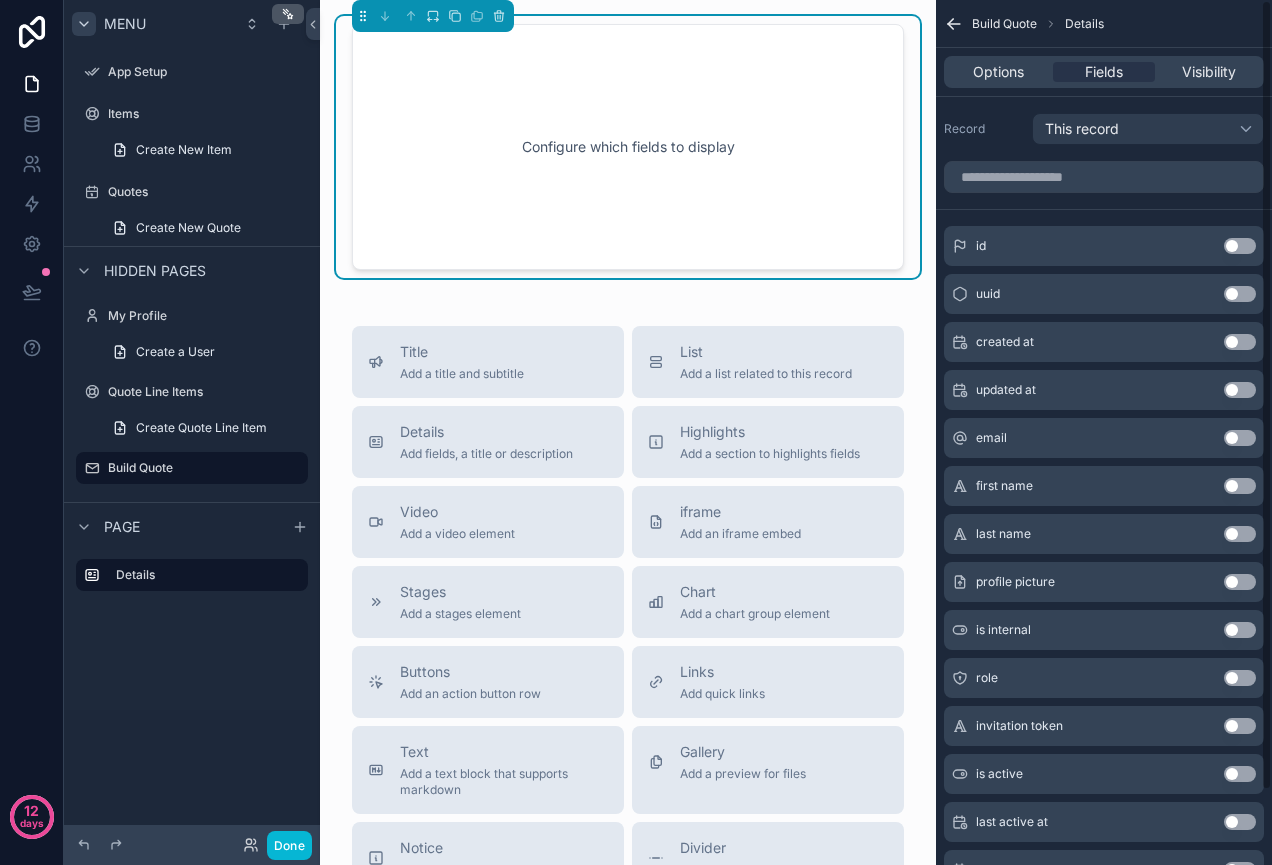 click on "Use setting" at bounding box center (1240, 438) 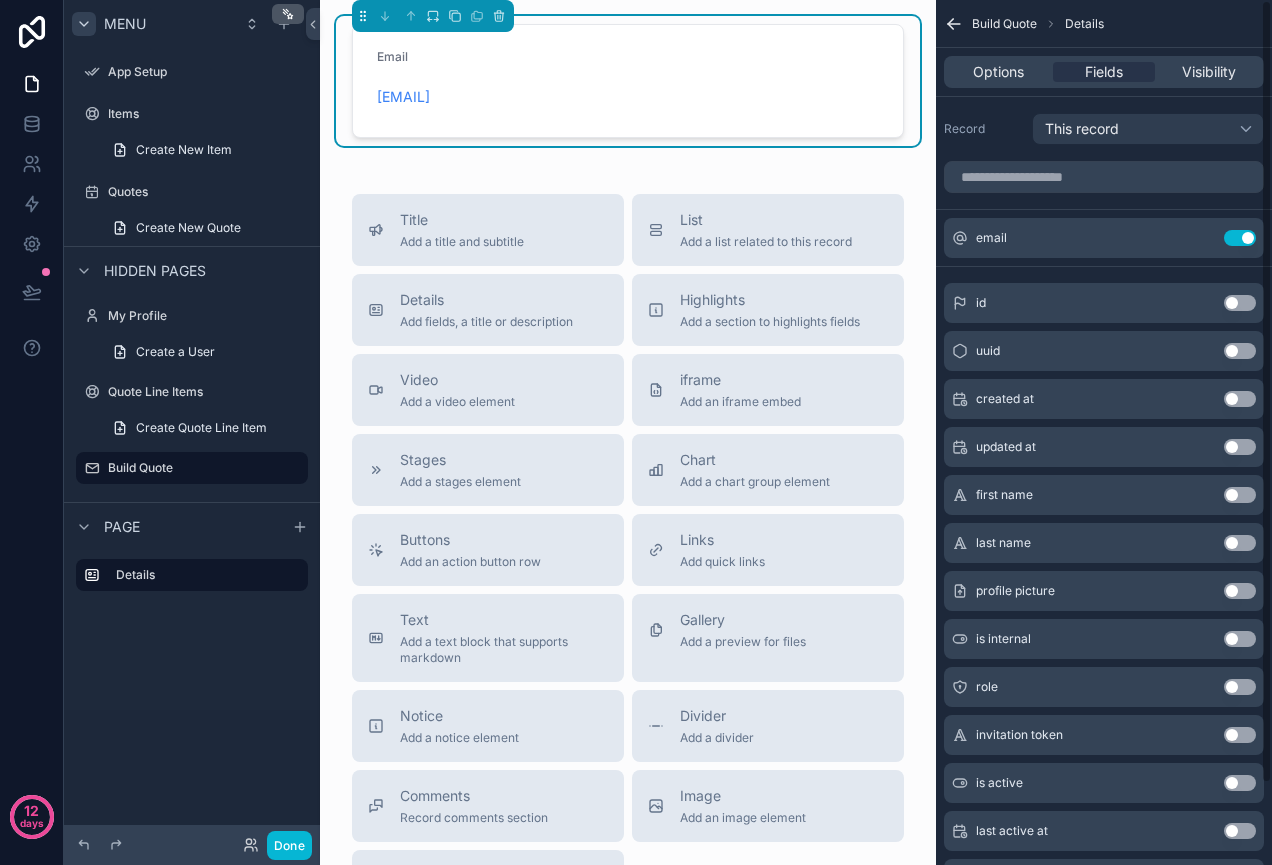 click on "updated at Use setting" at bounding box center [1104, 447] 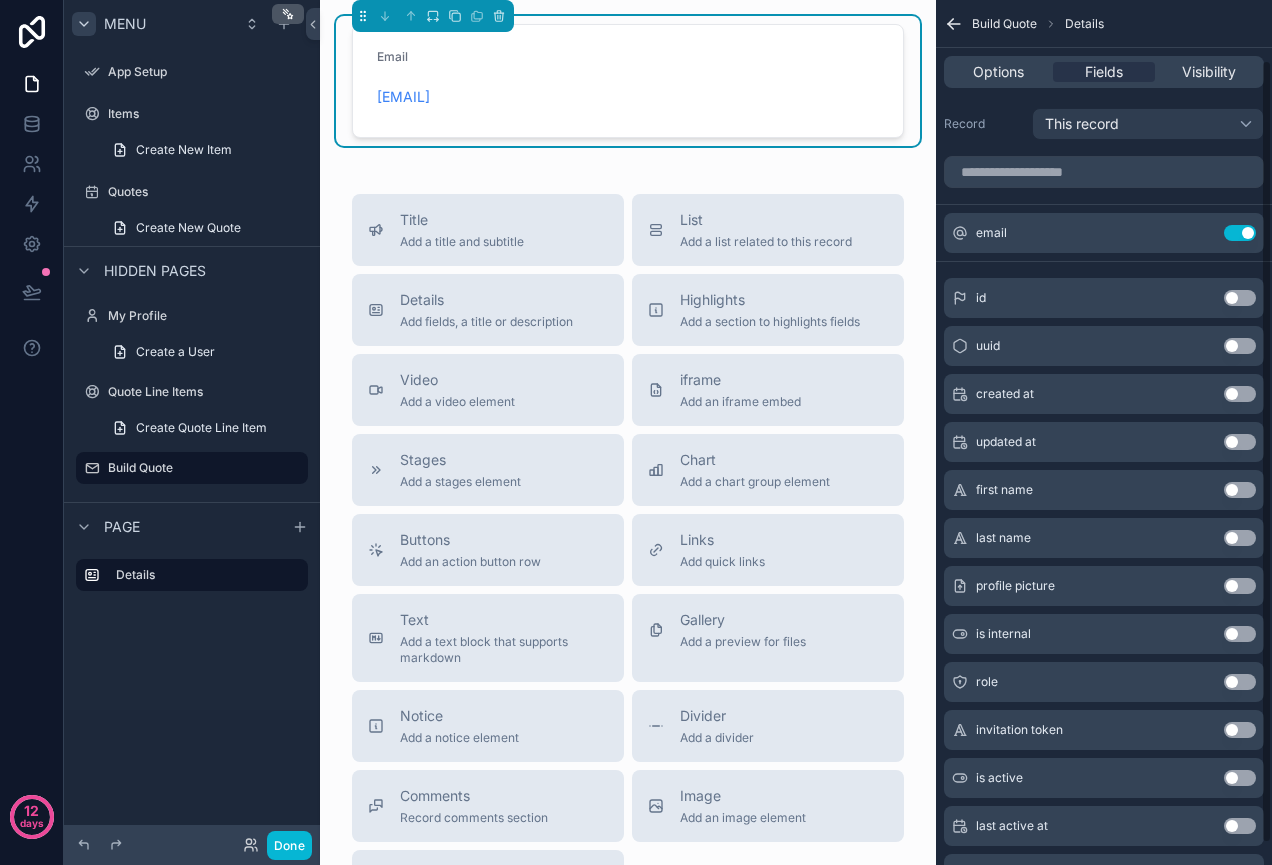 scroll, scrollTop: 0, scrollLeft: 0, axis: both 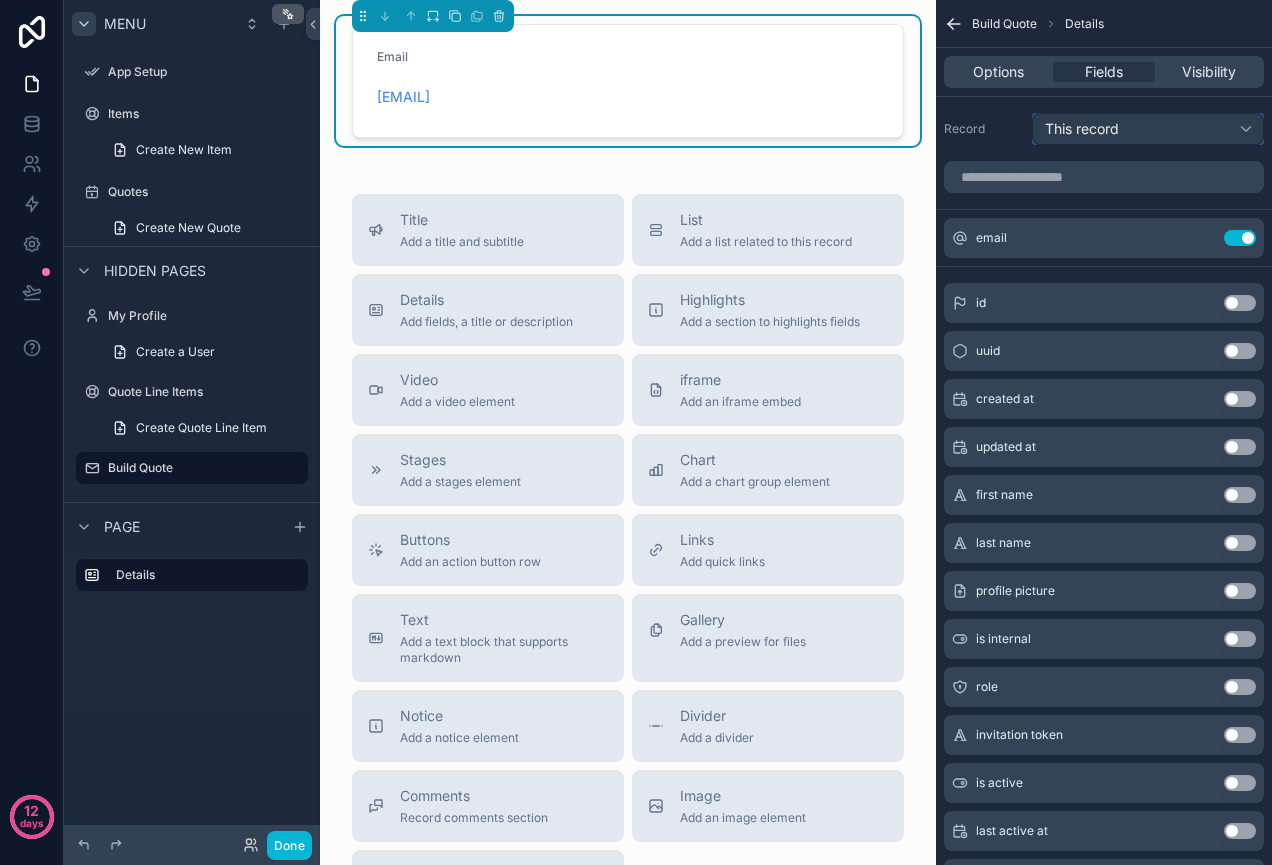click on "This record" at bounding box center [1082, 129] 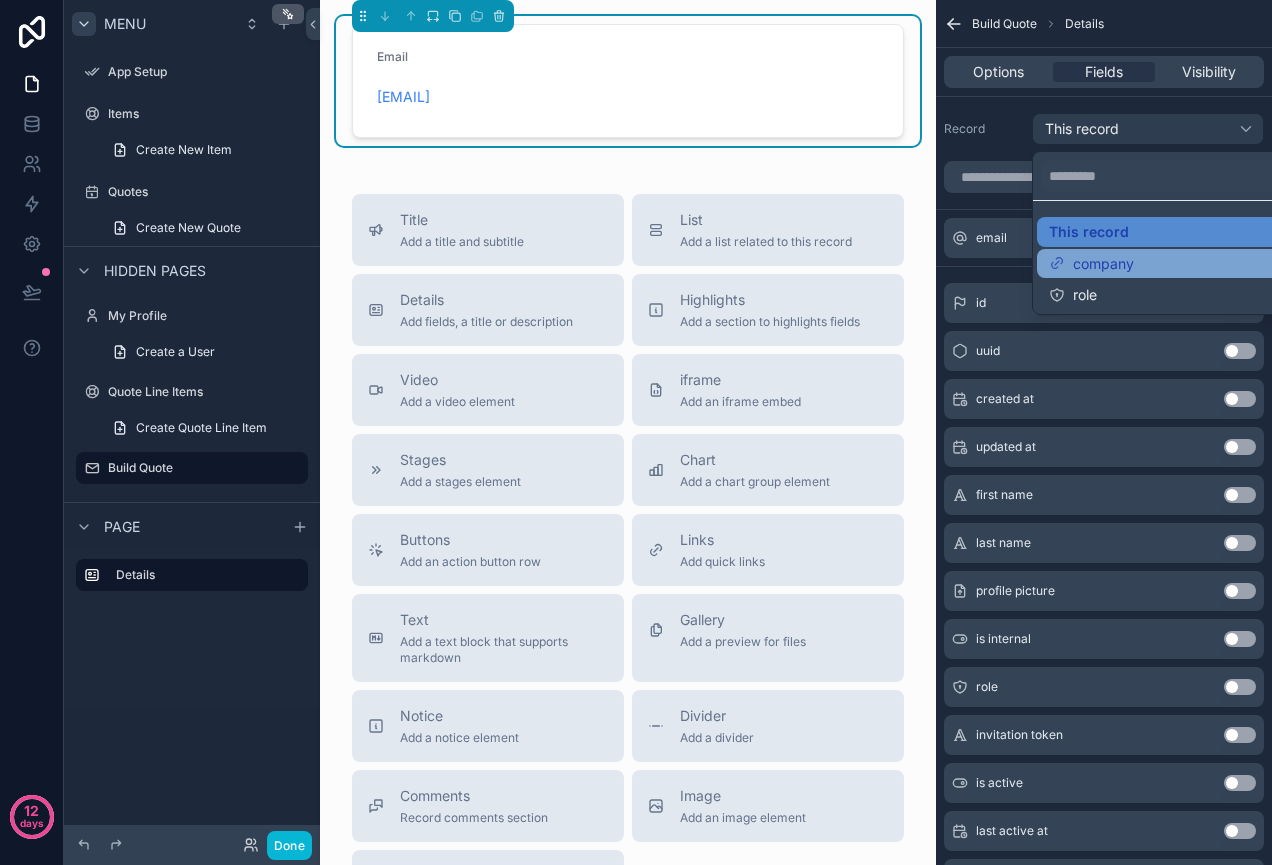 click on "company" at bounding box center [1172, 264] 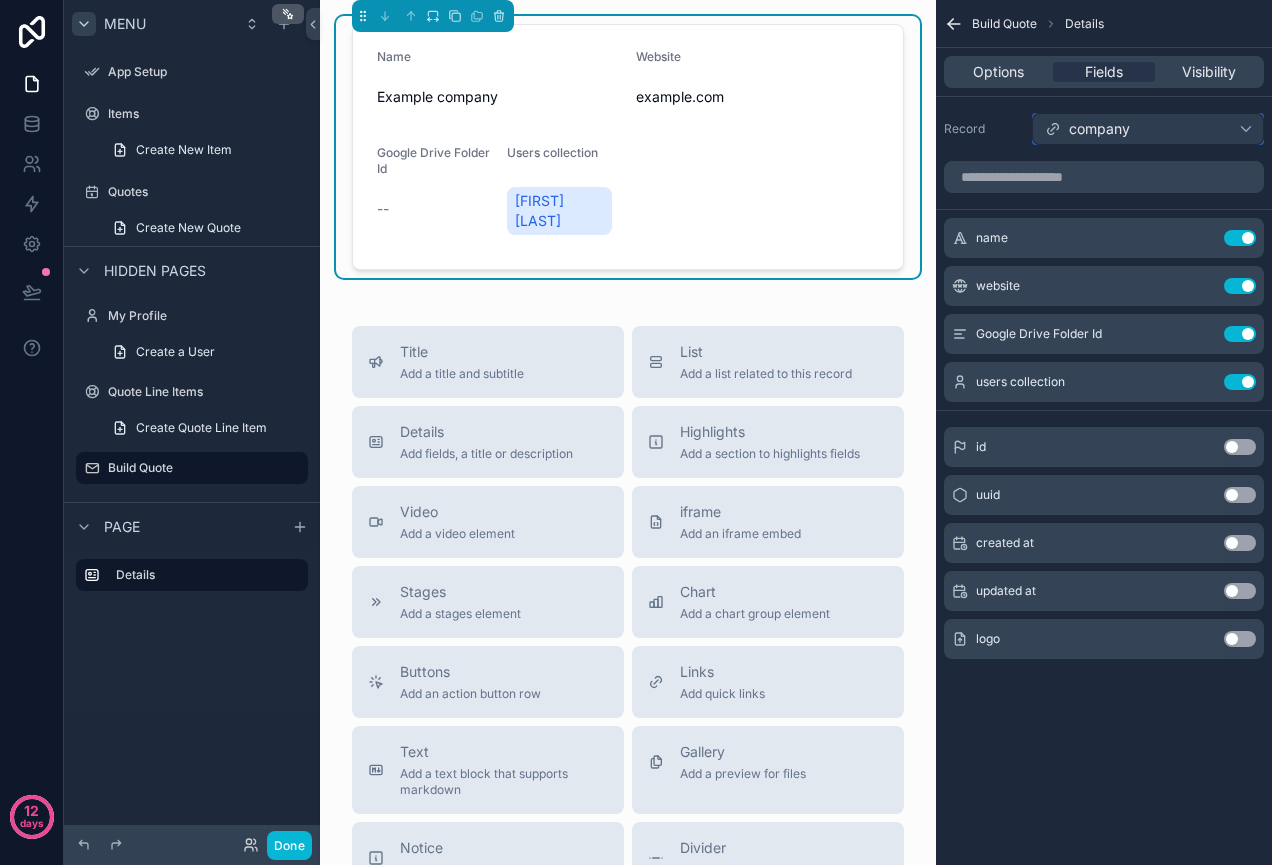 click on "company" at bounding box center [1099, 129] 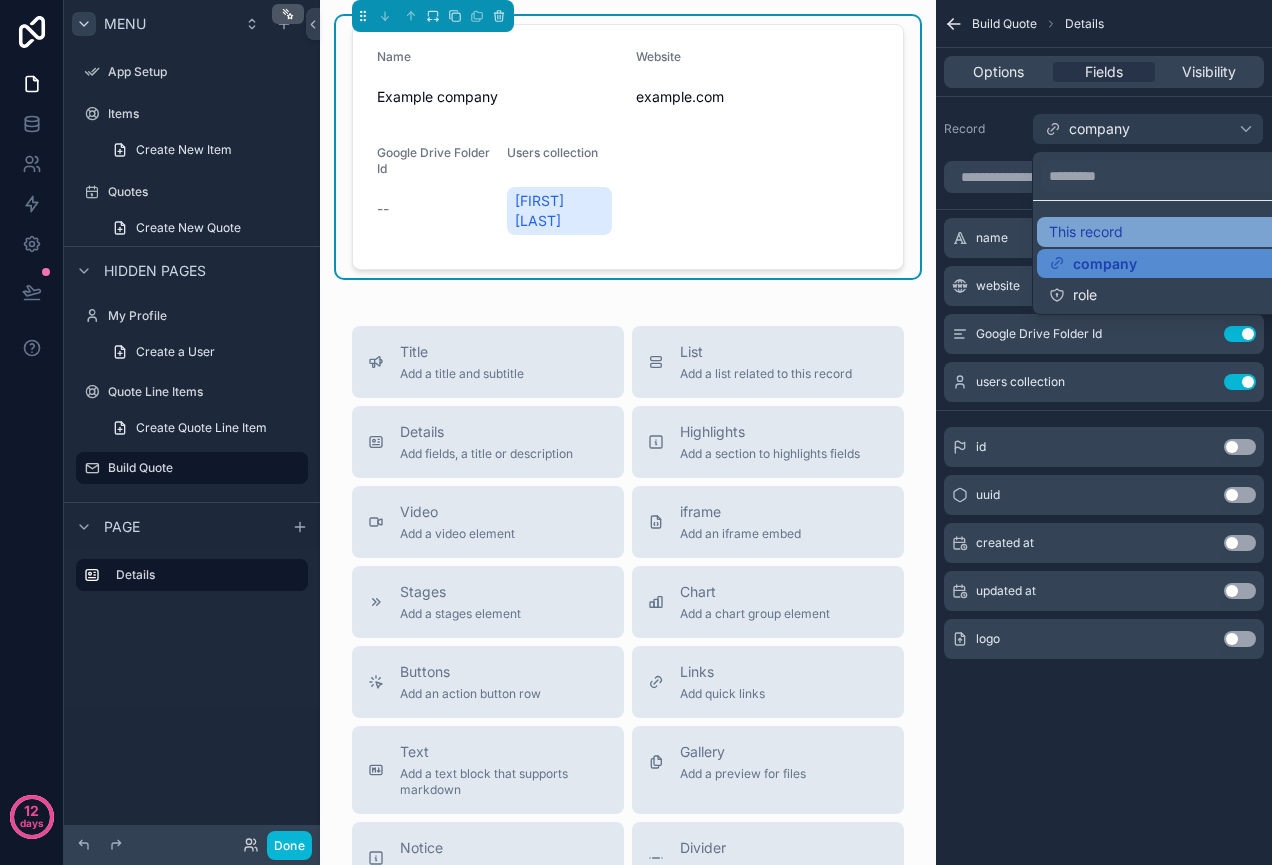 click on "This record" at bounding box center [1086, 232] 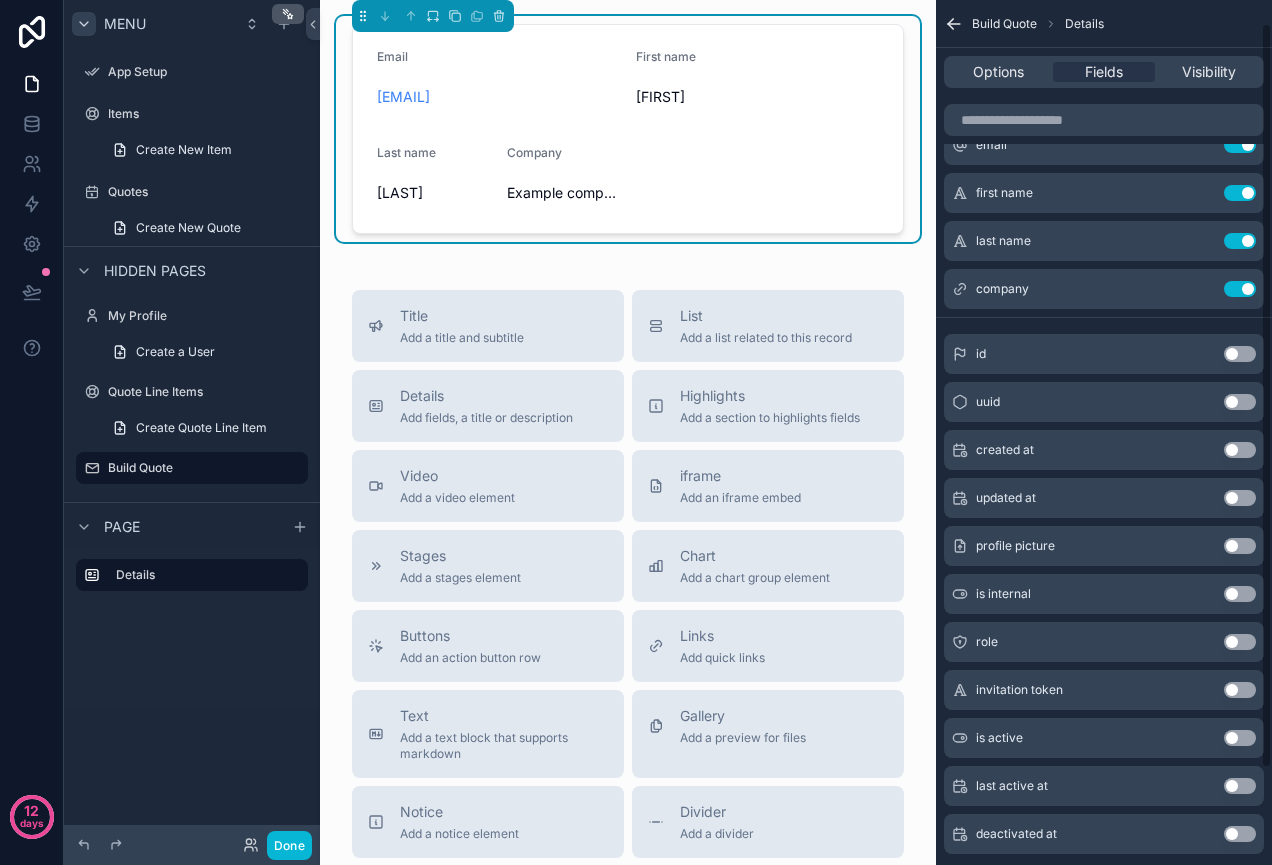 scroll, scrollTop: 0, scrollLeft: 0, axis: both 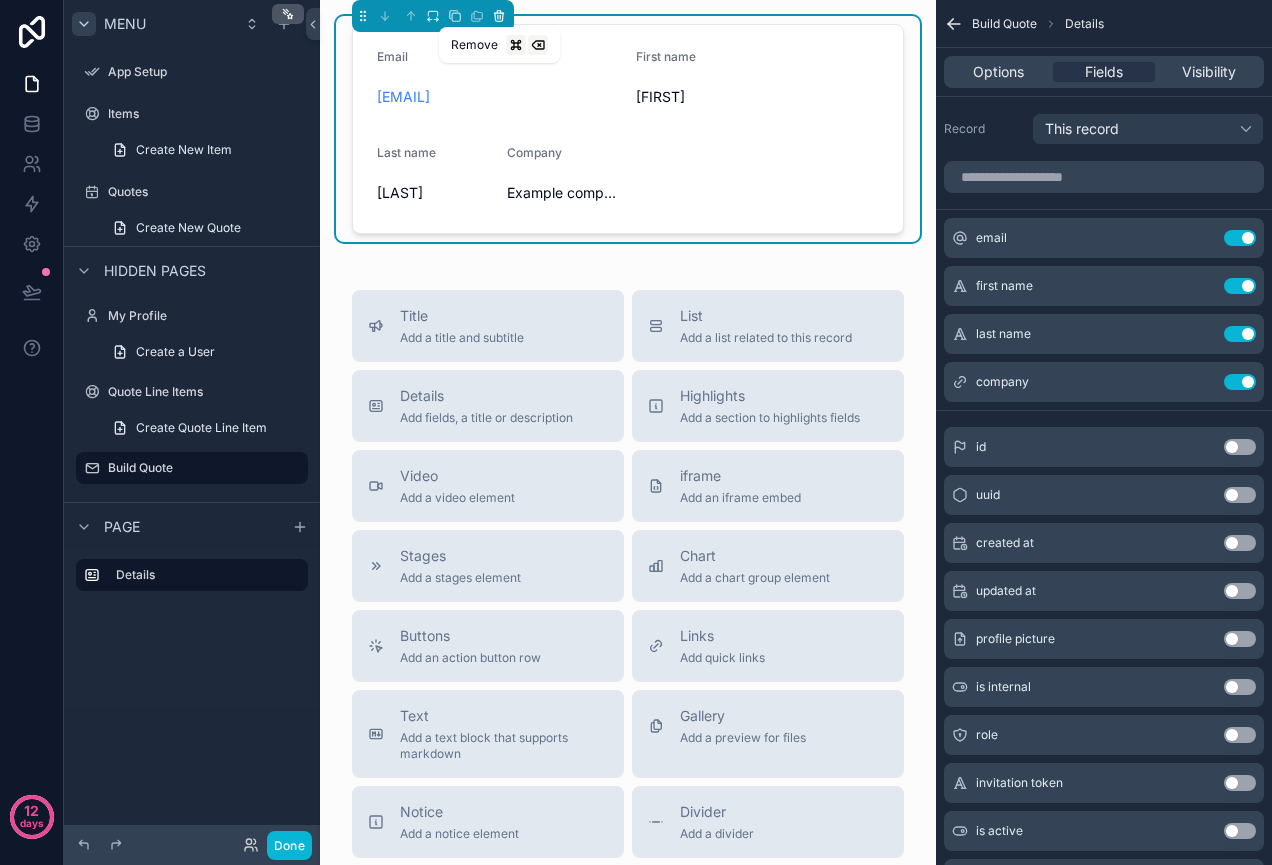 click 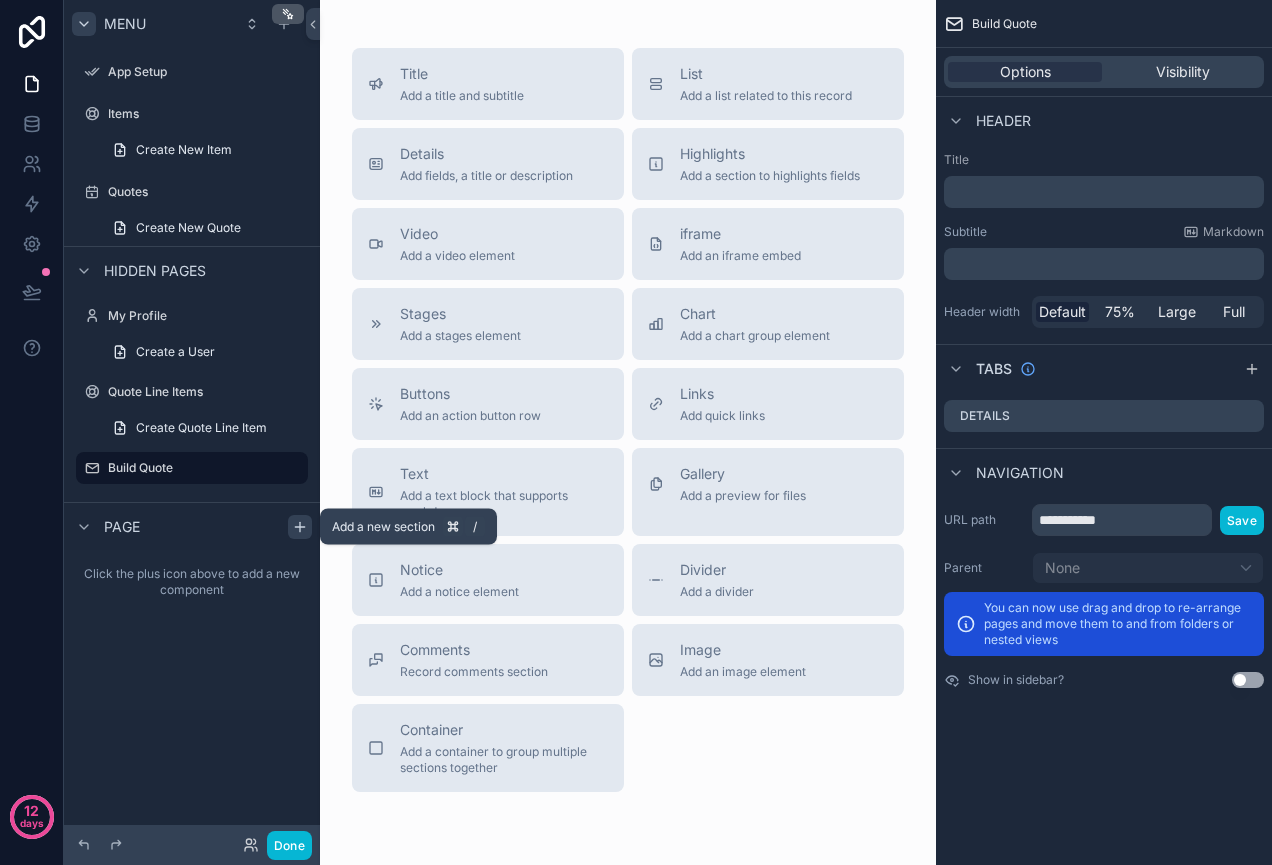 click 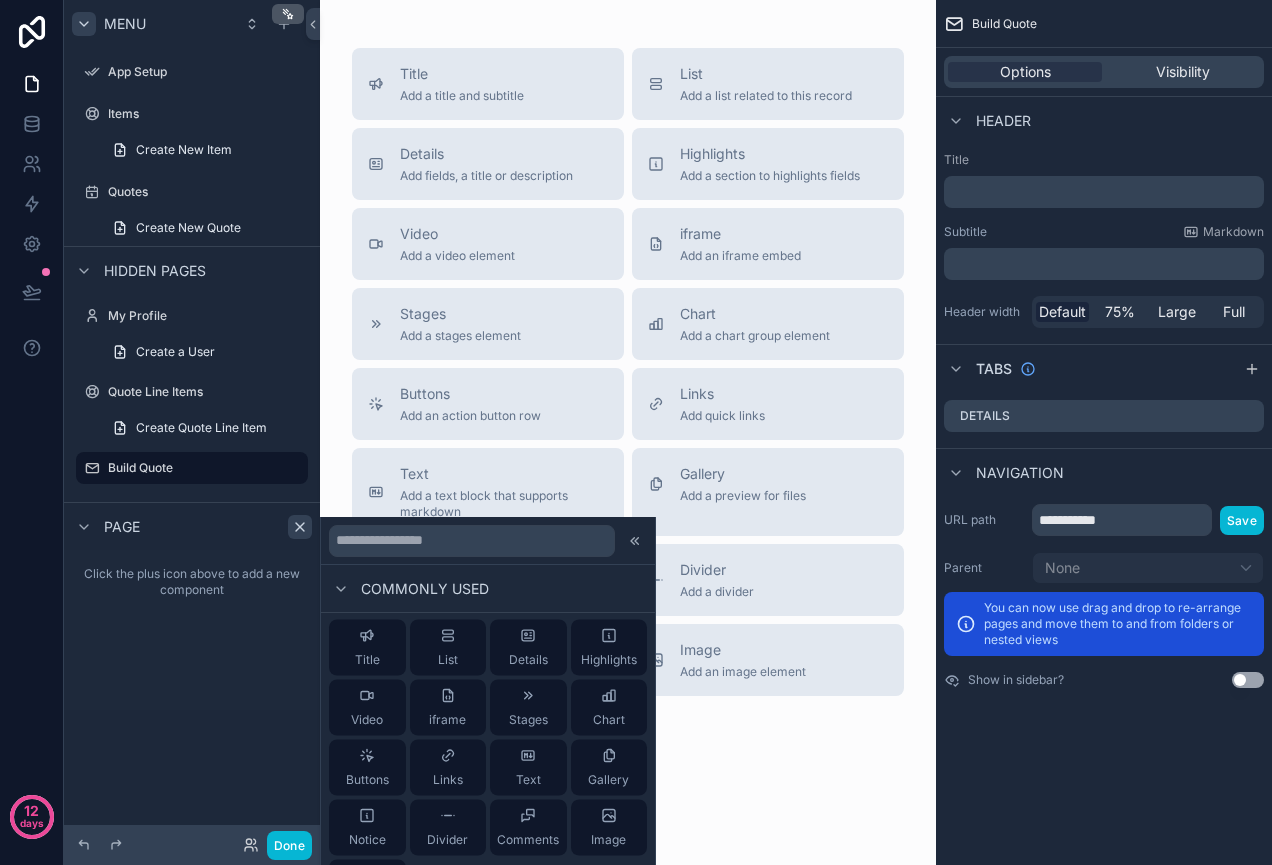 scroll, scrollTop: 0, scrollLeft: 0, axis: both 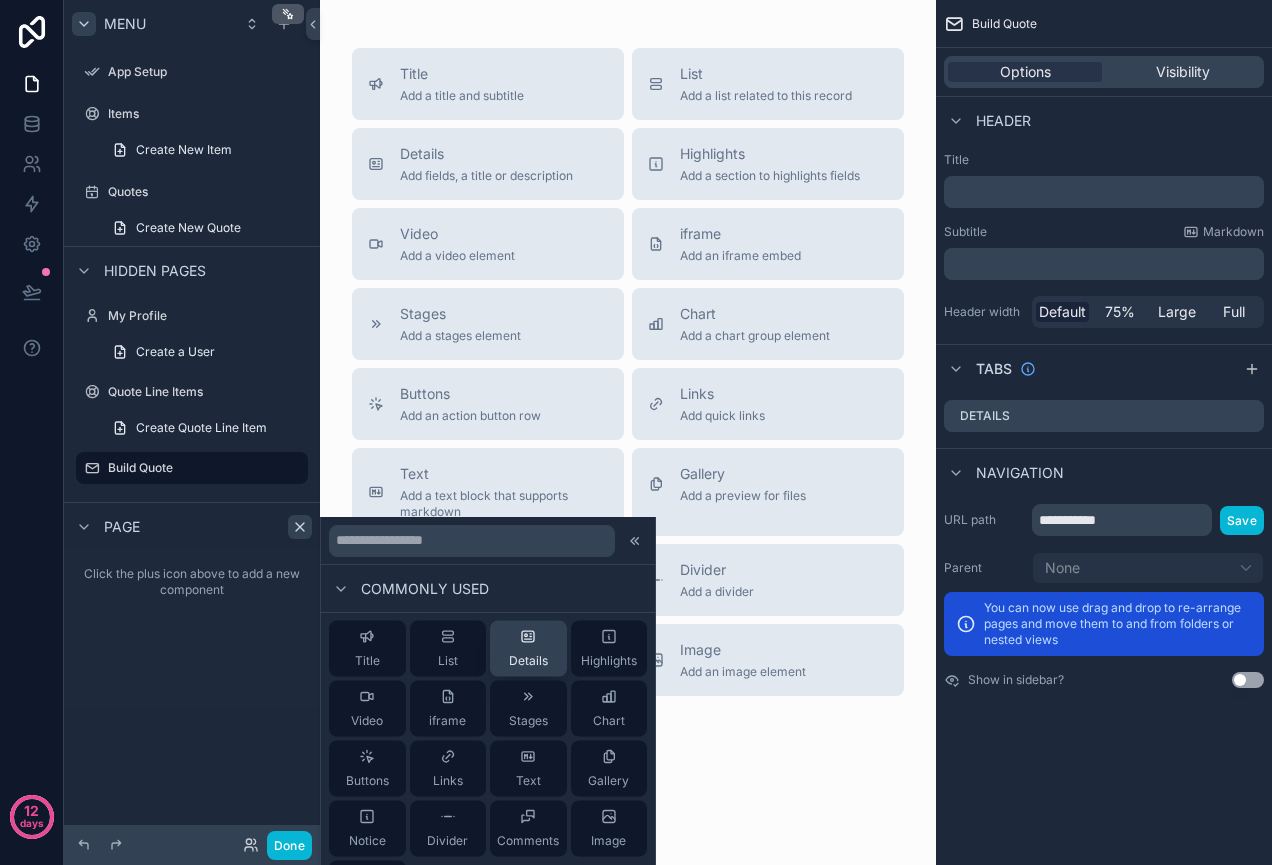 click on "Details" at bounding box center (528, 649) 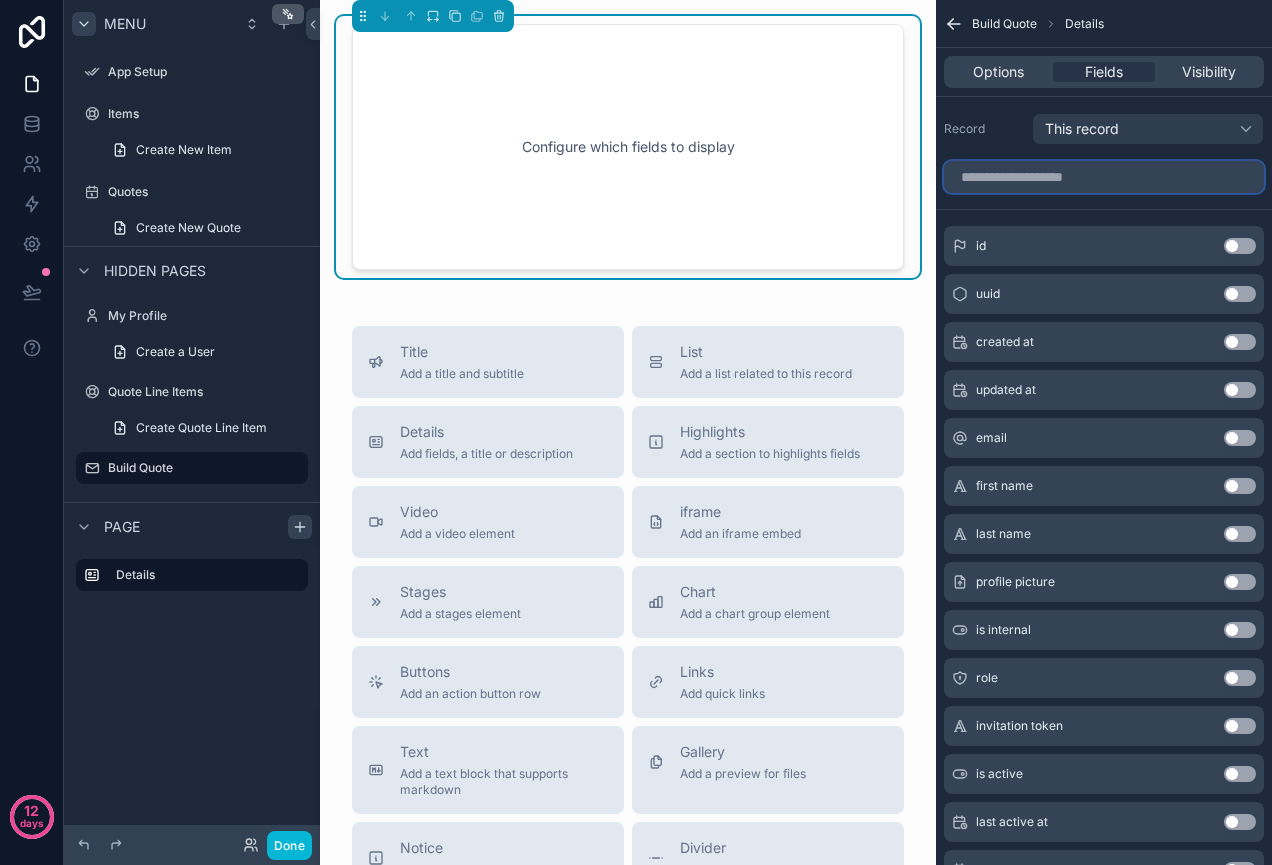 click at bounding box center (1104, 177) 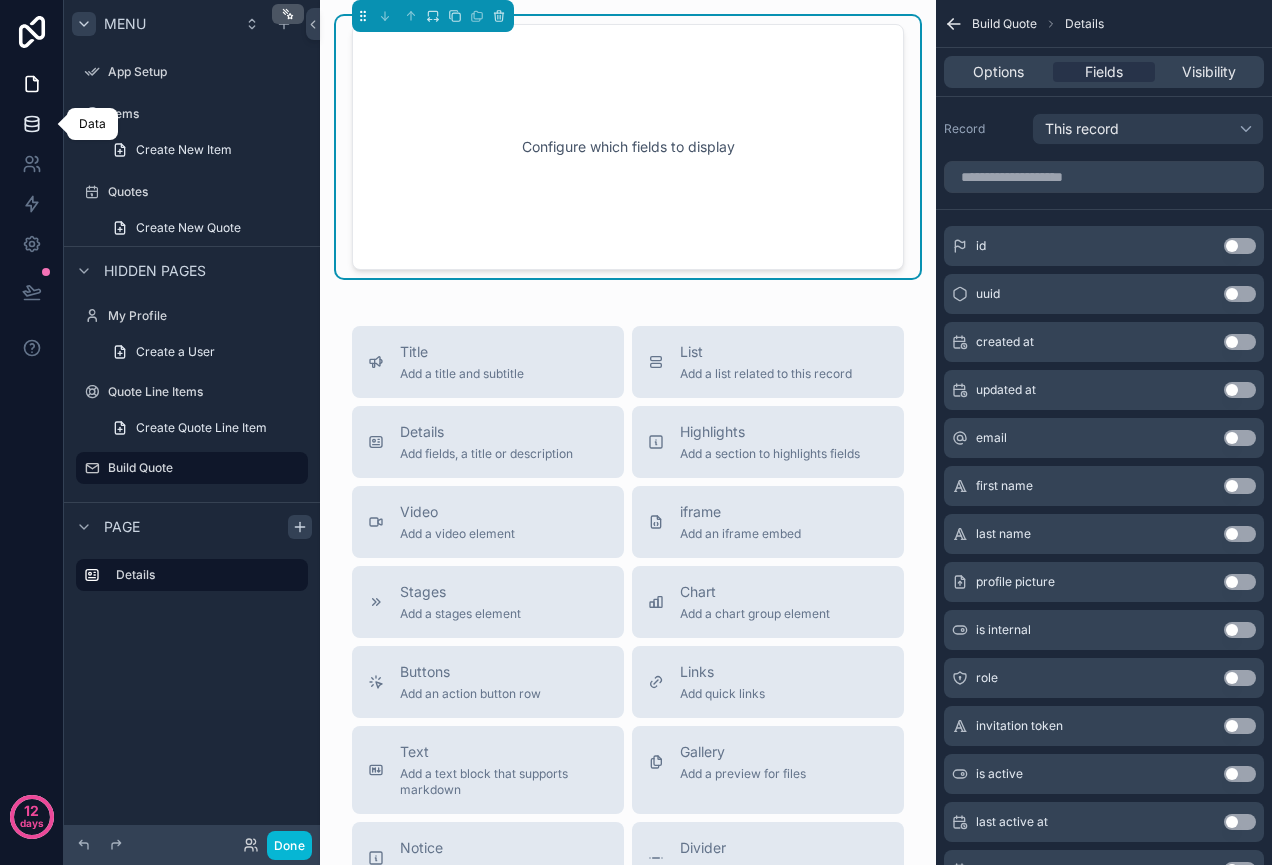 click at bounding box center (31, 124) 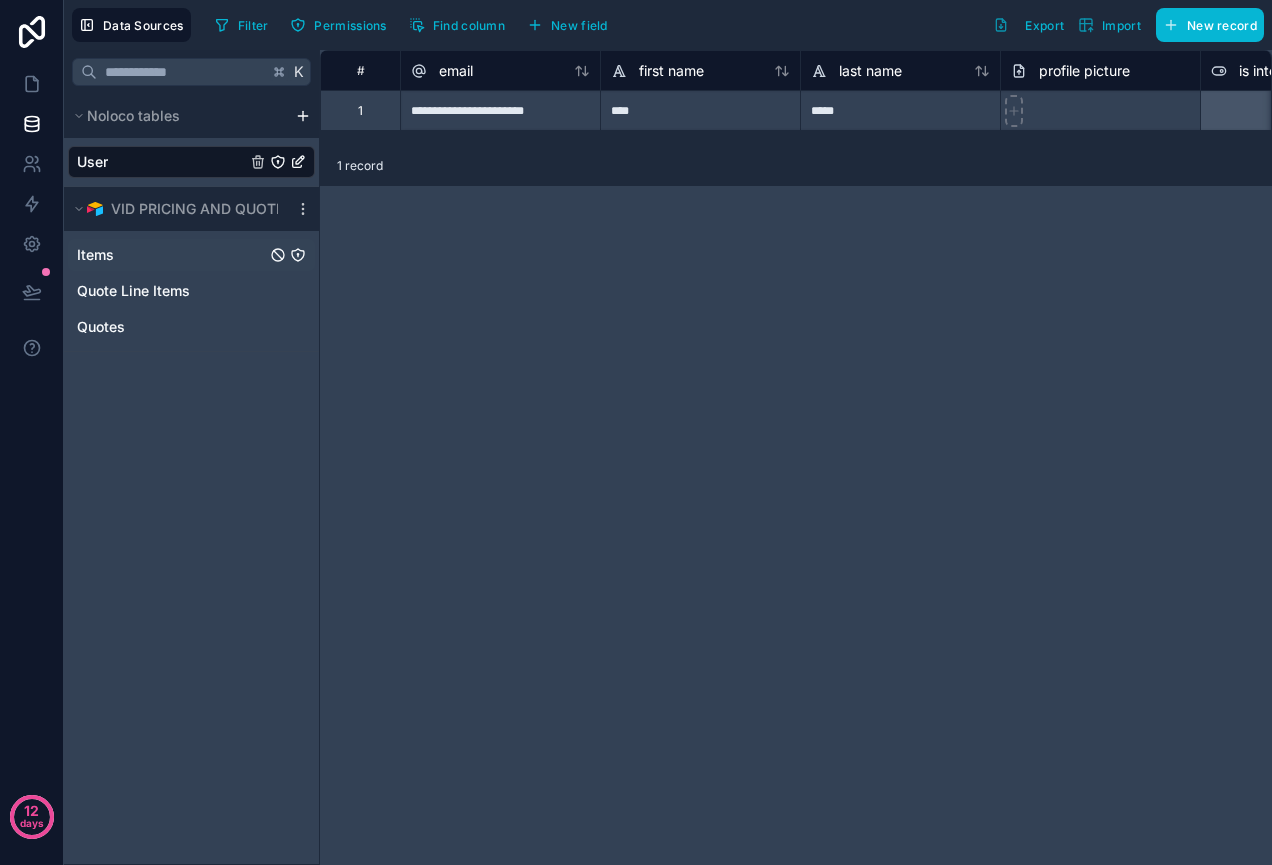 click on "Items" at bounding box center [191, 255] 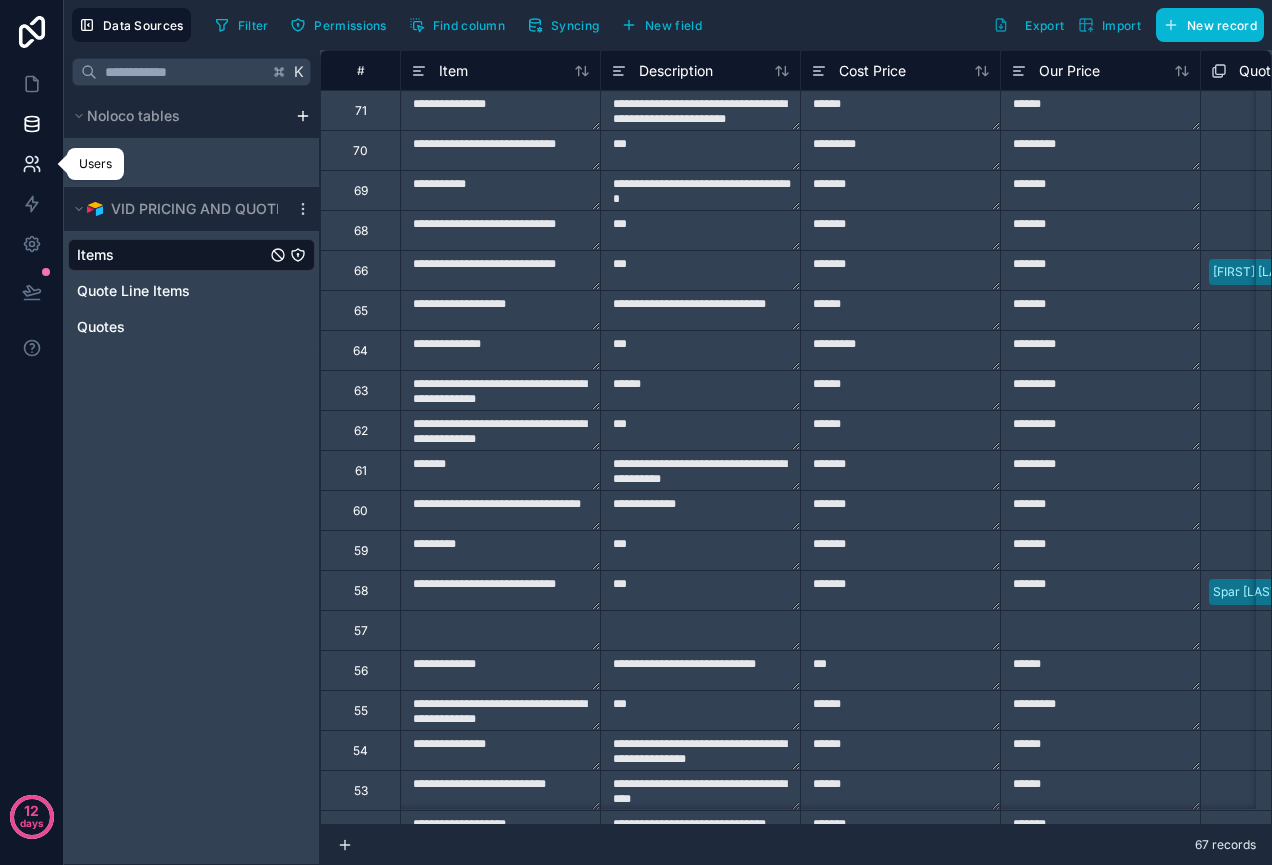 click 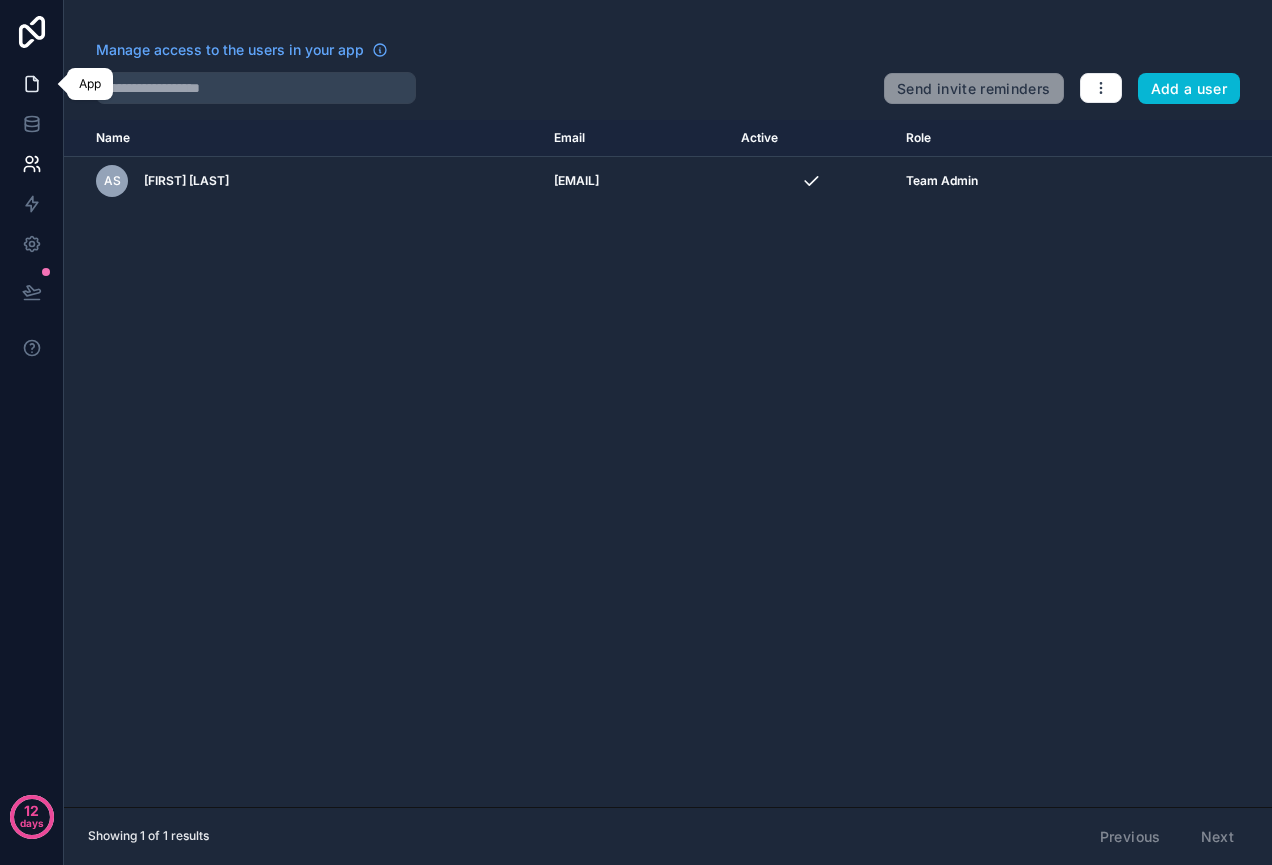 click 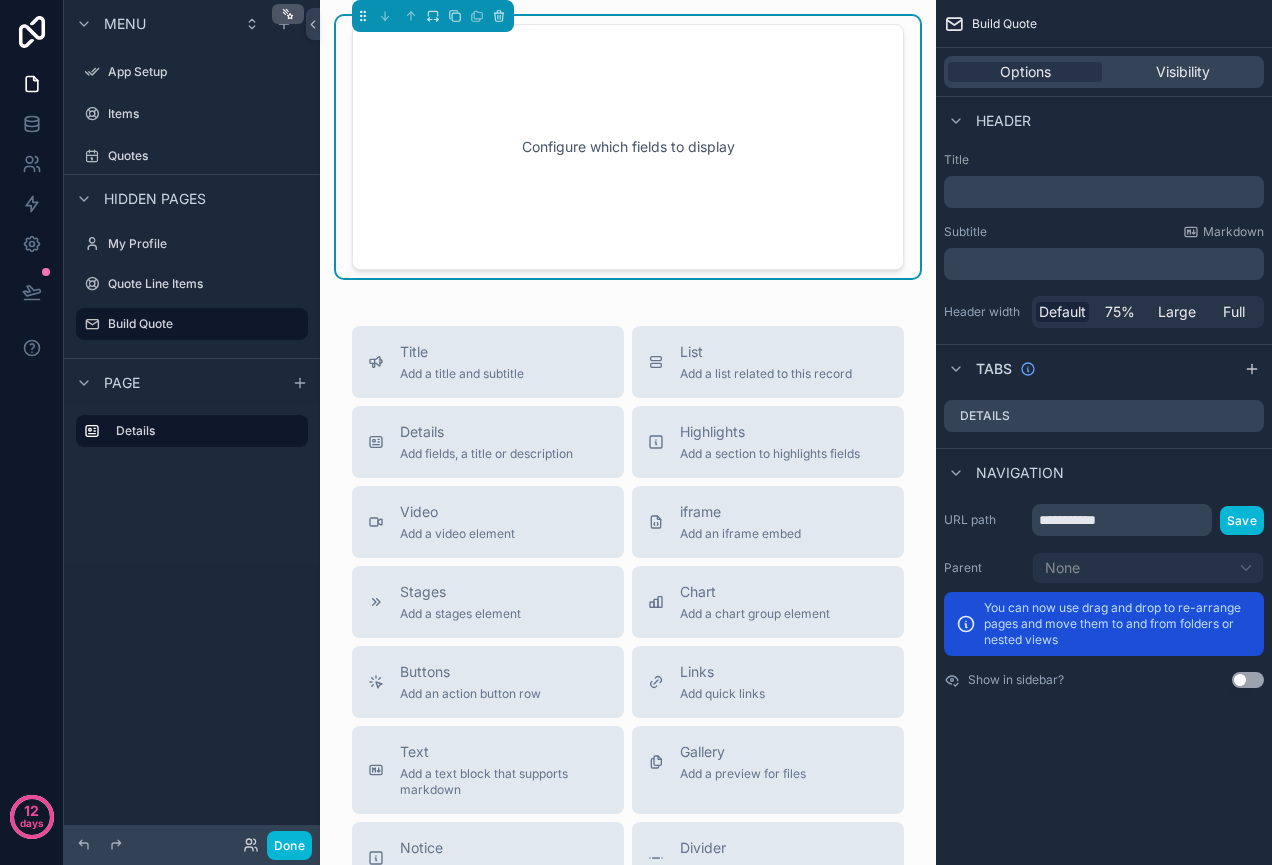 click on "Configure which fields to display" at bounding box center [628, 147] 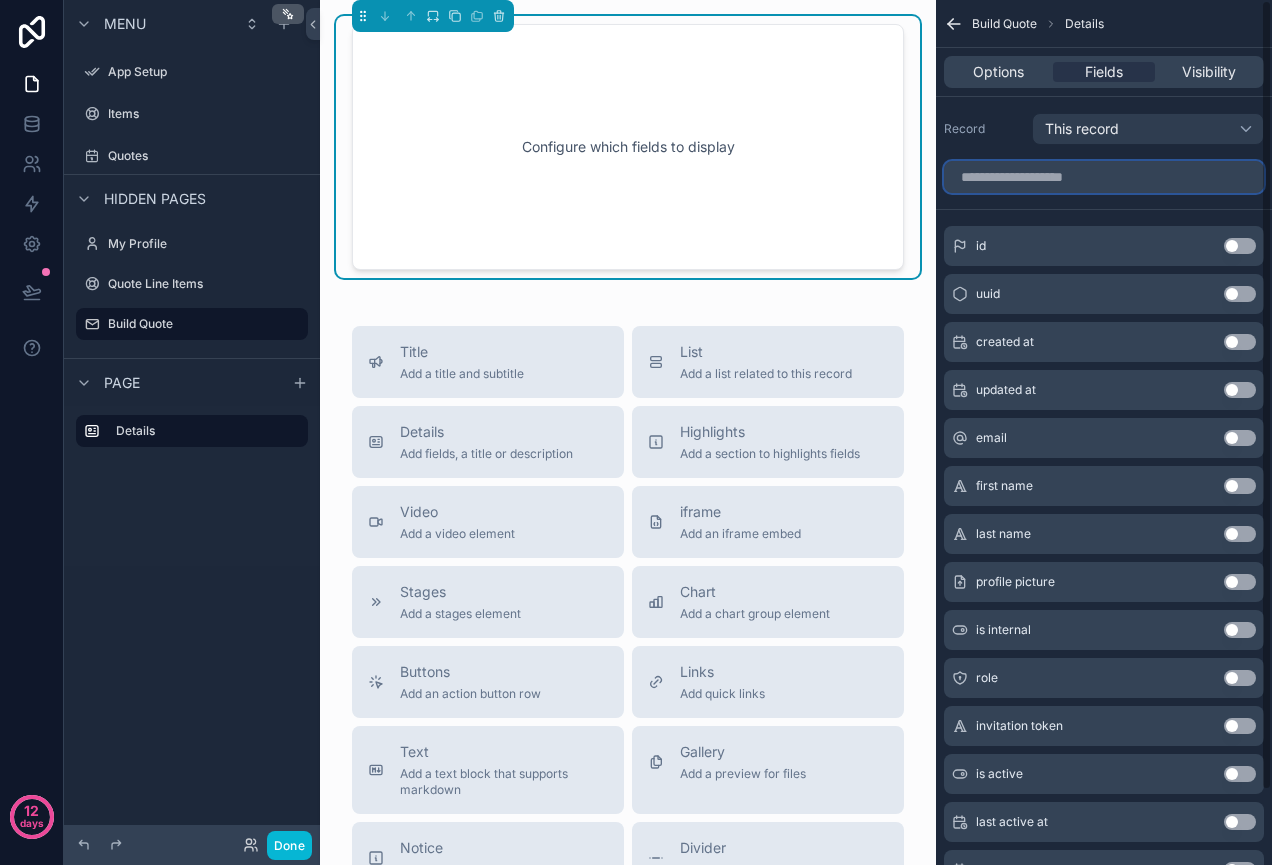 click at bounding box center (1104, 177) 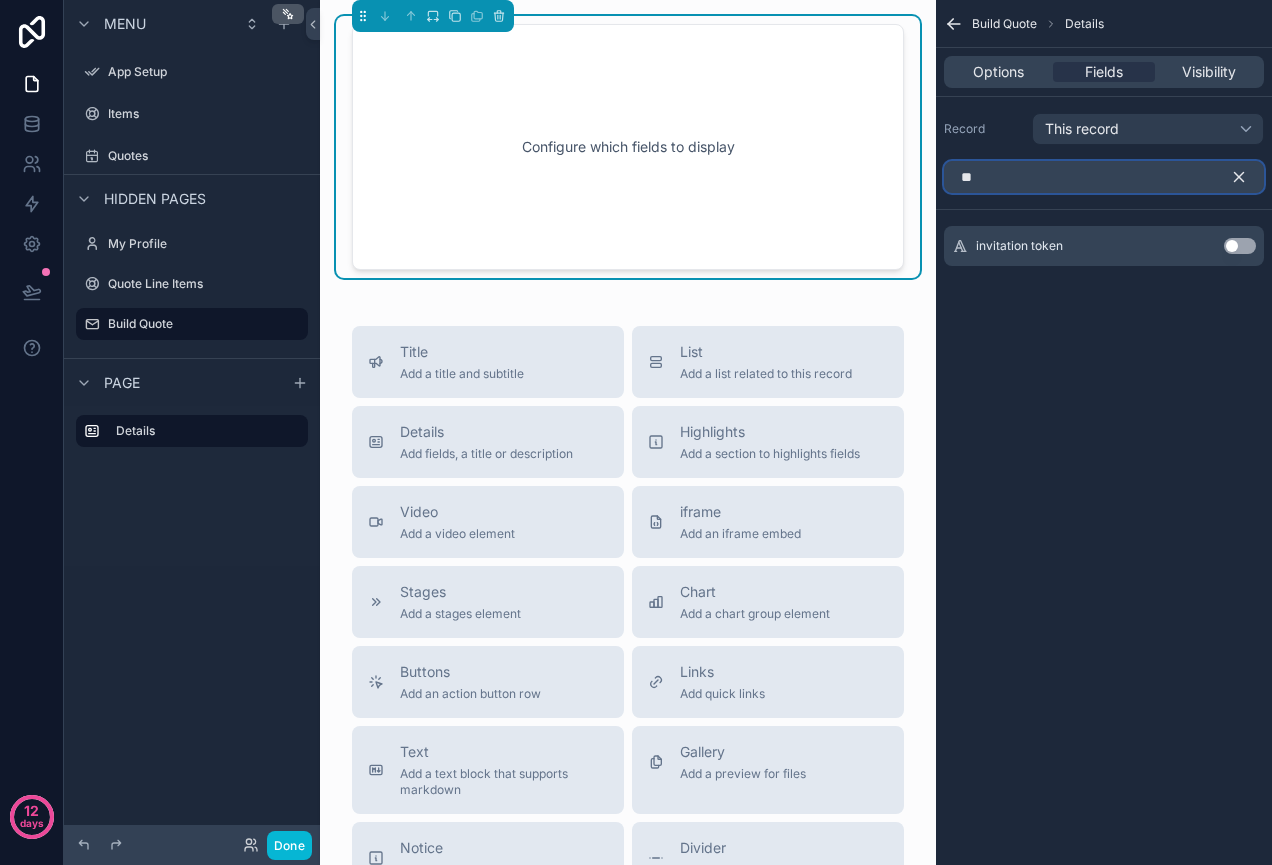 type on "*" 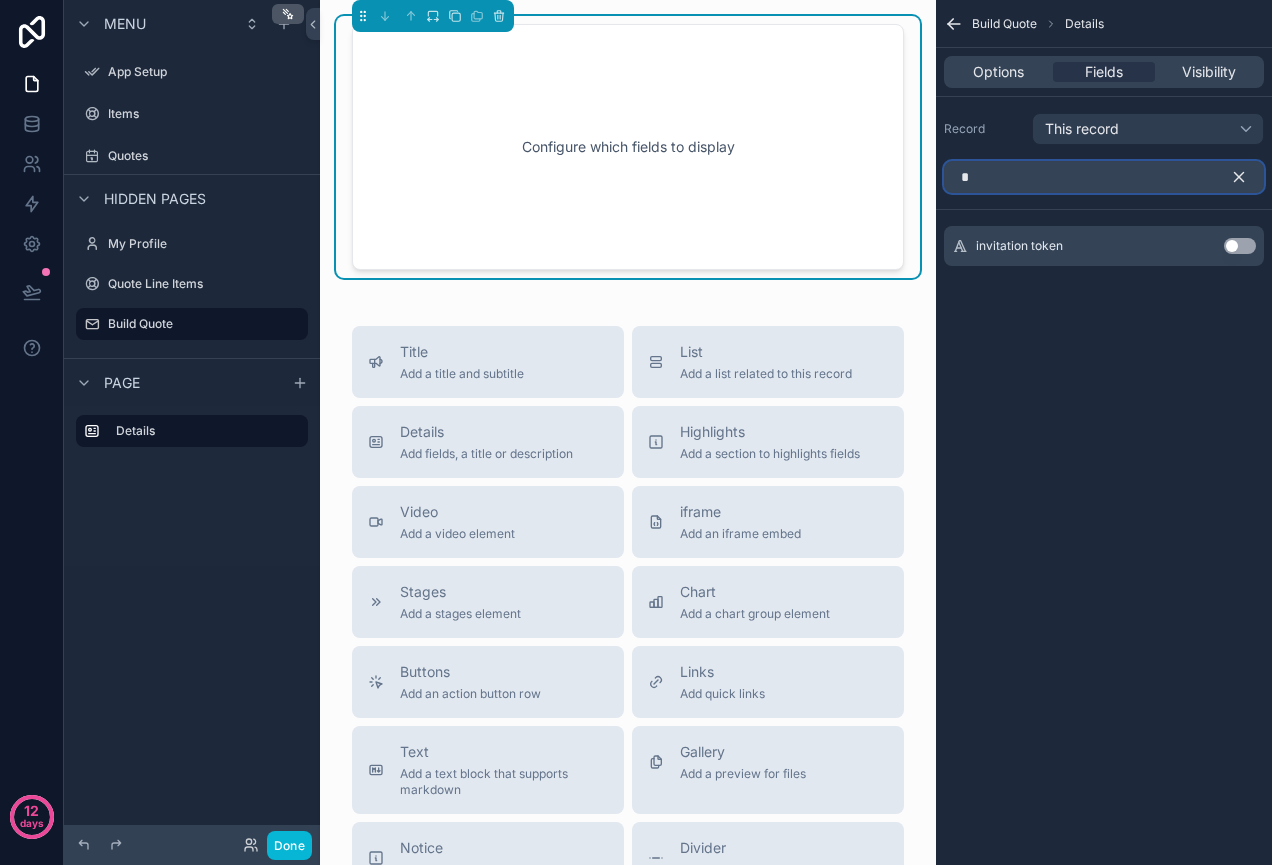 type 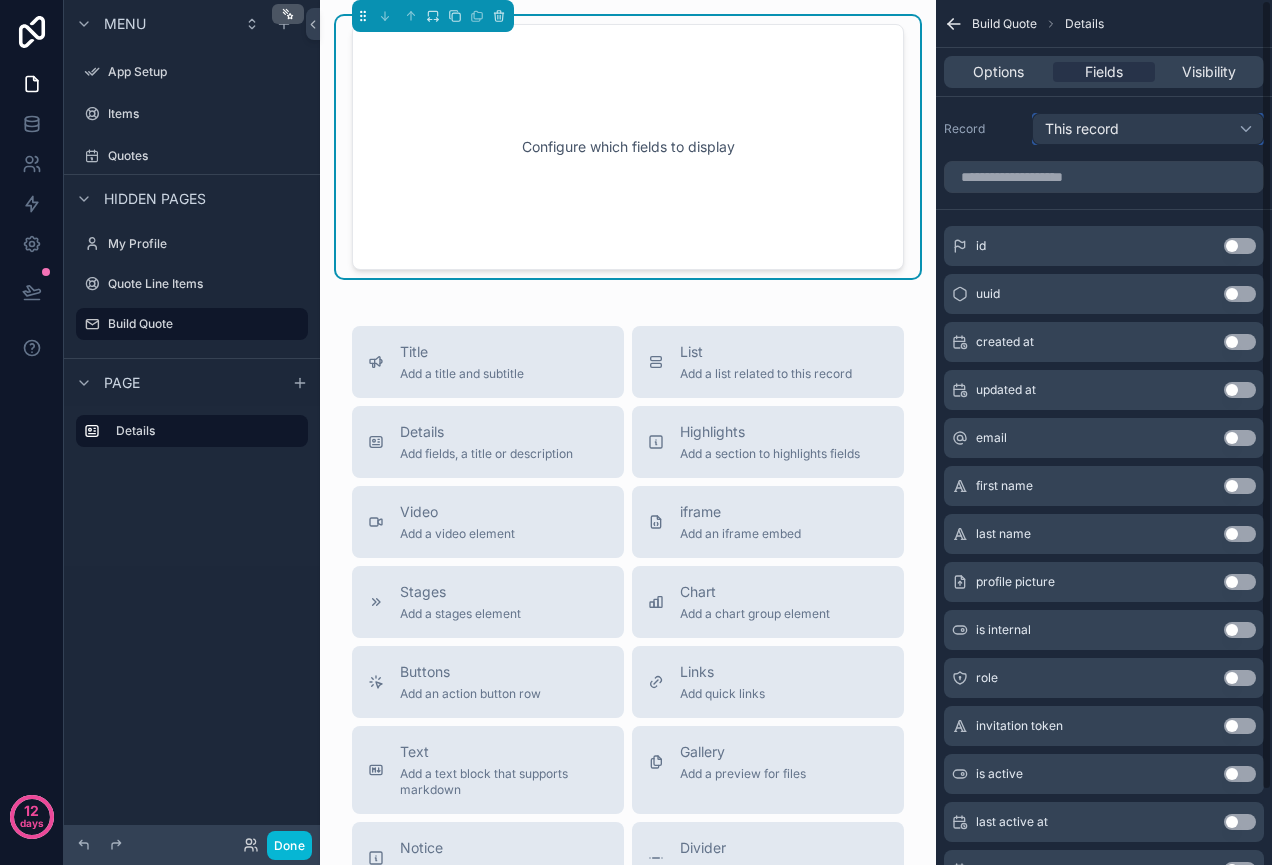 click on "This record" at bounding box center [1148, 129] 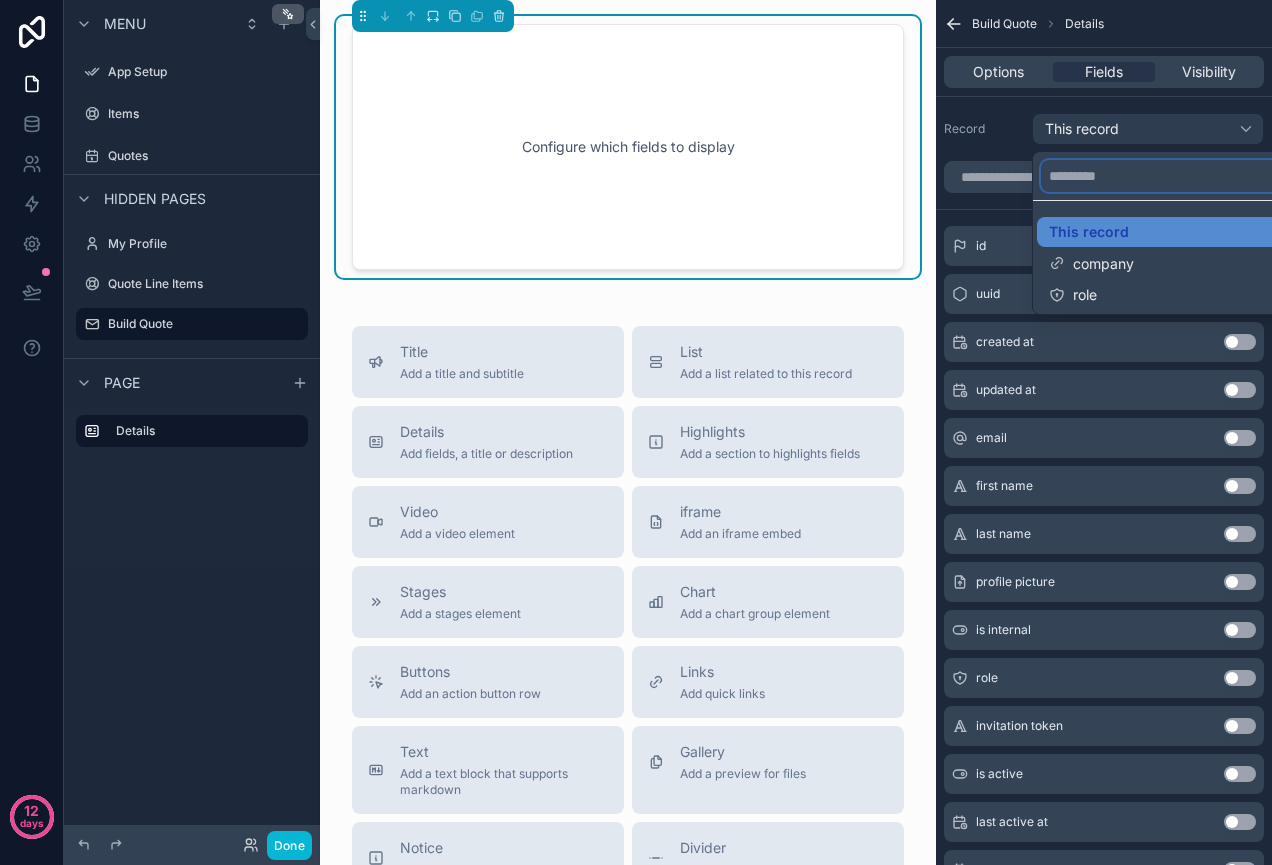 click at bounding box center (1172, 176) 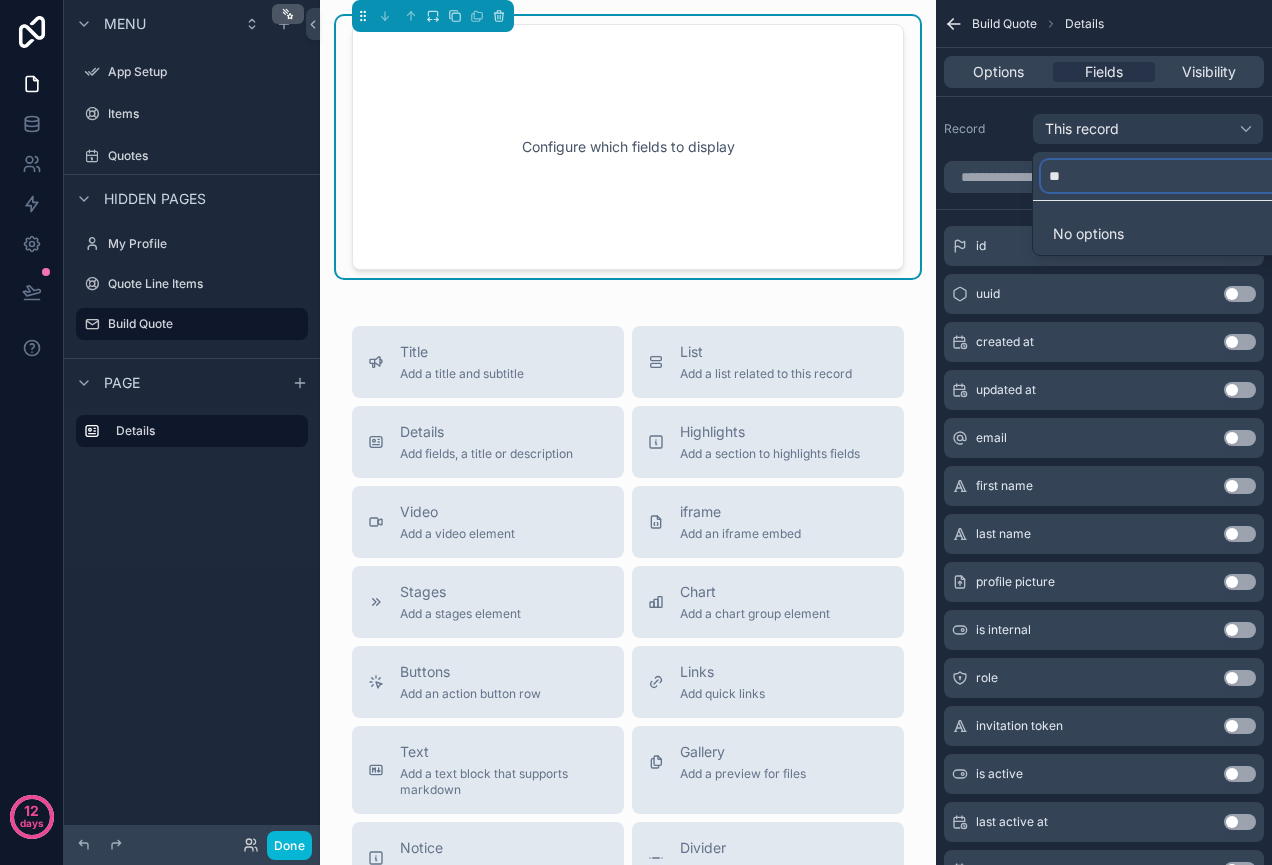 type on "*" 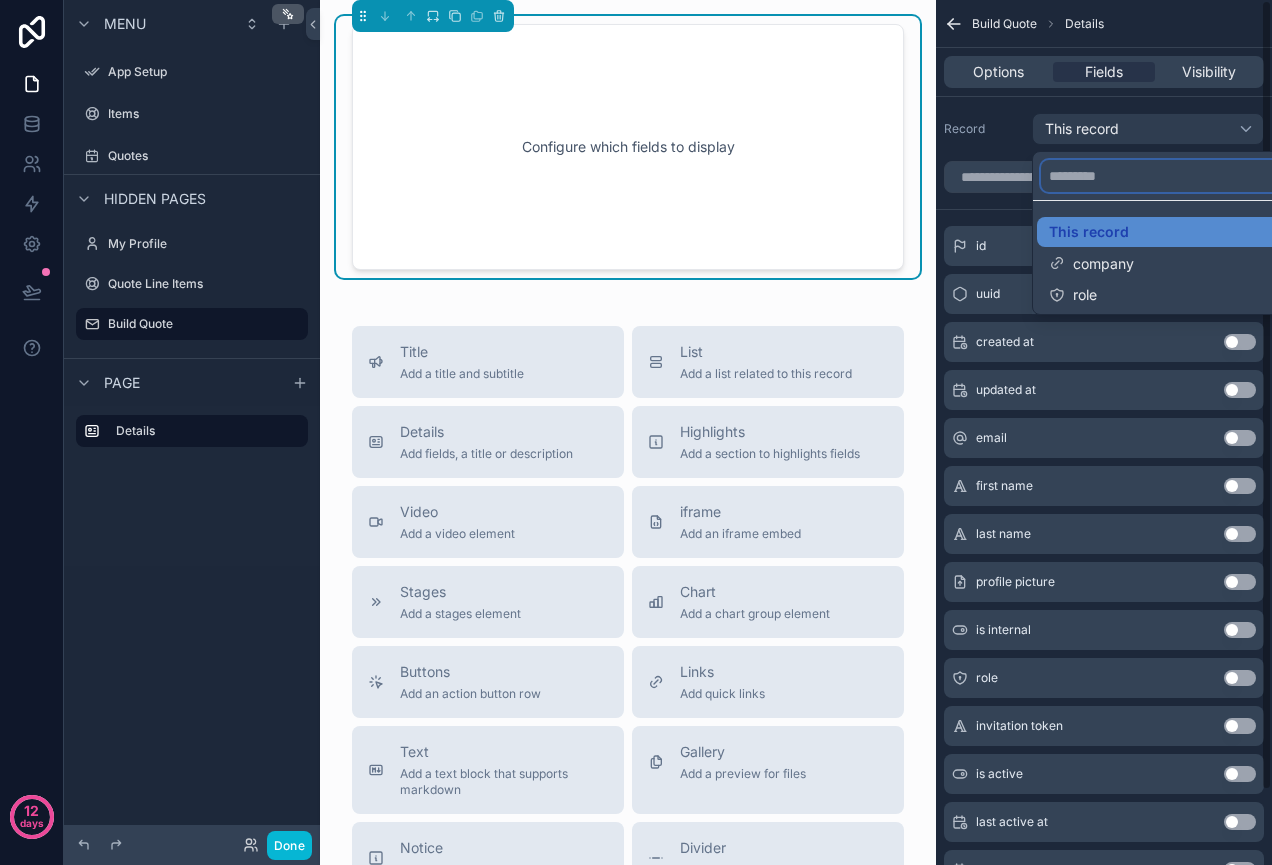 type 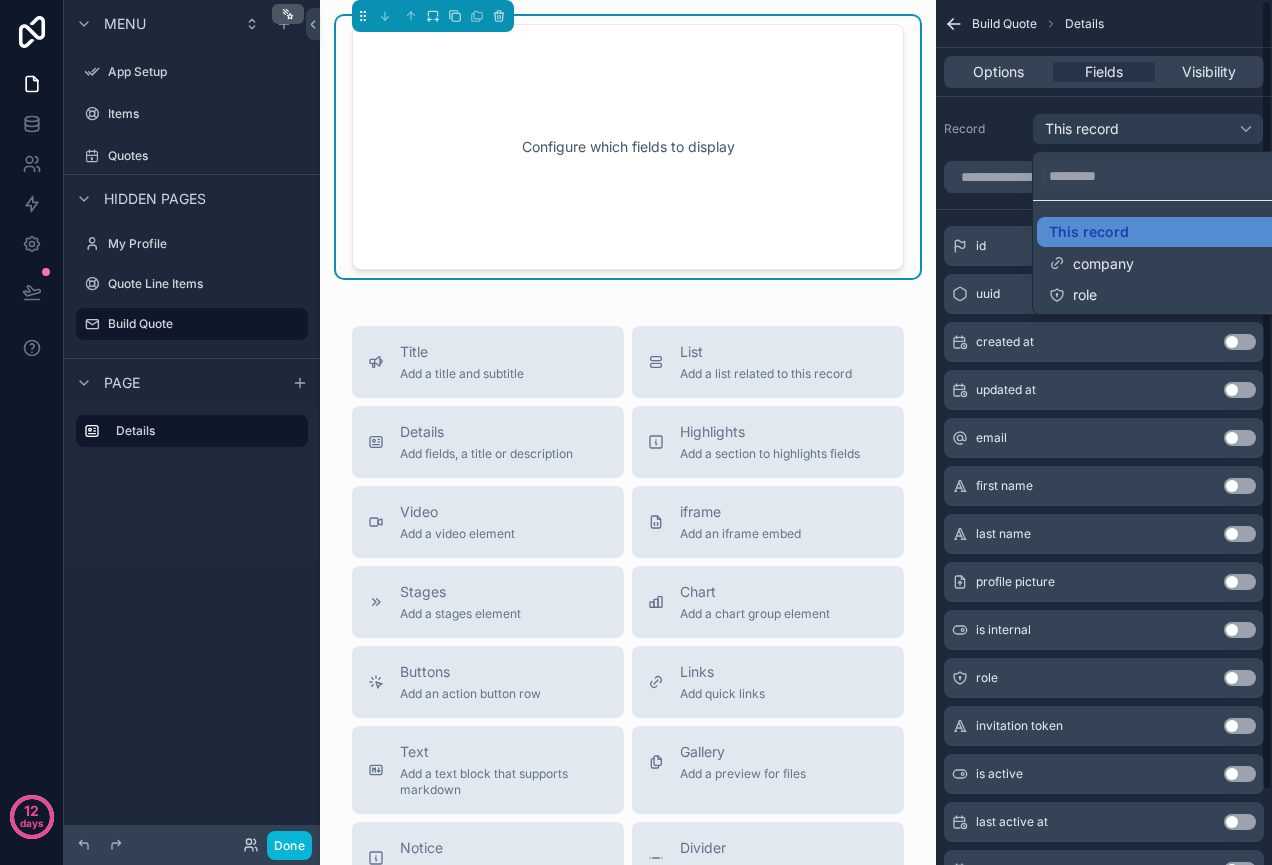 click at bounding box center [636, 432] 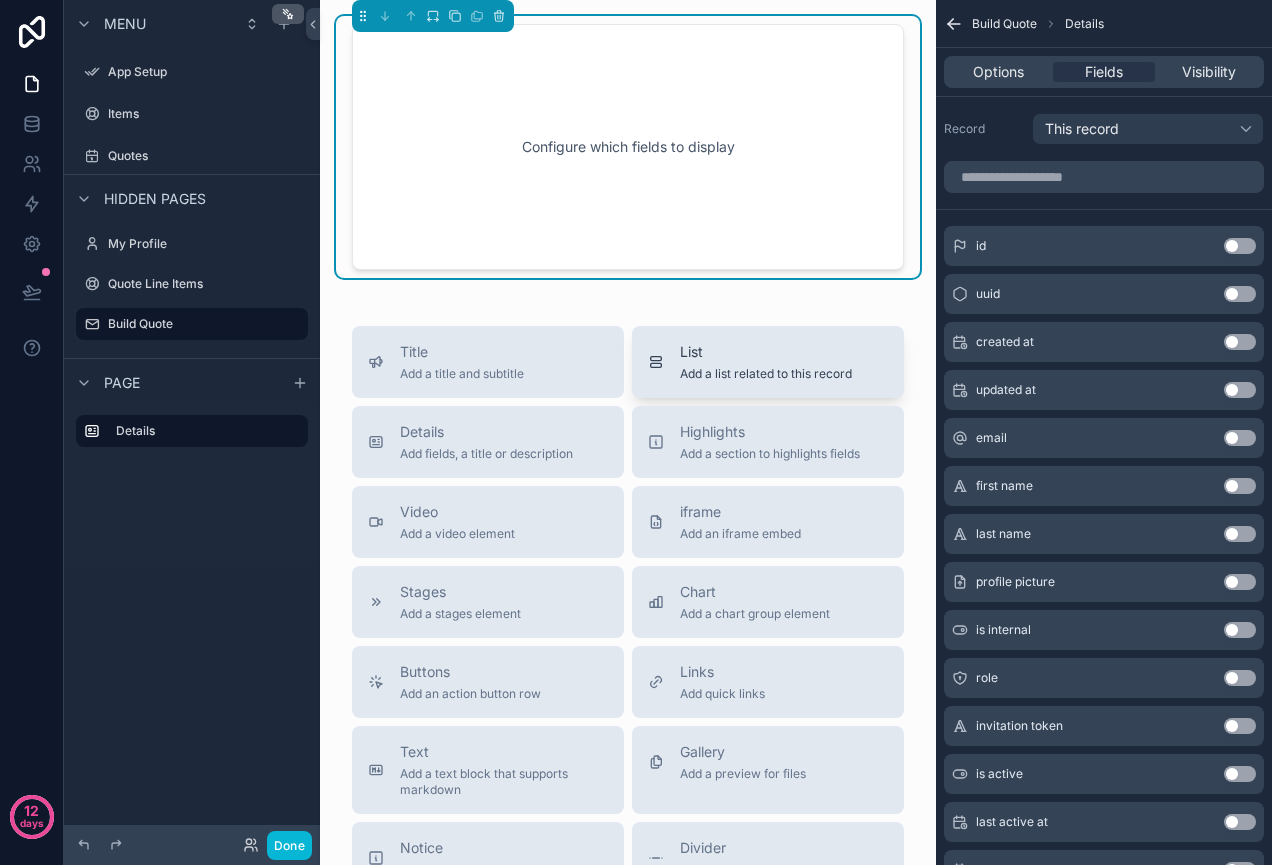click on "List" at bounding box center [766, 352] 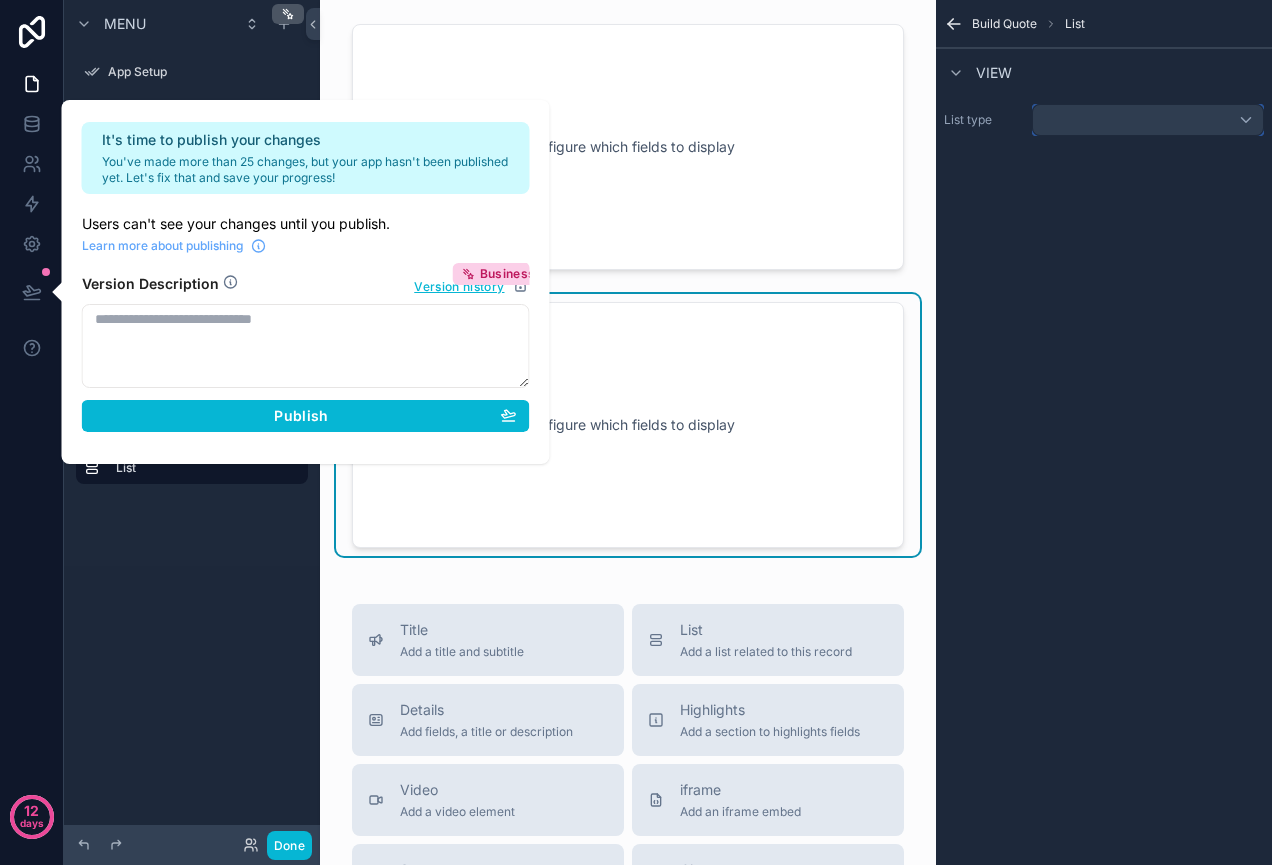 click at bounding box center (1148, 120) 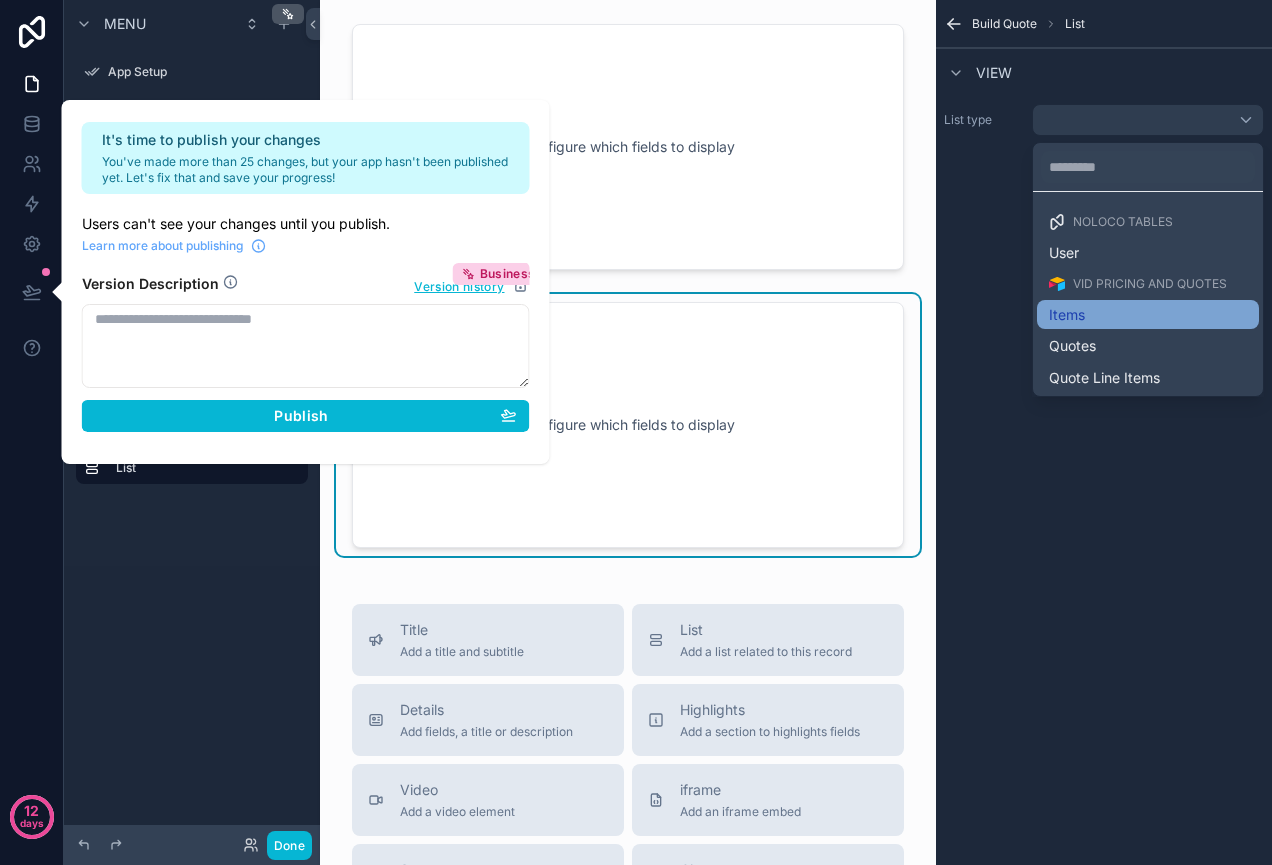 click on "Items" at bounding box center [1148, 315] 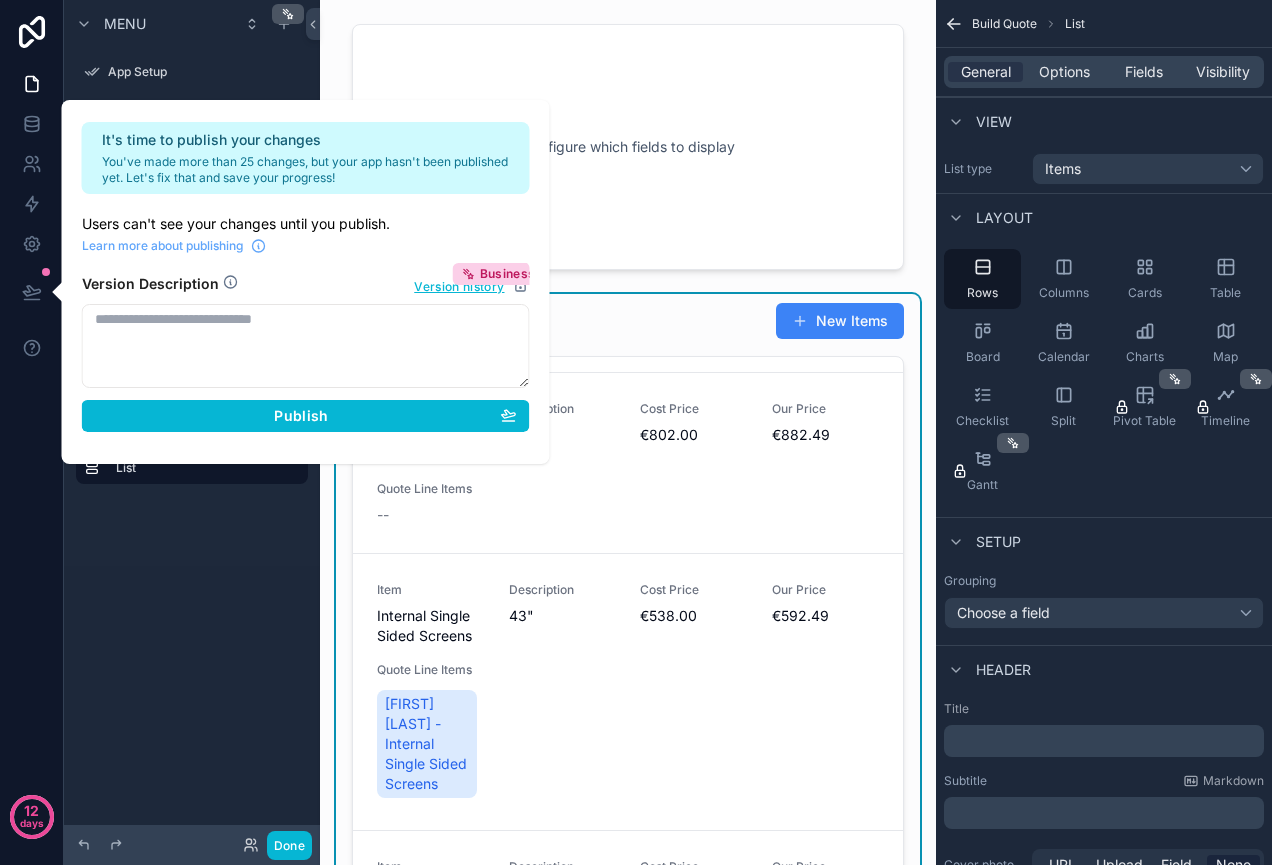 scroll, scrollTop: 309, scrollLeft: 0, axis: vertical 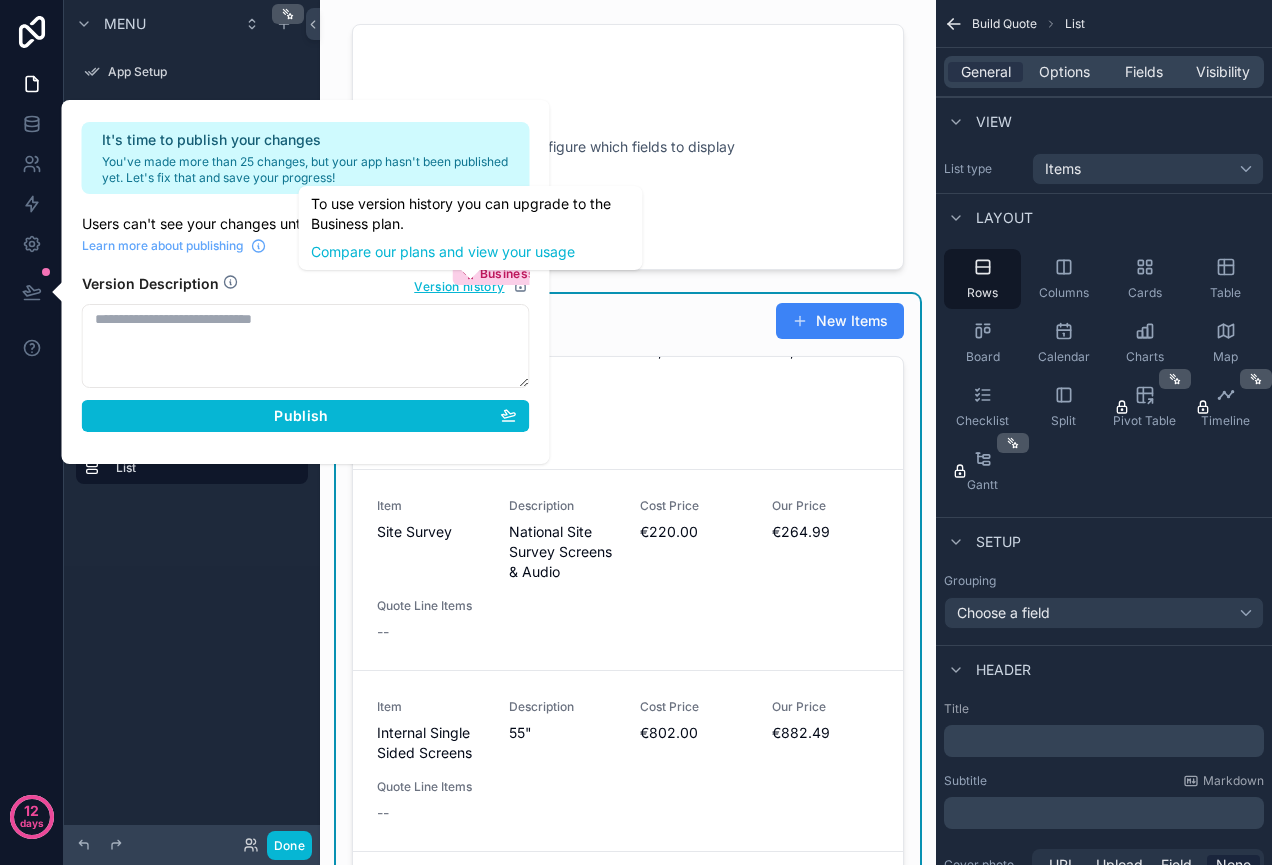 click on "Menu App Setup Items Quotes Hidden pages My Profile Quote Line Items Build Quote Page Details List" at bounding box center [192, 420] 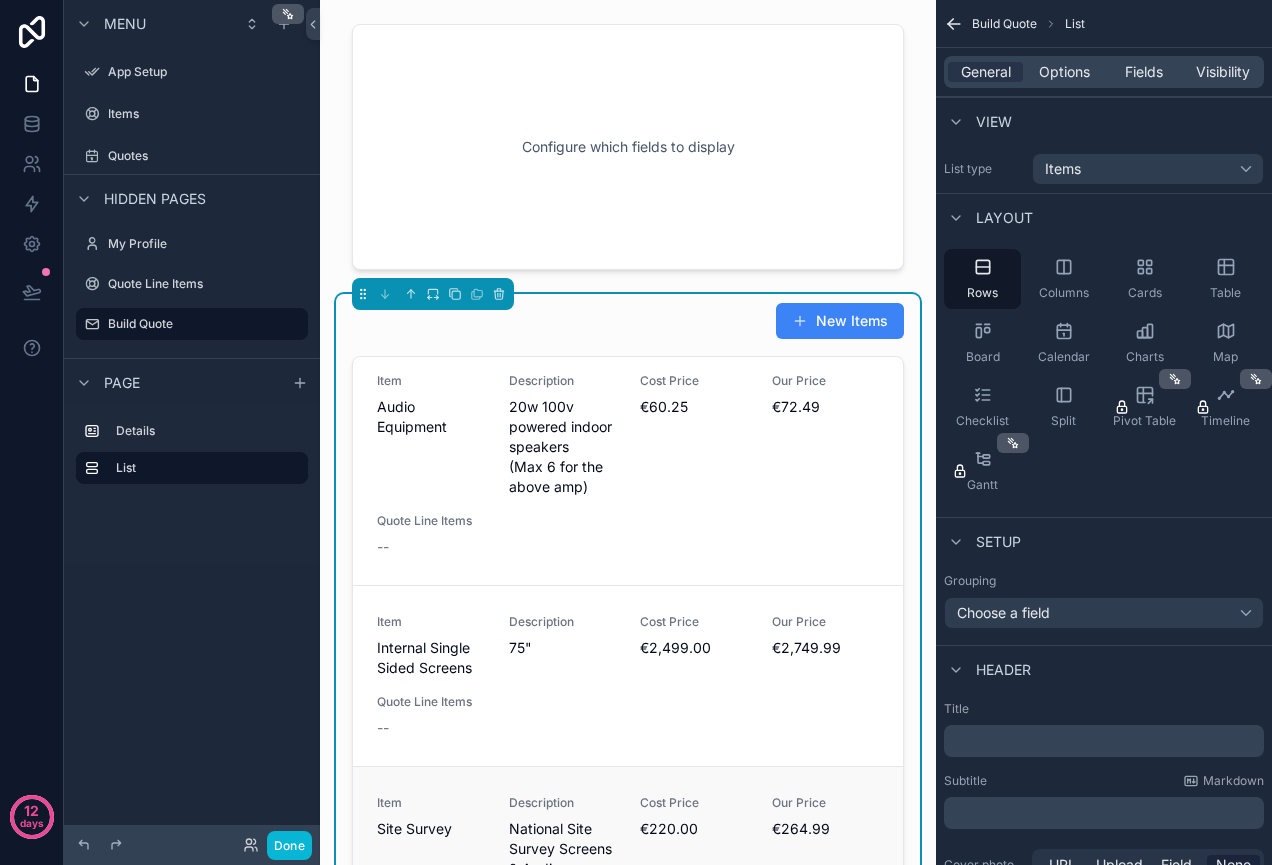 scroll, scrollTop: 0, scrollLeft: 0, axis: both 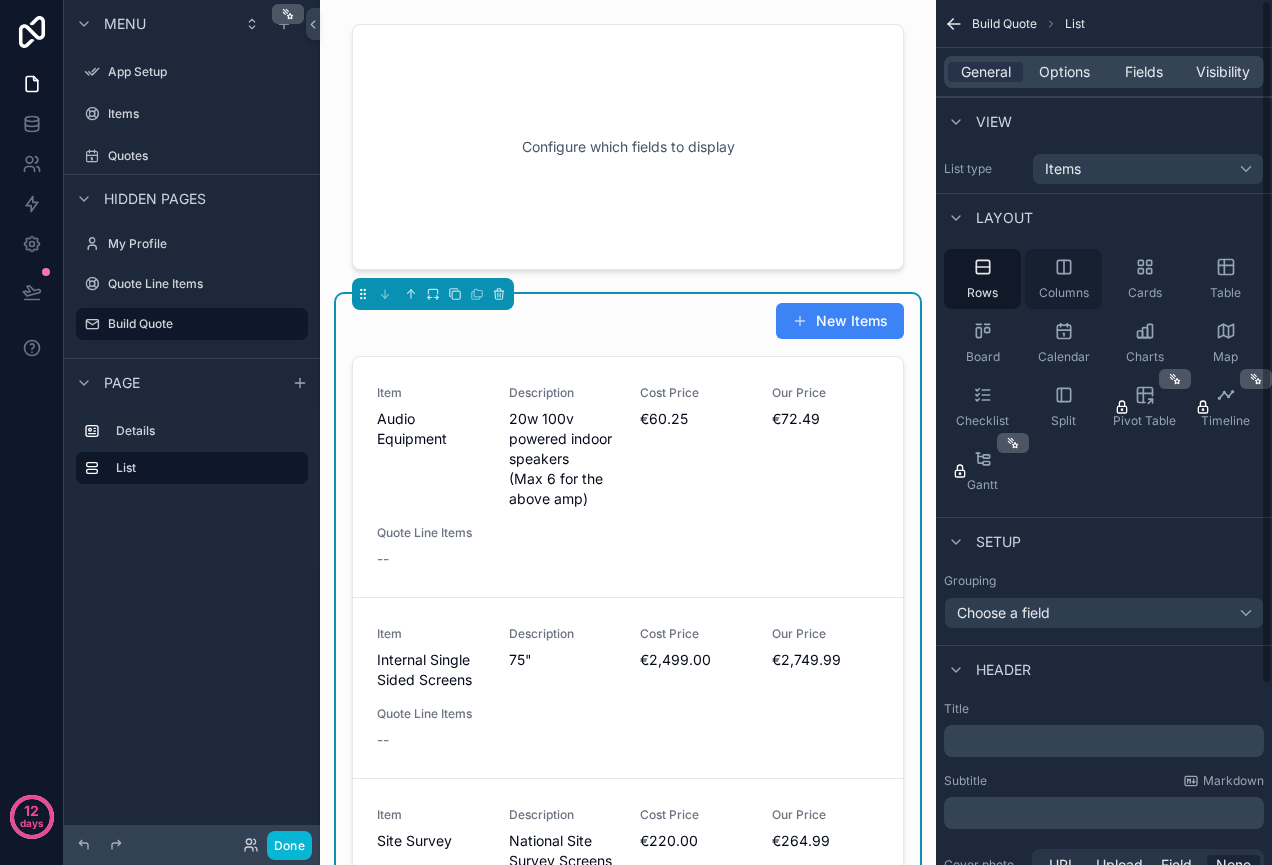 click on "Columns" at bounding box center (1063, 279) 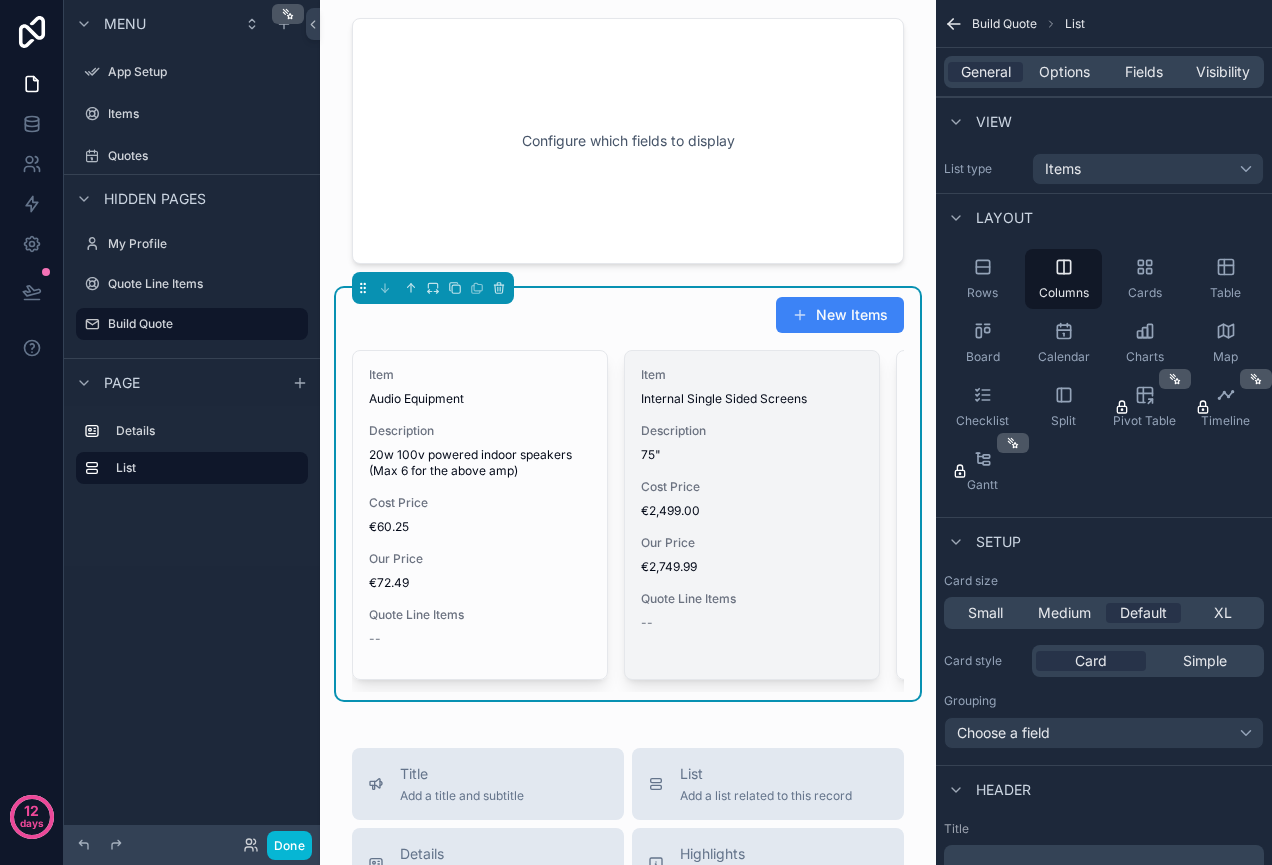 scroll, scrollTop: 0, scrollLeft: 0, axis: both 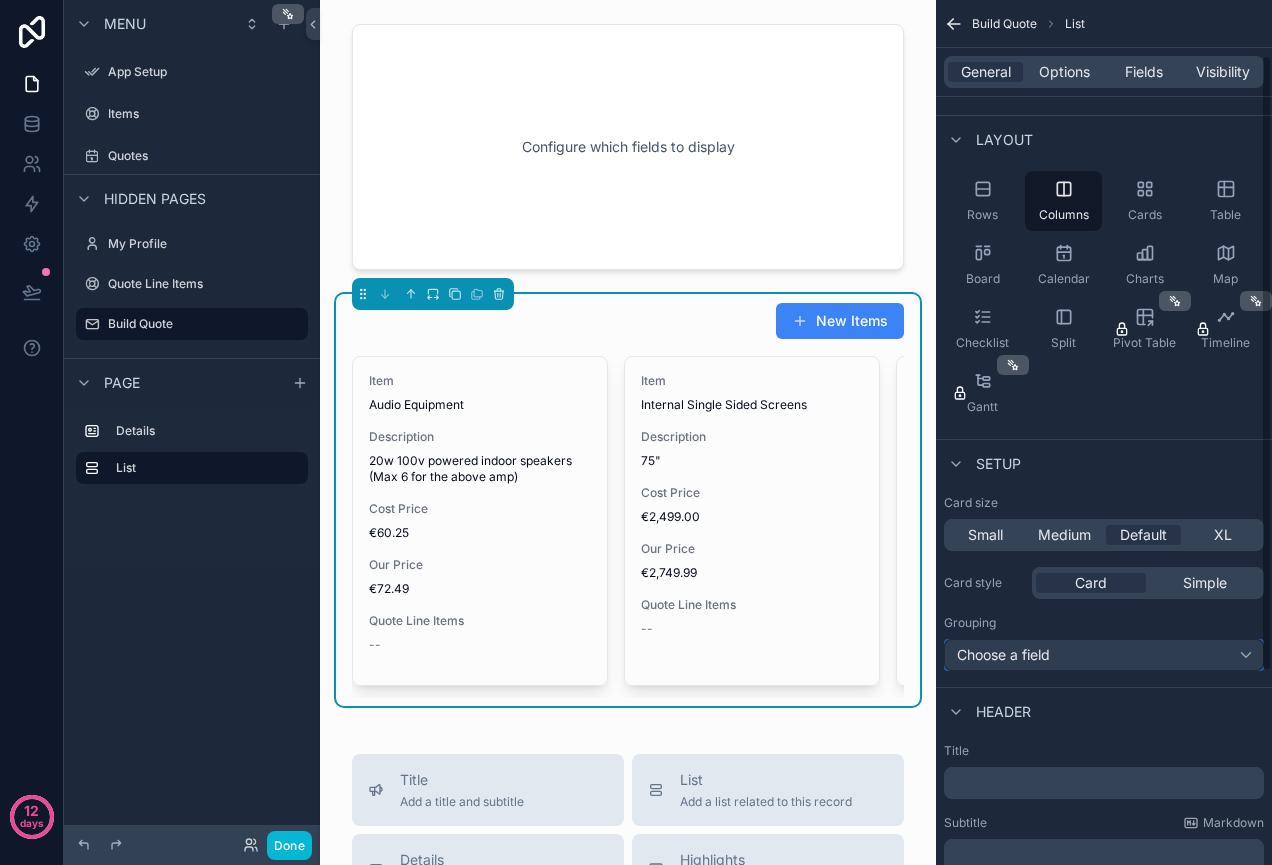 click on "Choose a field" at bounding box center [1003, 654] 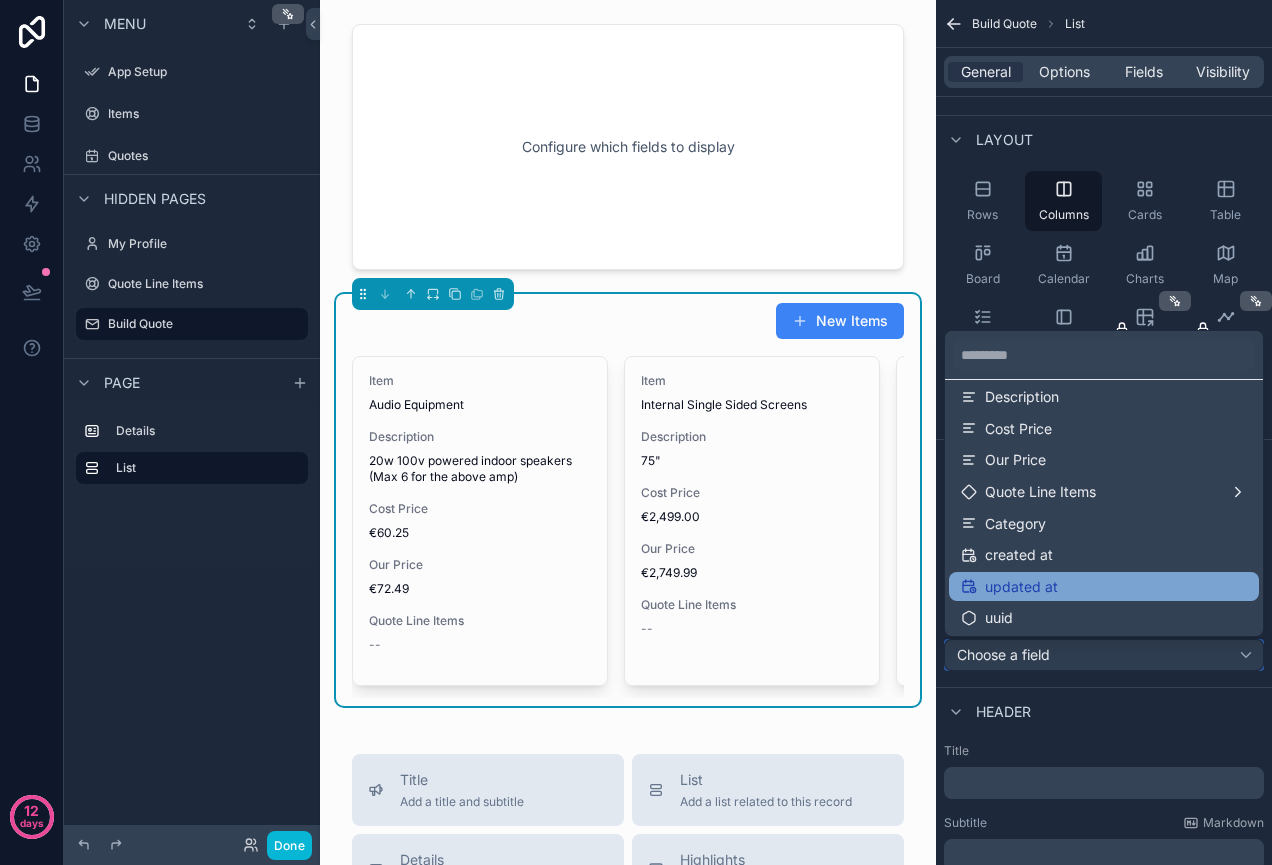 scroll, scrollTop: 140, scrollLeft: 0, axis: vertical 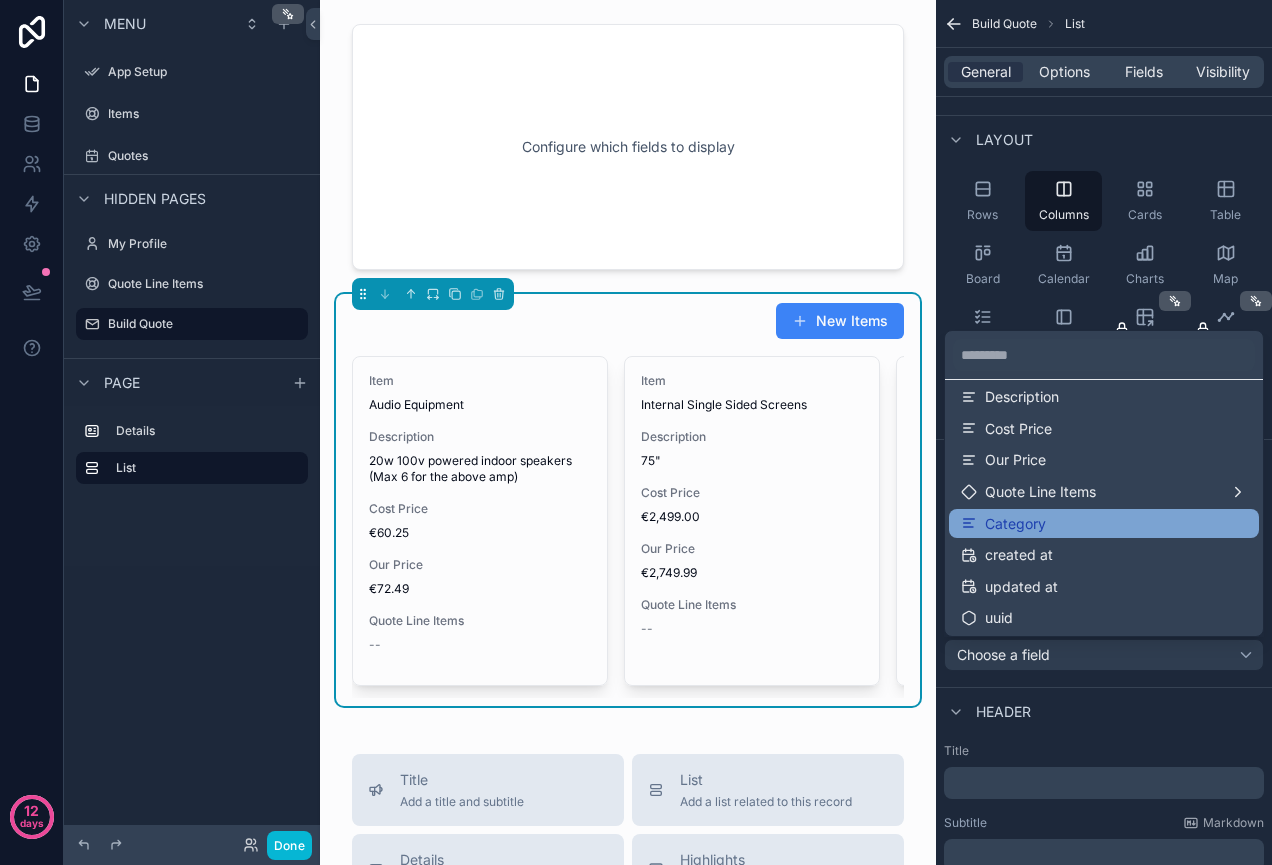 click on "Category" at bounding box center [1015, 524] 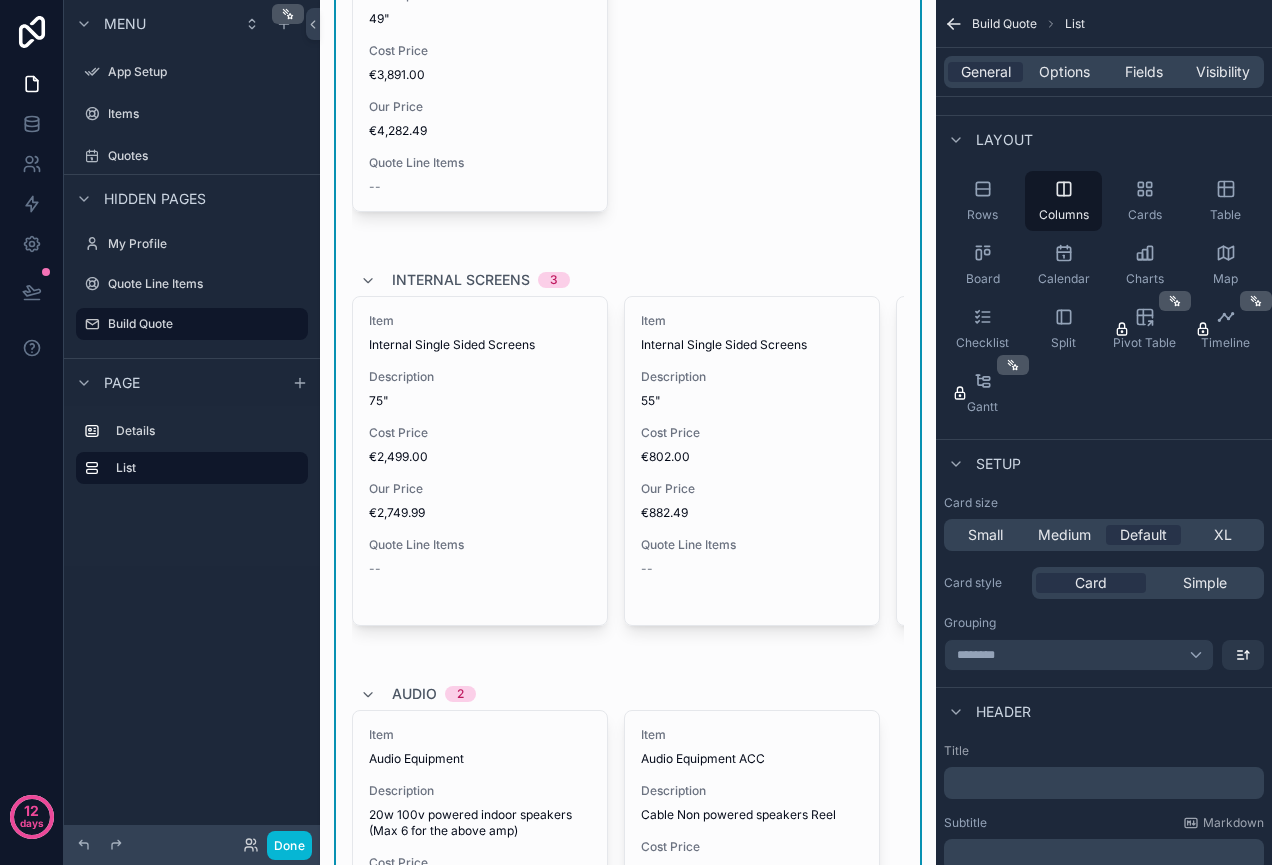 scroll, scrollTop: 1627, scrollLeft: 0, axis: vertical 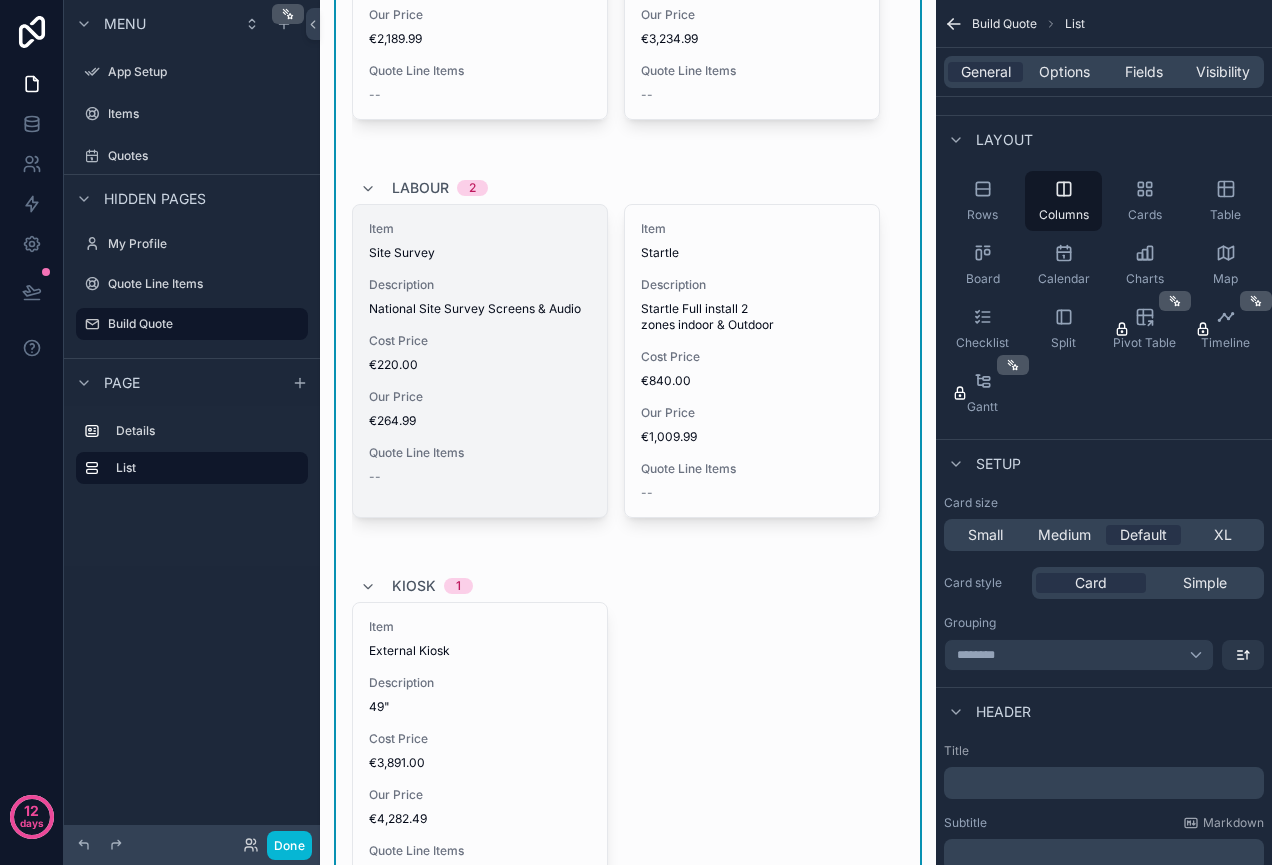 click on "Item Site Survey Description National Site Survey Screens & Audio Cost Price €220.00 Our Price €264.99 Quote Line Items --" at bounding box center [480, 361] 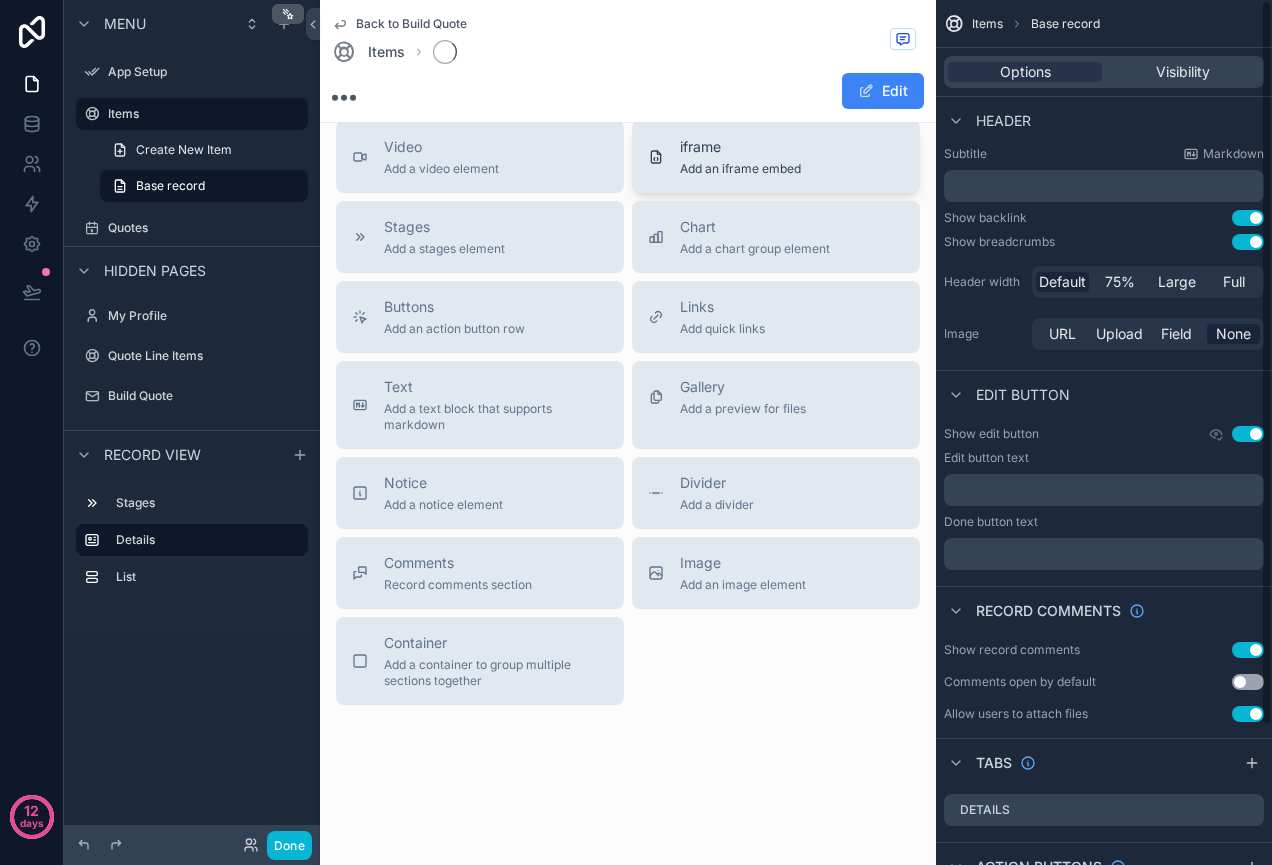 scroll, scrollTop: 534, scrollLeft: 0, axis: vertical 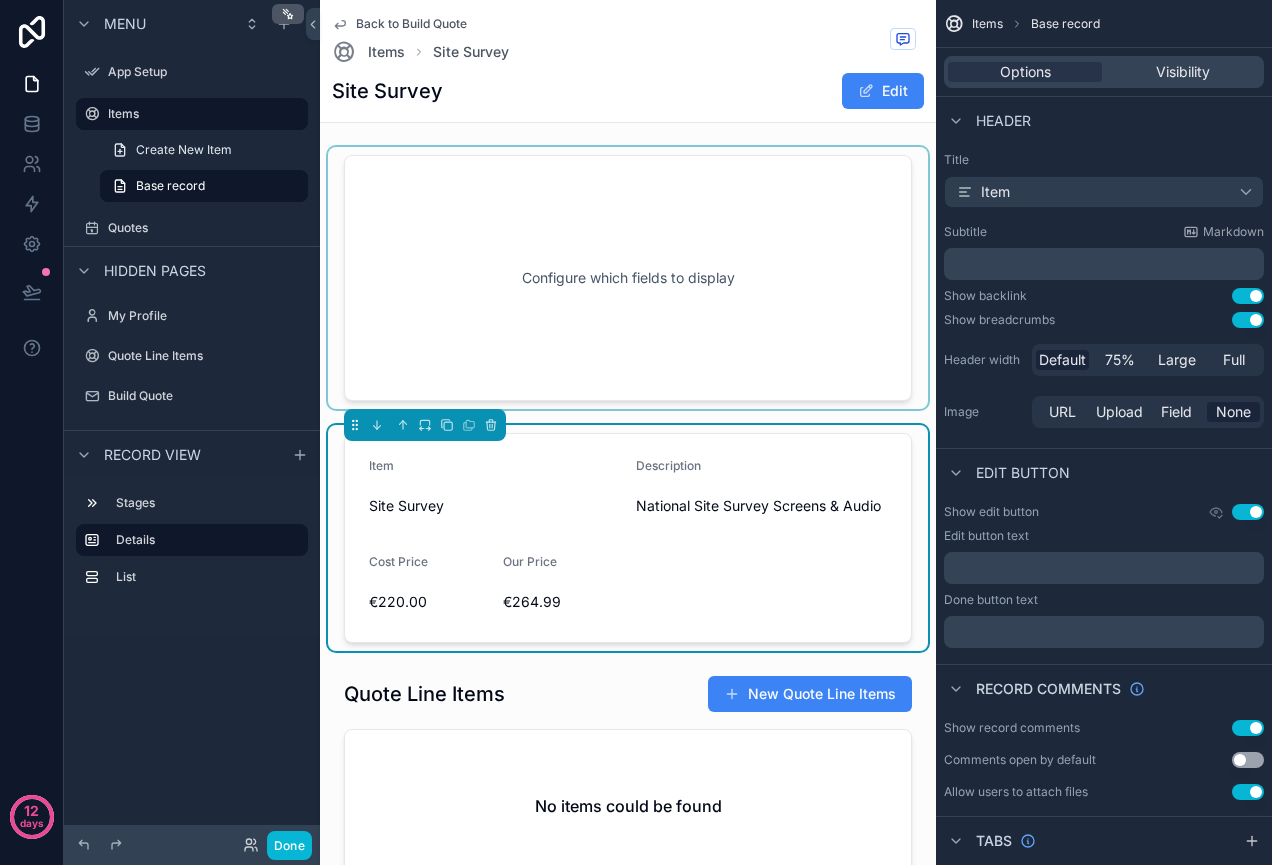 click at bounding box center [628, 278] 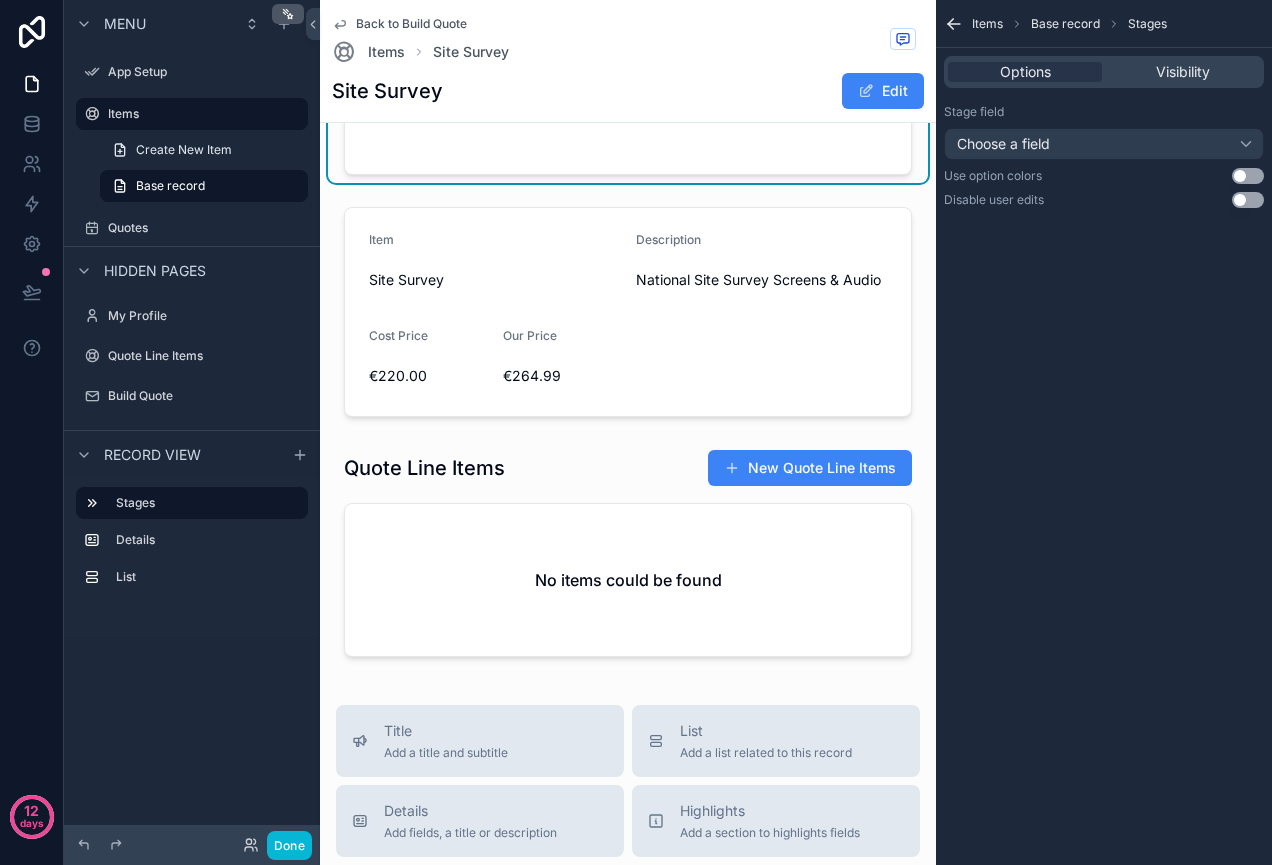 scroll, scrollTop: 281, scrollLeft: 0, axis: vertical 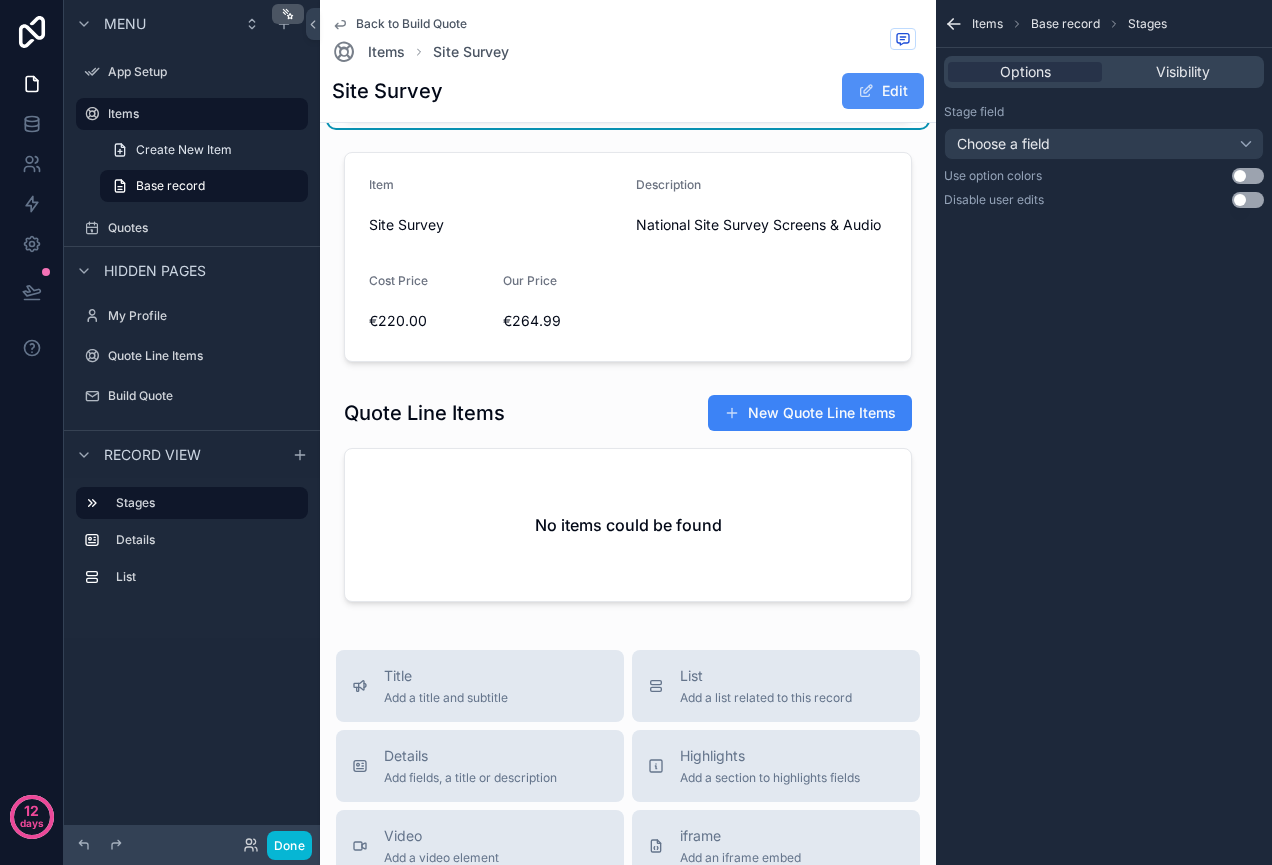 click on "Edit" at bounding box center [883, 91] 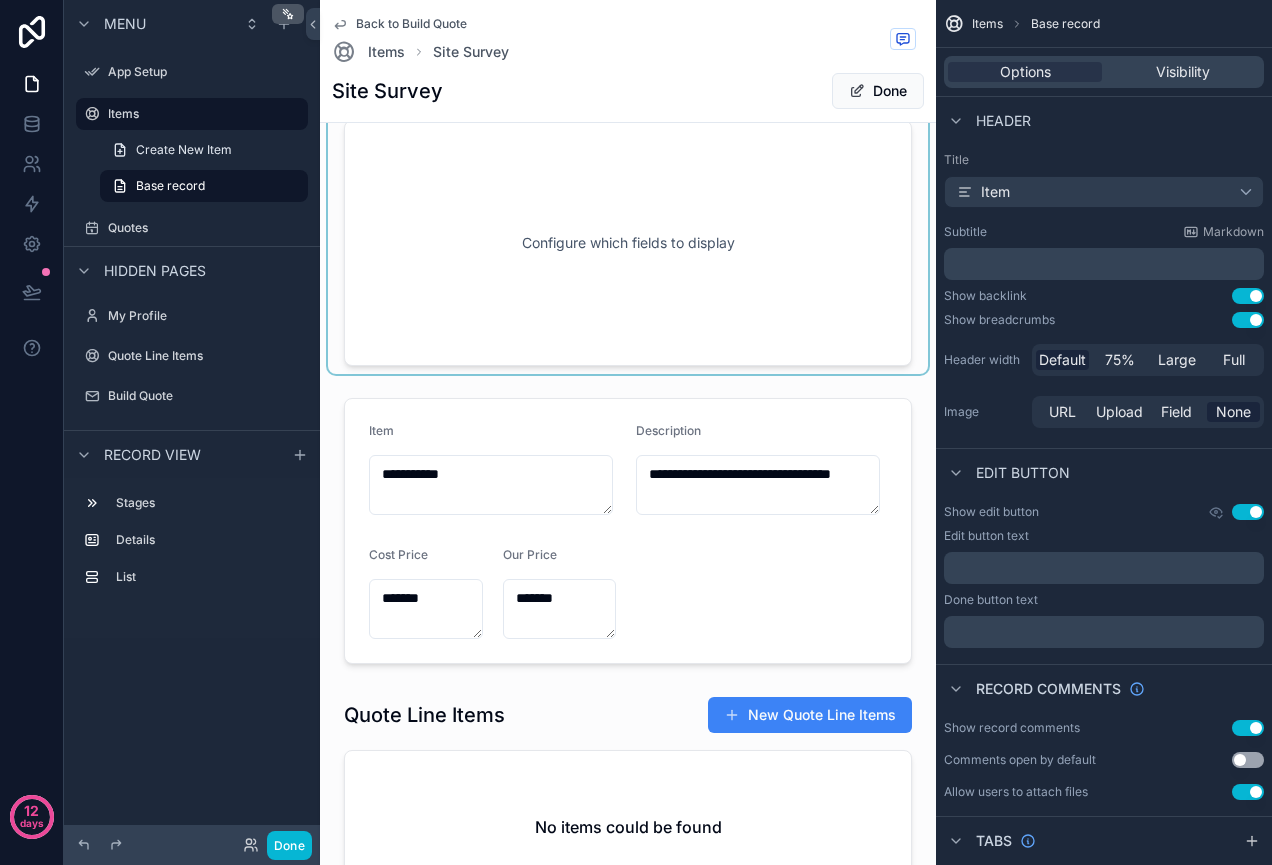 scroll, scrollTop: 62, scrollLeft: 0, axis: vertical 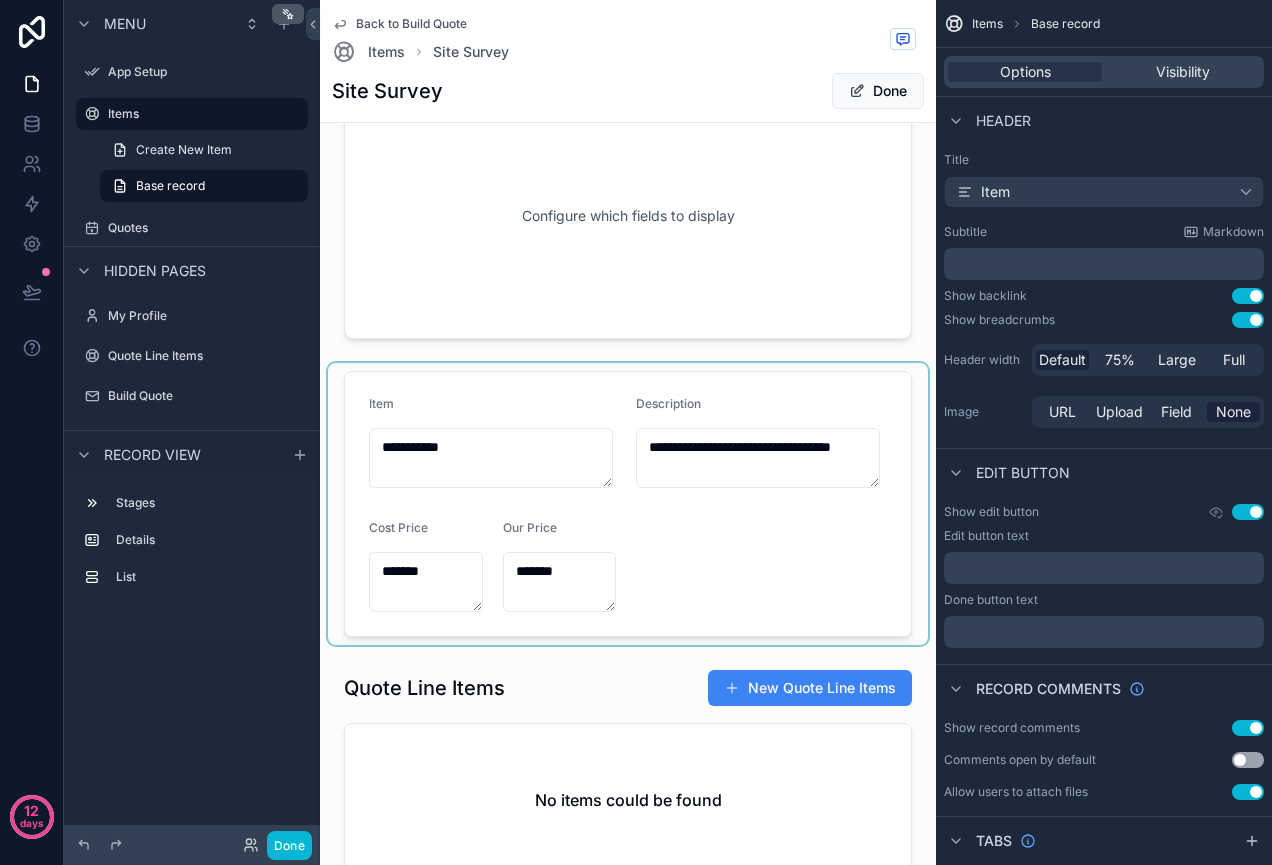 click at bounding box center (628, 504) 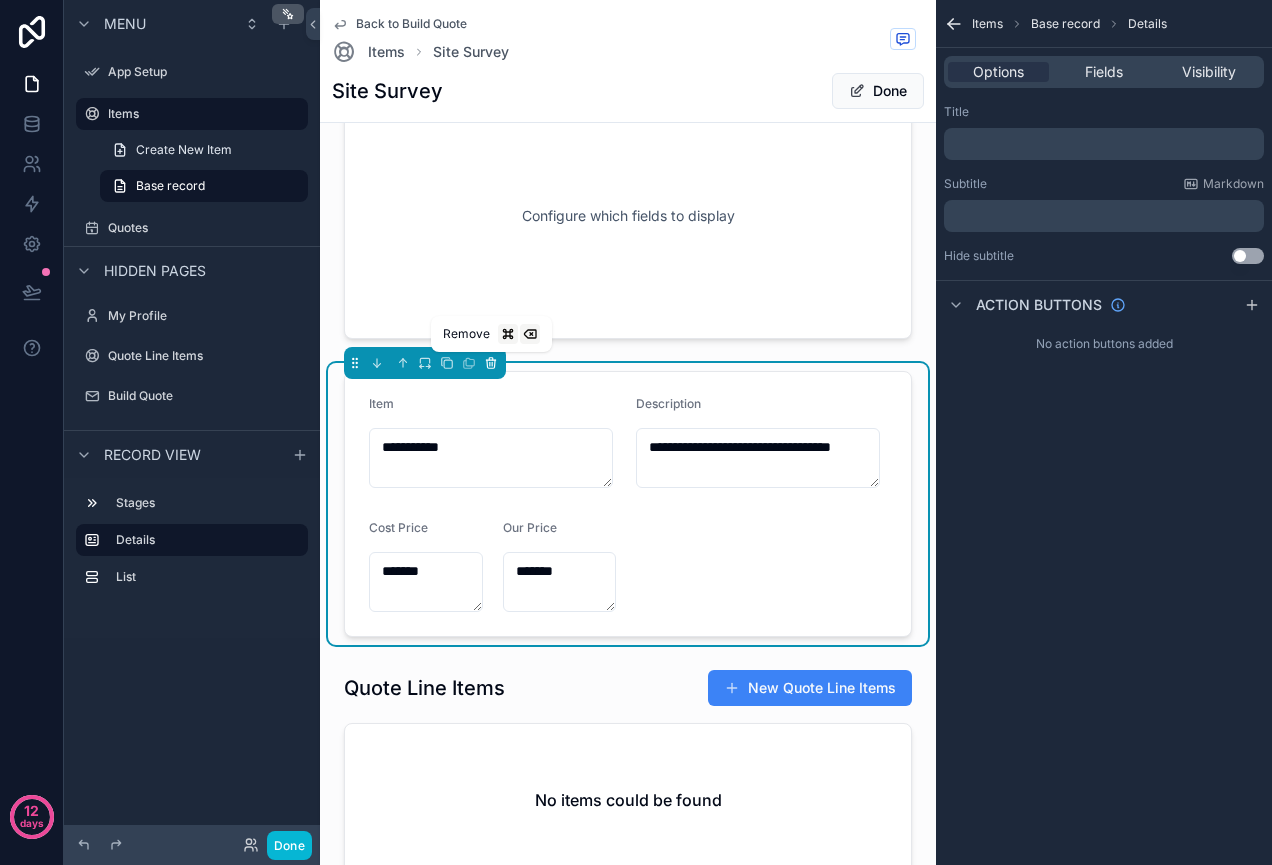click 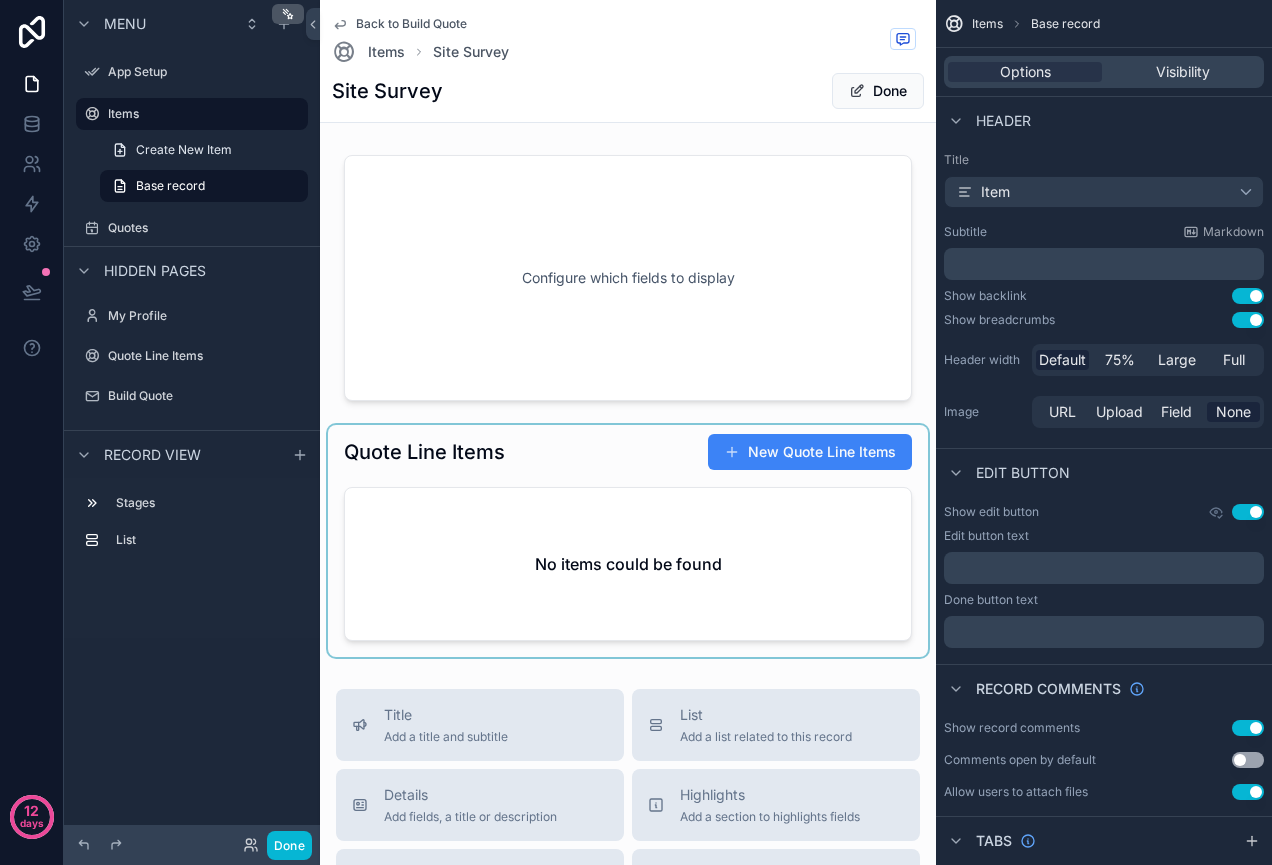scroll, scrollTop: 0, scrollLeft: 0, axis: both 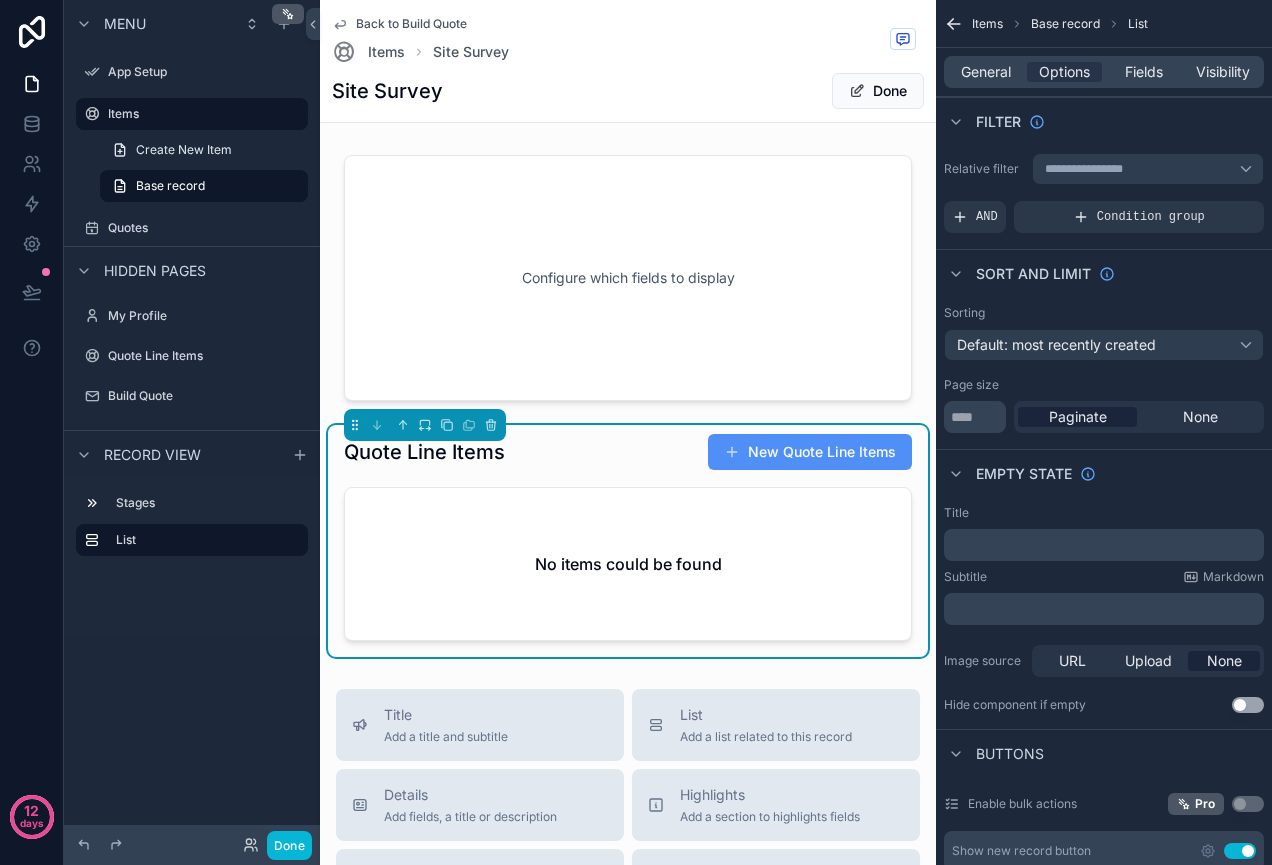 click on "New Quote Line Items" at bounding box center (810, 452) 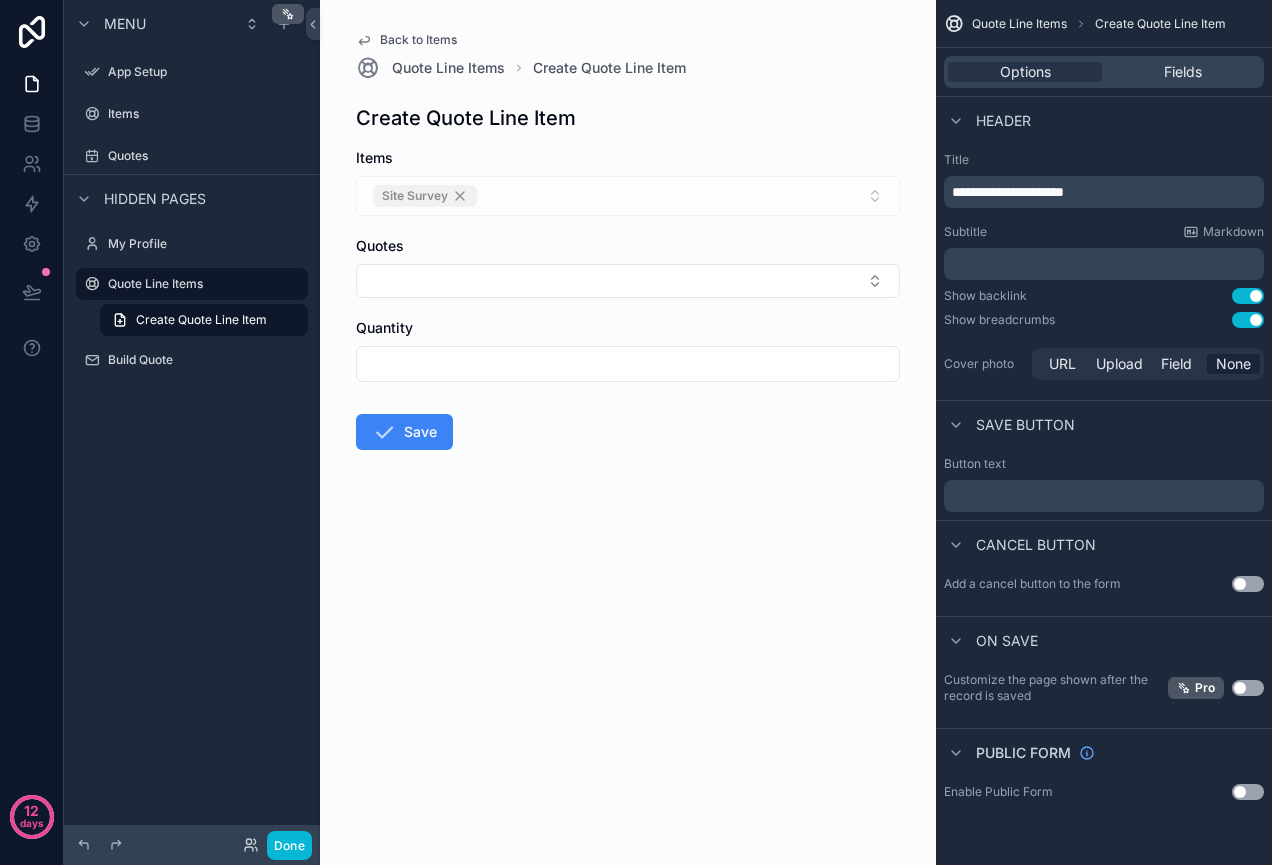 click on "Site Survey" at bounding box center (628, 196) 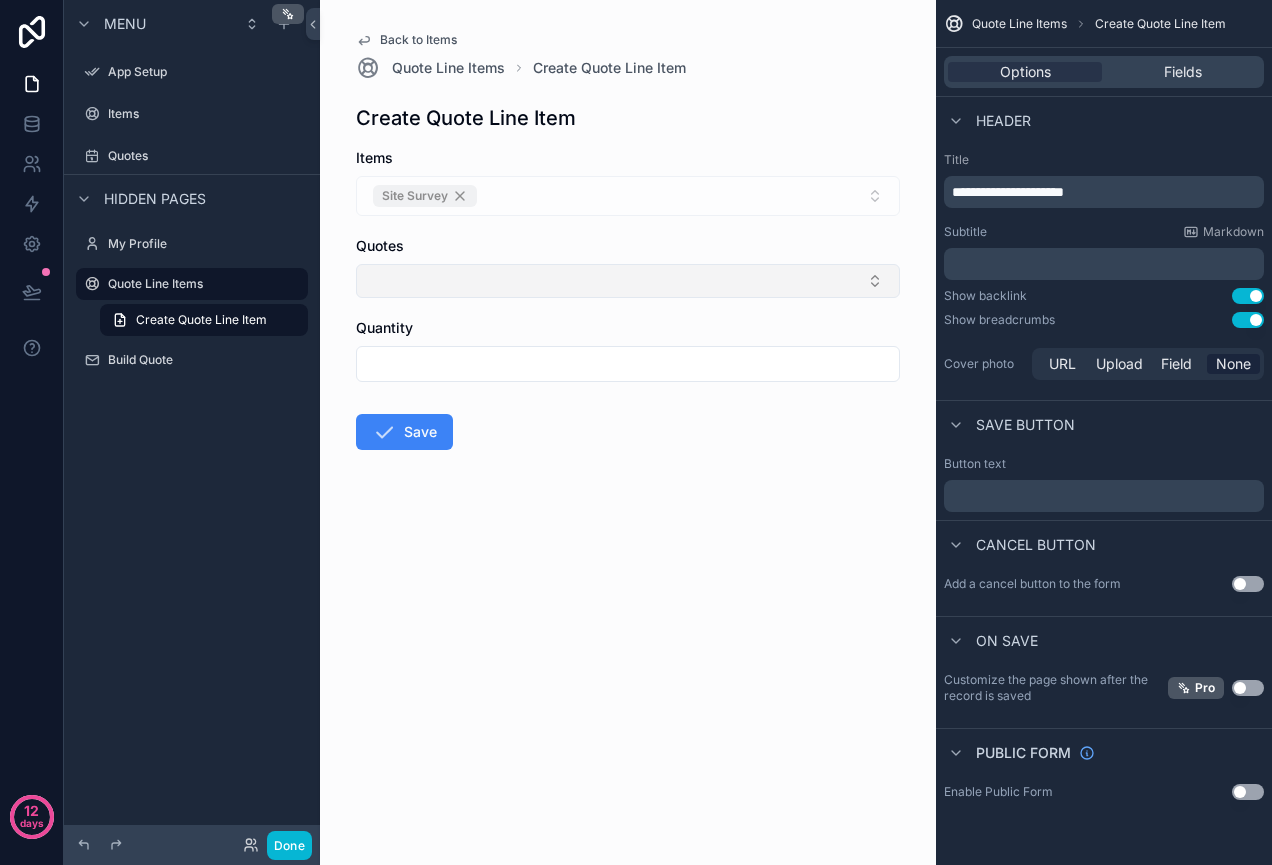 click at bounding box center [628, 281] 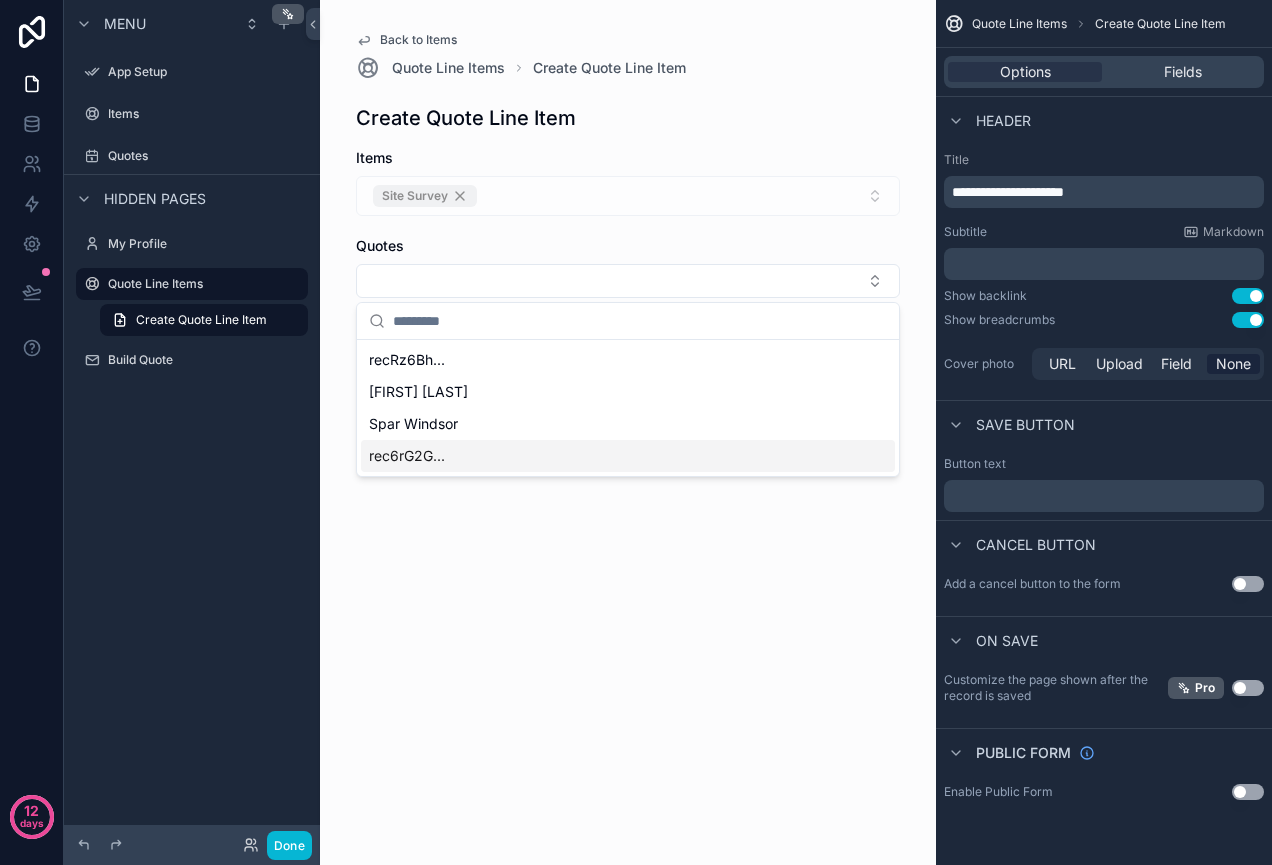 click on "Items Site Survey Quotes Quantity Save" at bounding box center [628, 363] 